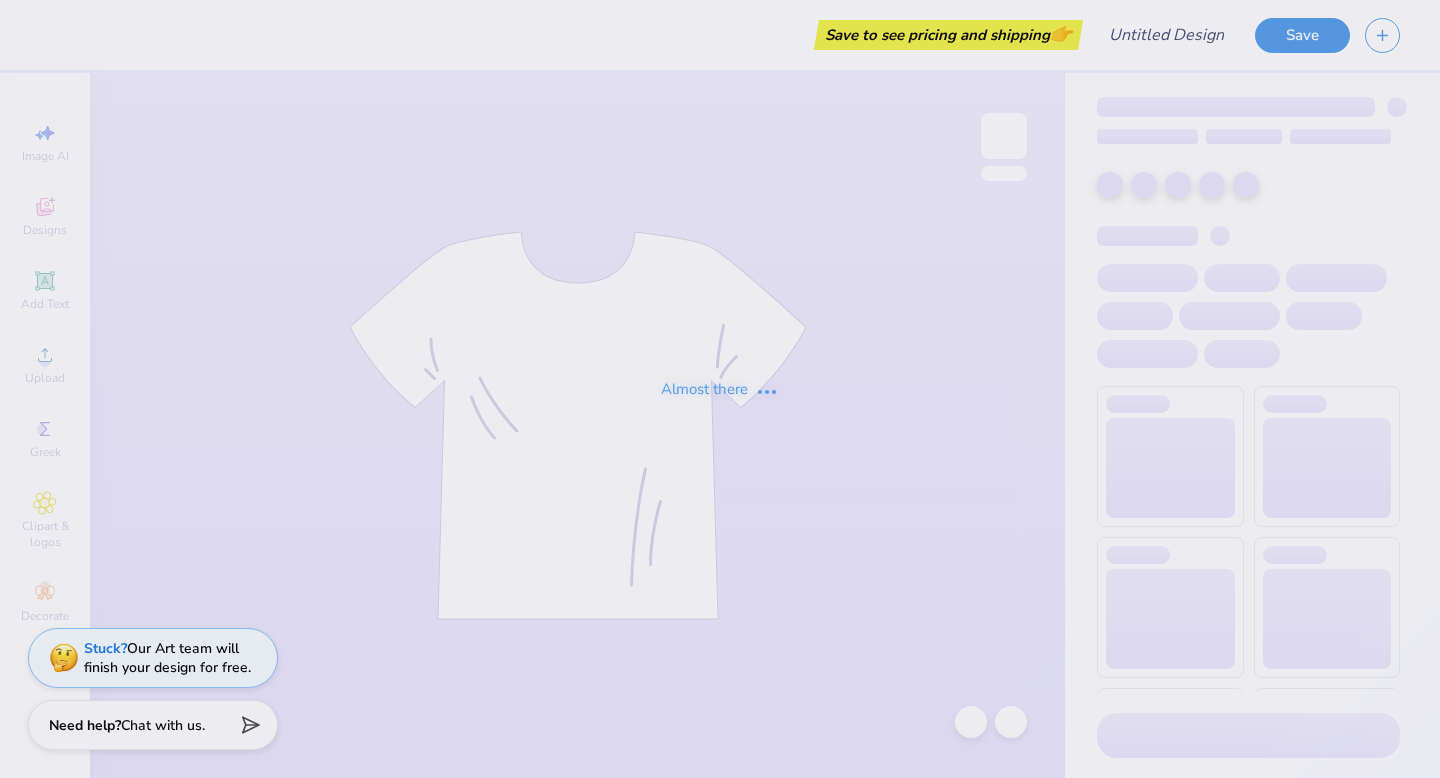 scroll, scrollTop: 0, scrollLeft: 0, axis: both 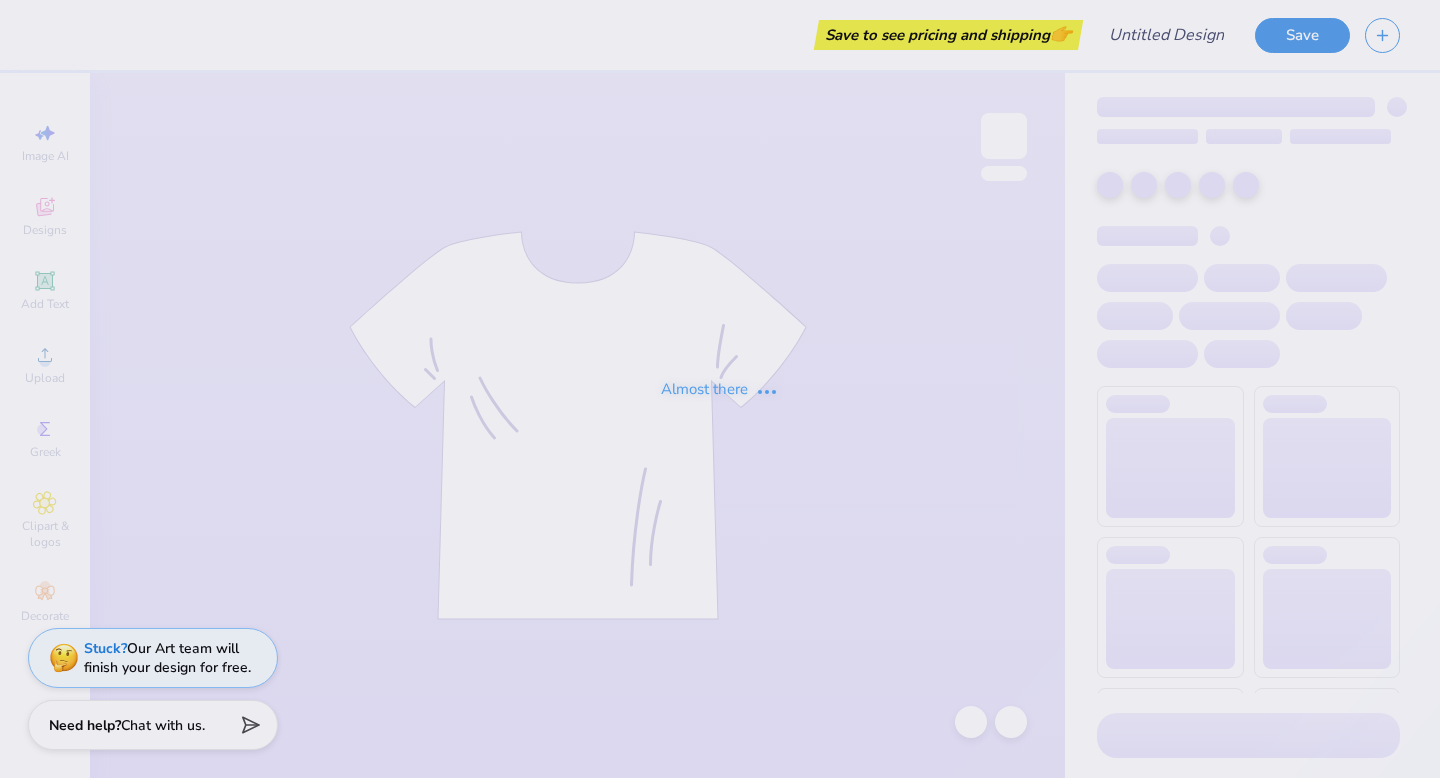 type on "Westover Sweatshirt" 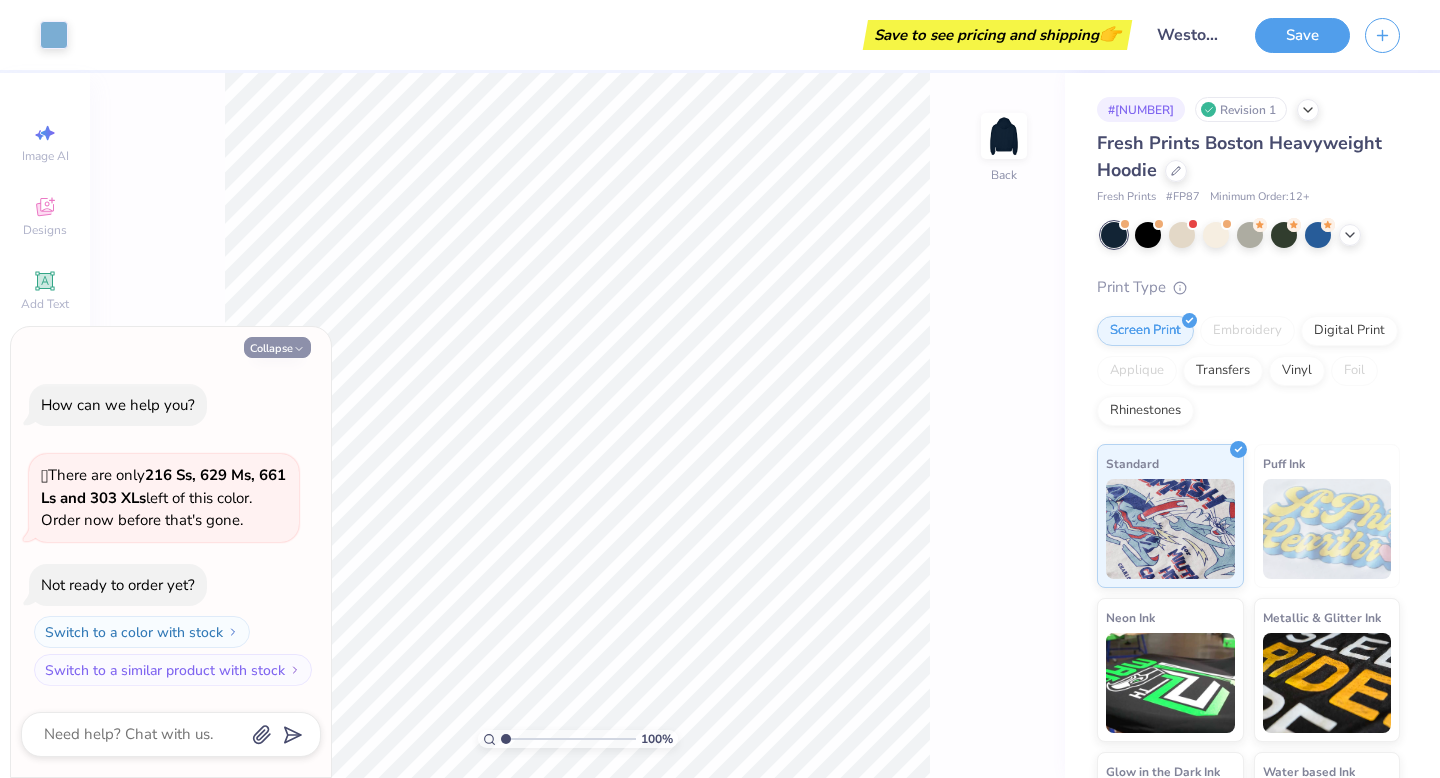 click on "Collapse" at bounding box center (277, 347) 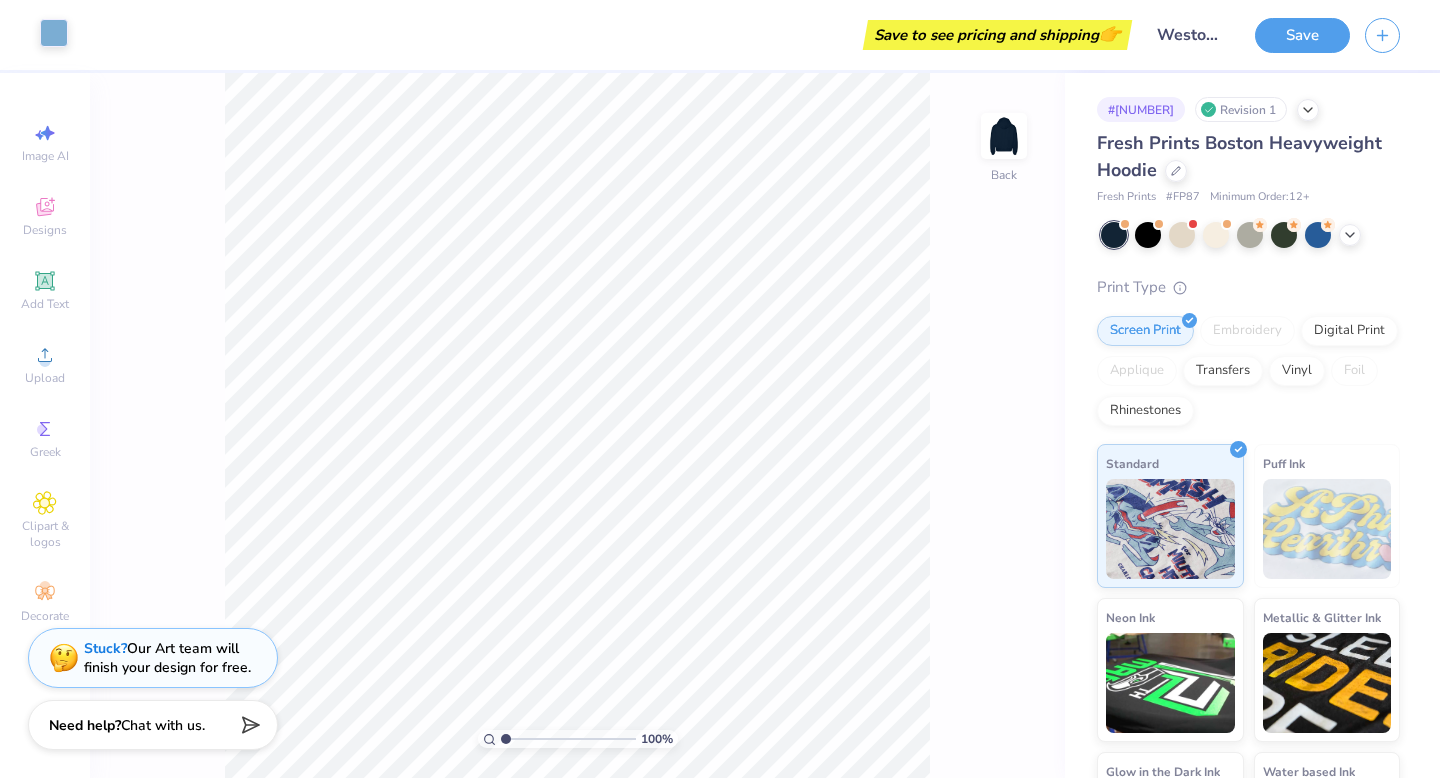 click at bounding box center (54, 33) 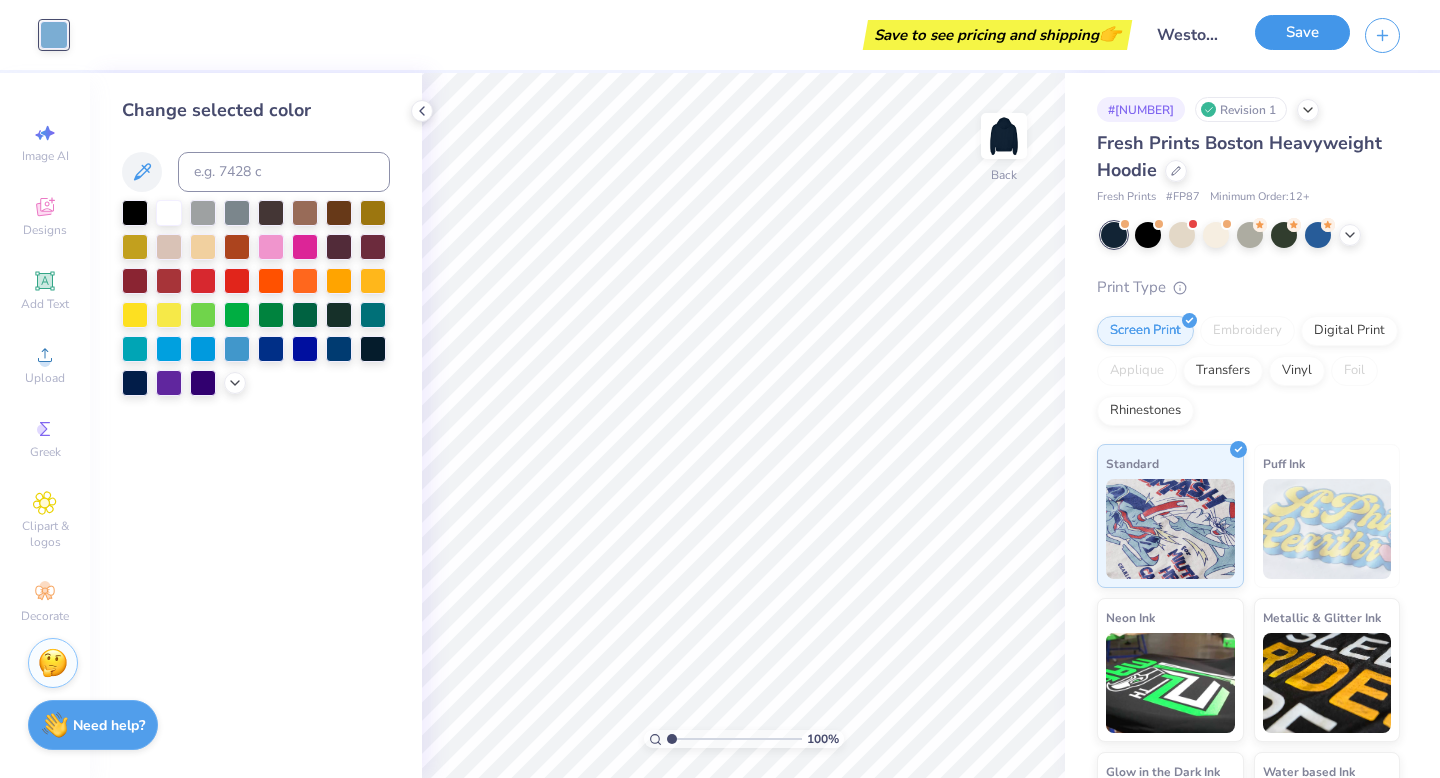click on "Save" at bounding box center (1302, 32) 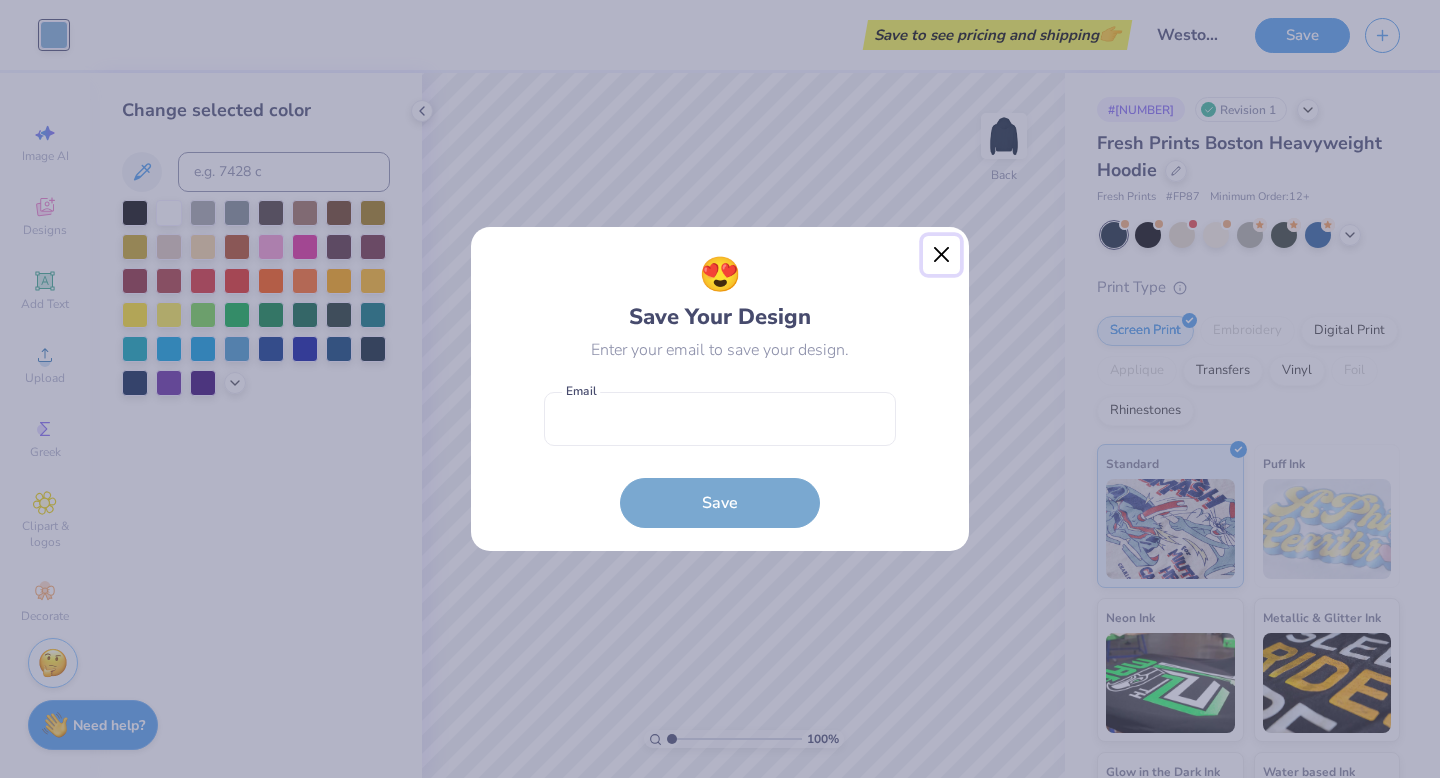 click at bounding box center (942, 255) 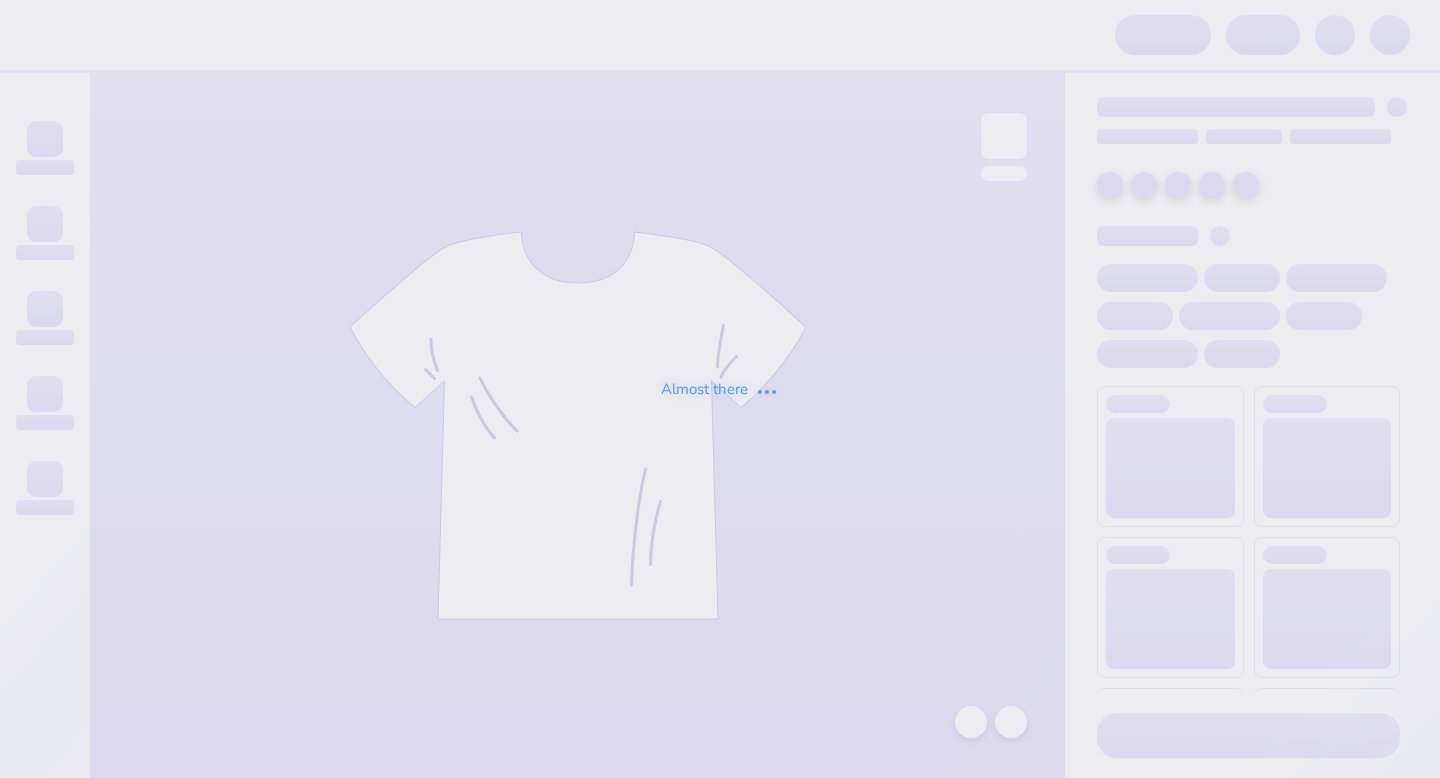 scroll, scrollTop: 0, scrollLeft: 0, axis: both 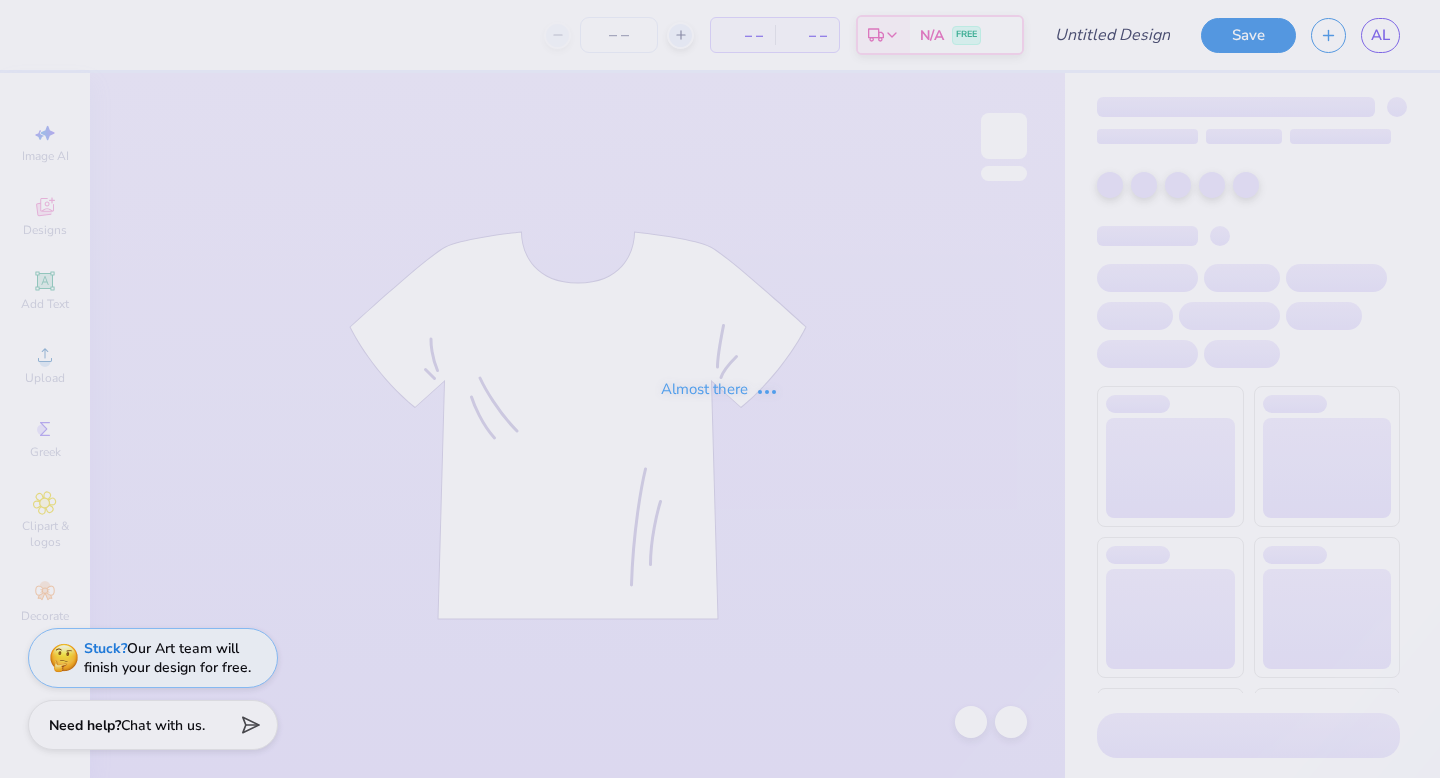 type on "Westover Sweatshort" 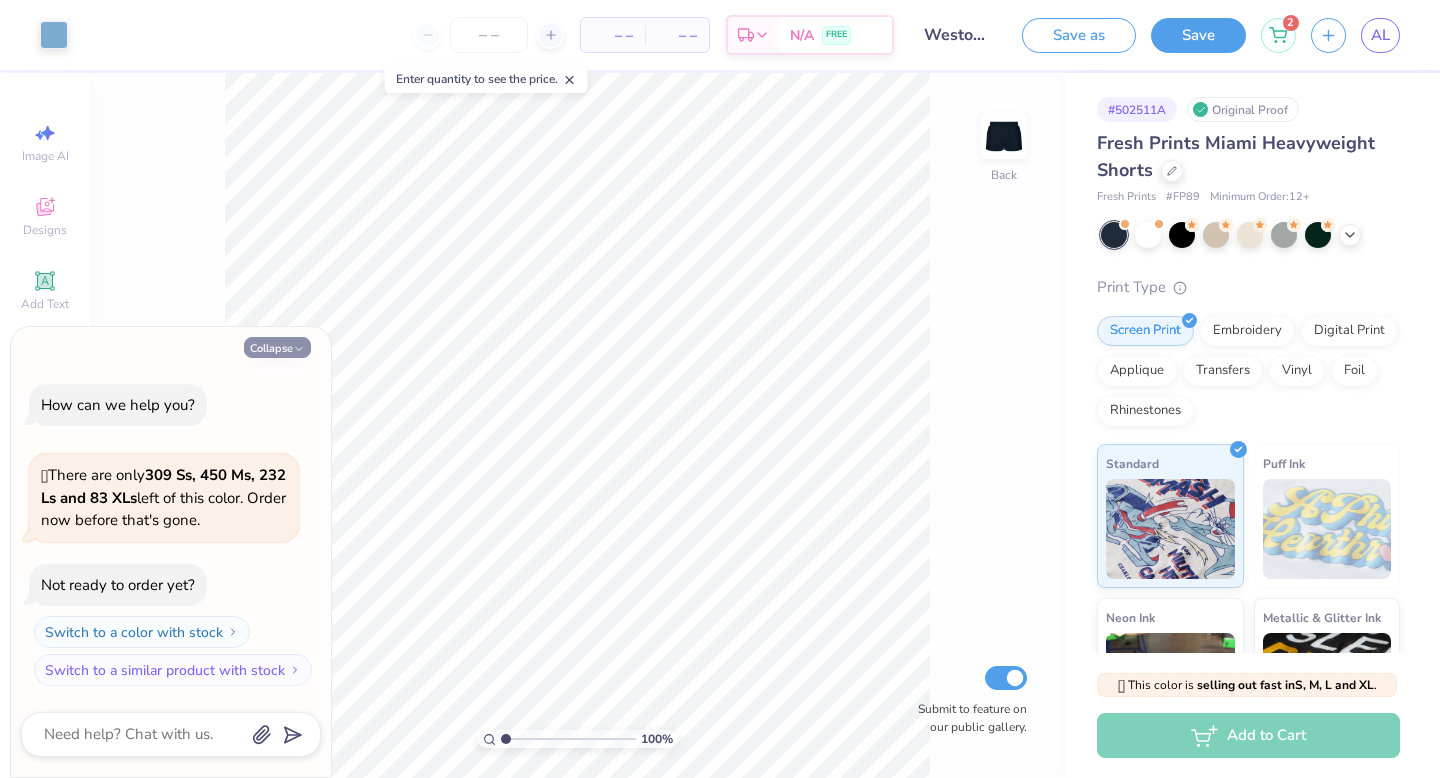 click on "Collapse" at bounding box center [277, 347] 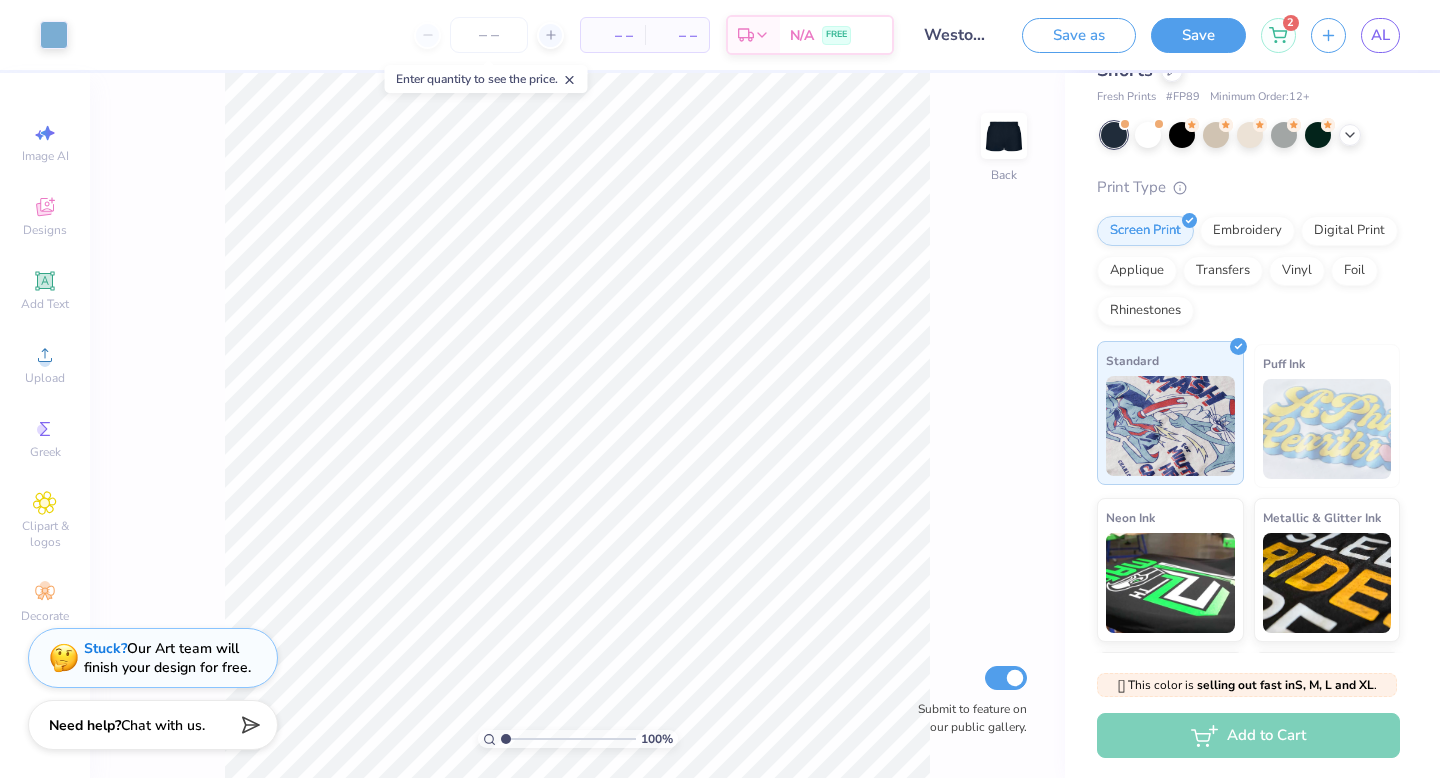 scroll, scrollTop: 103, scrollLeft: 0, axis: vertical 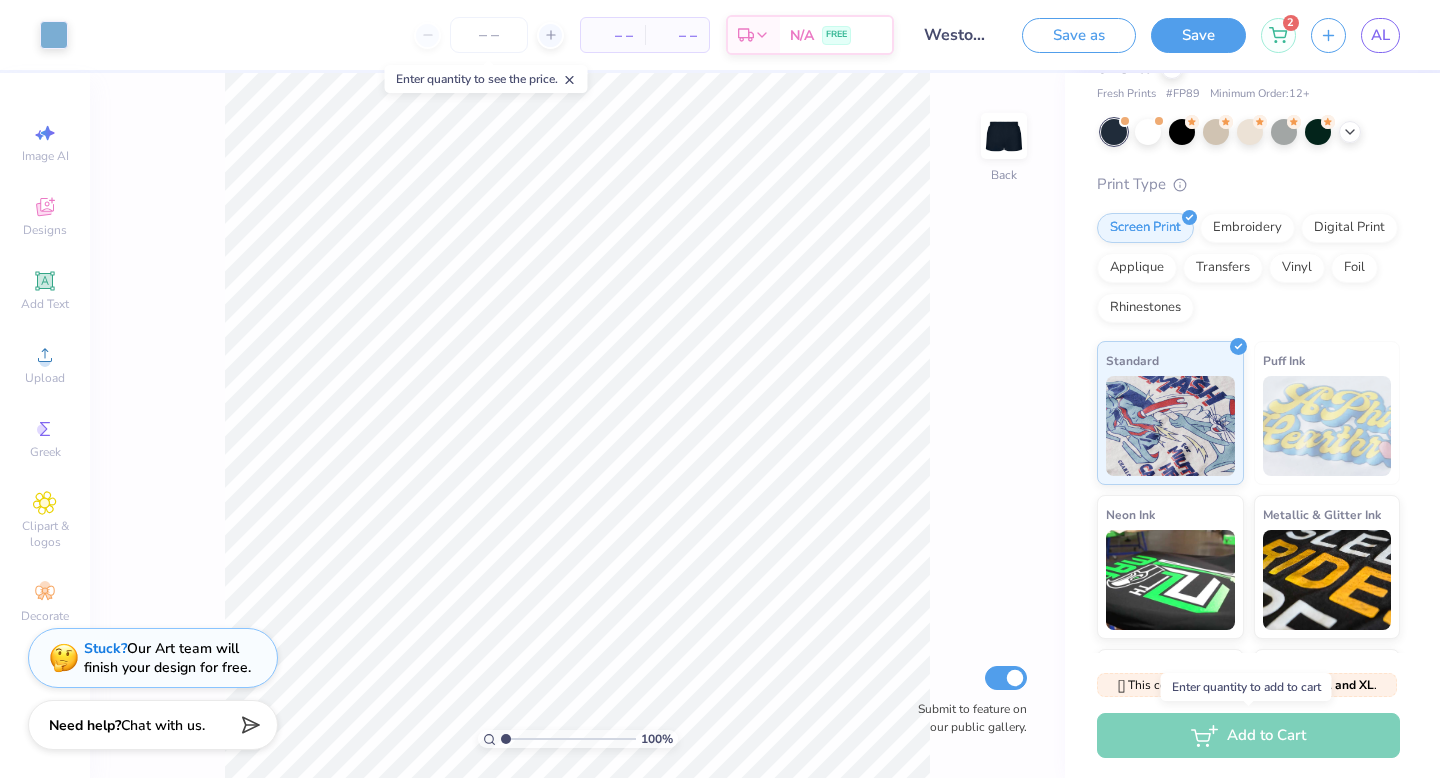 click on "Add to Cart" at bounding box center [1248, 735] 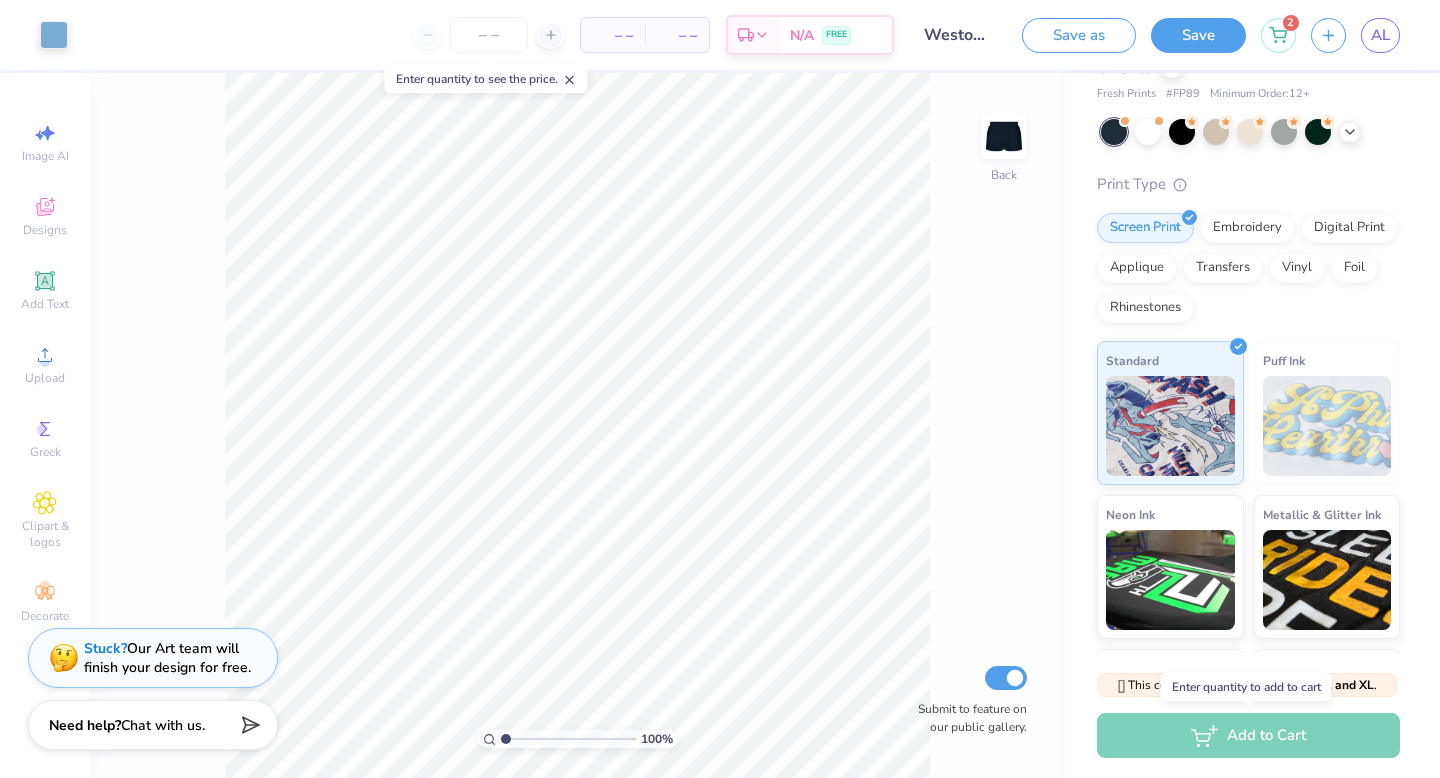 click on "Add to Cart" at bounding box center [1248, 735] 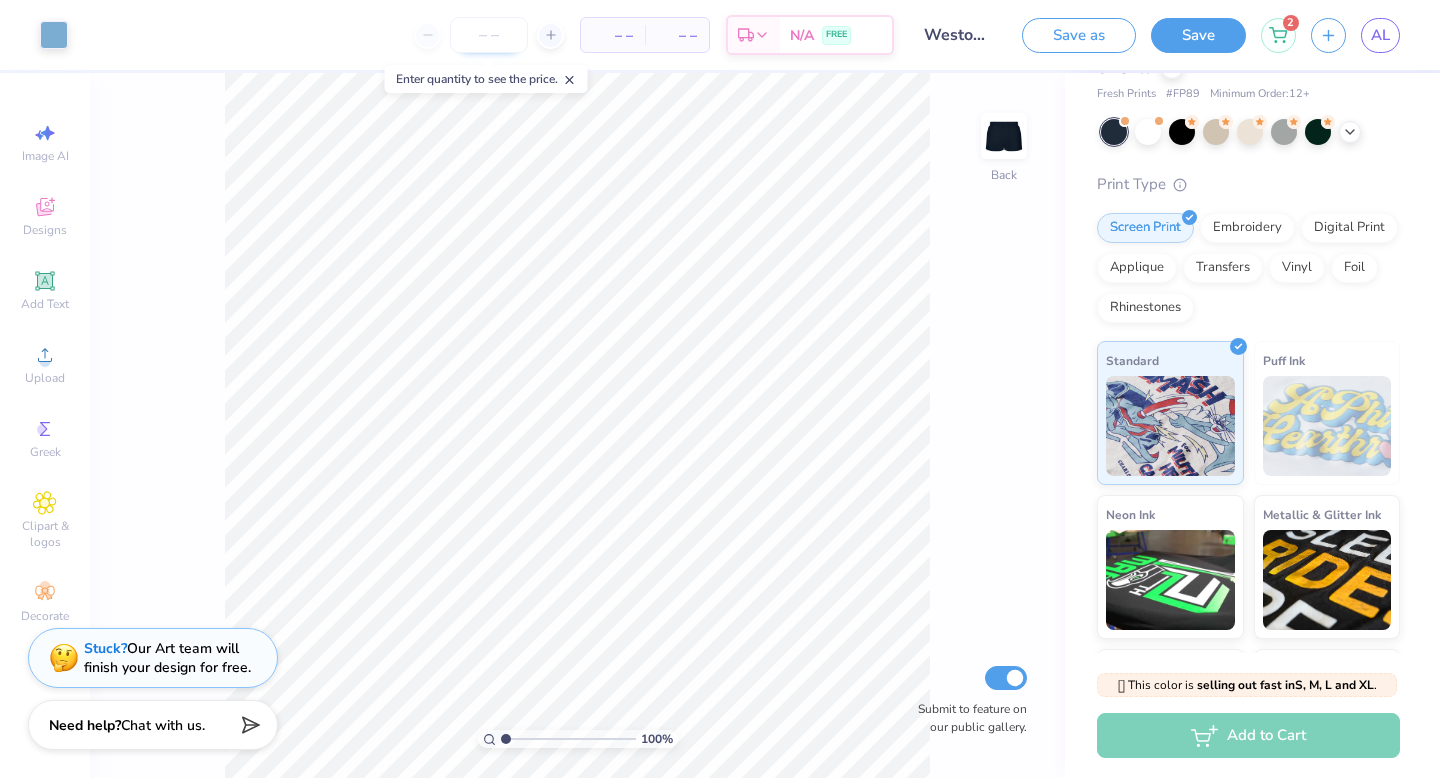 click at bounding box center [489, 35] 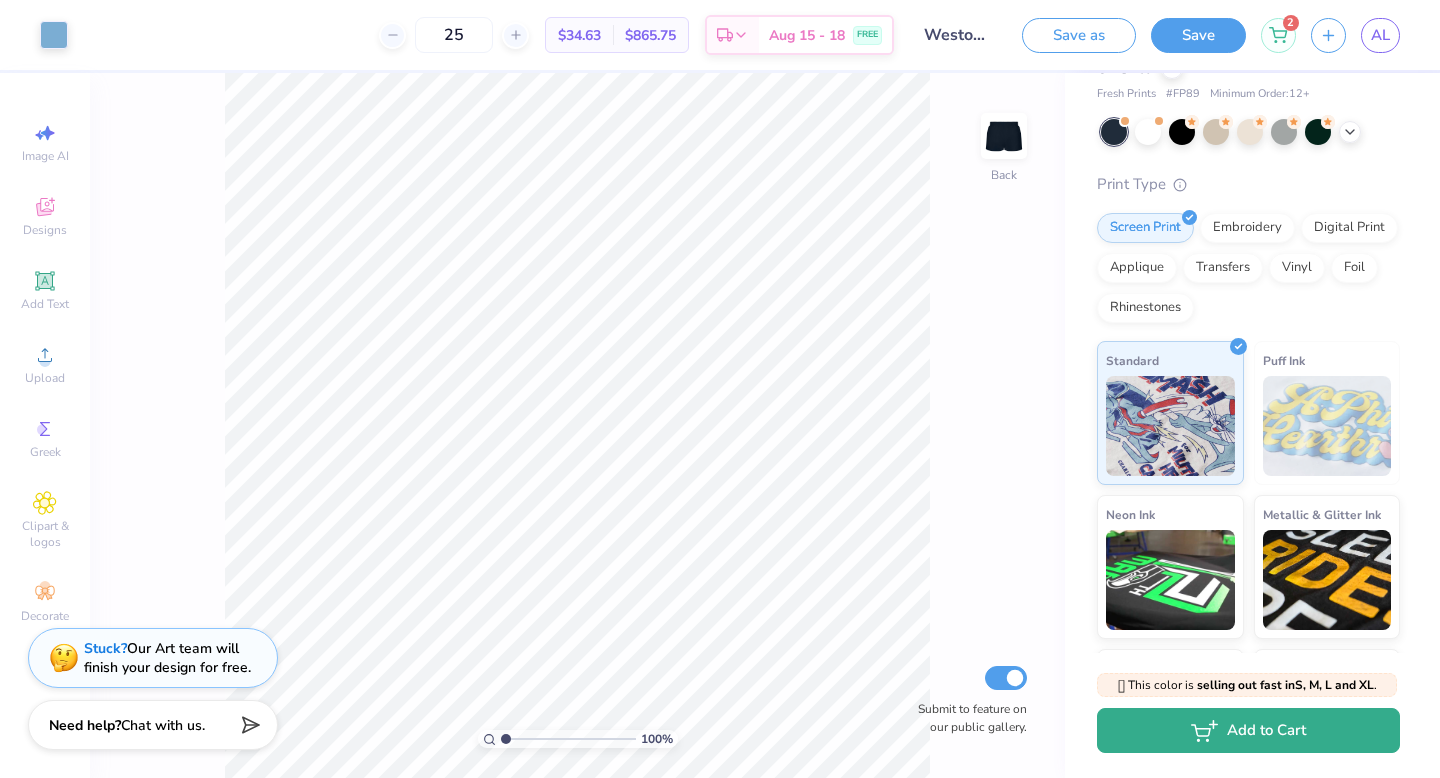 click 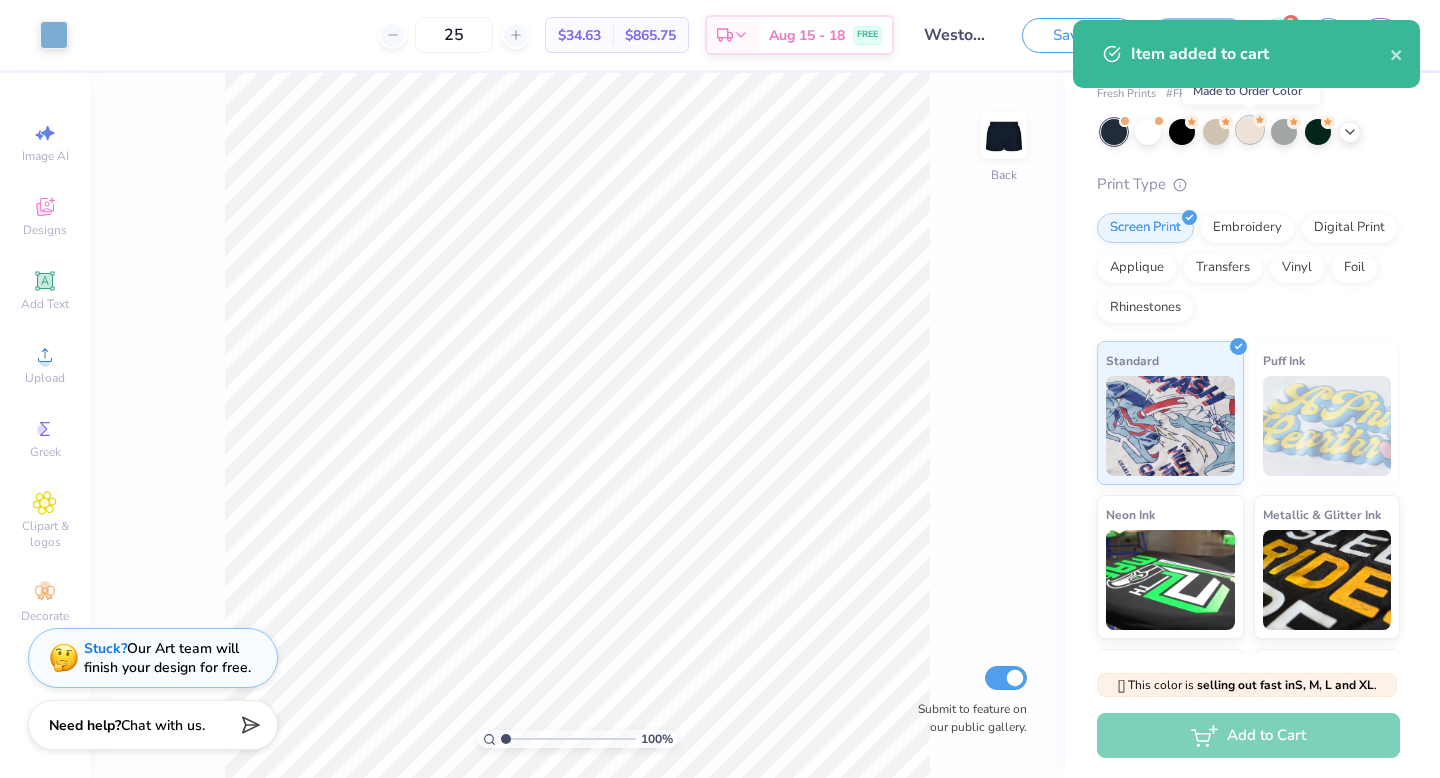 click at bounding box center (1250, 130) 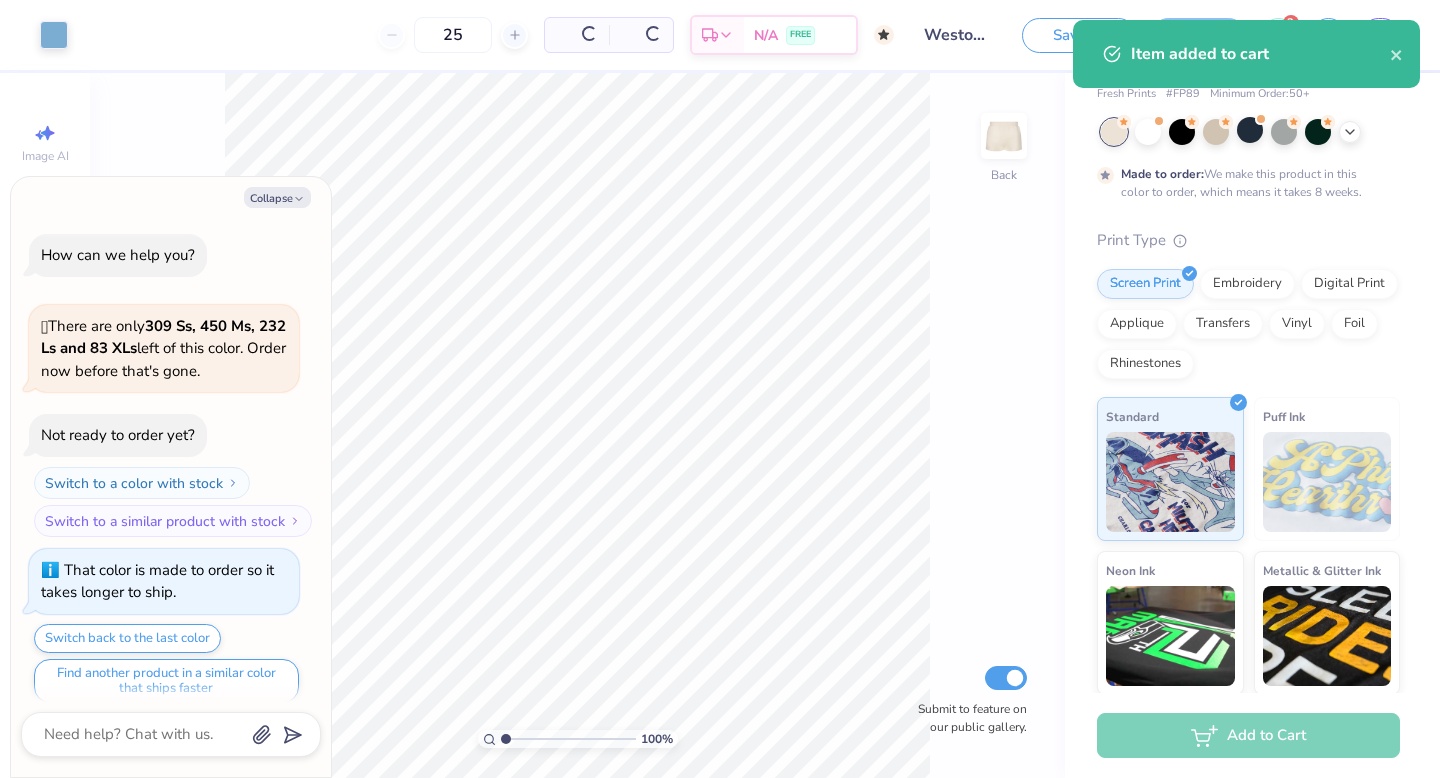 type on "50" 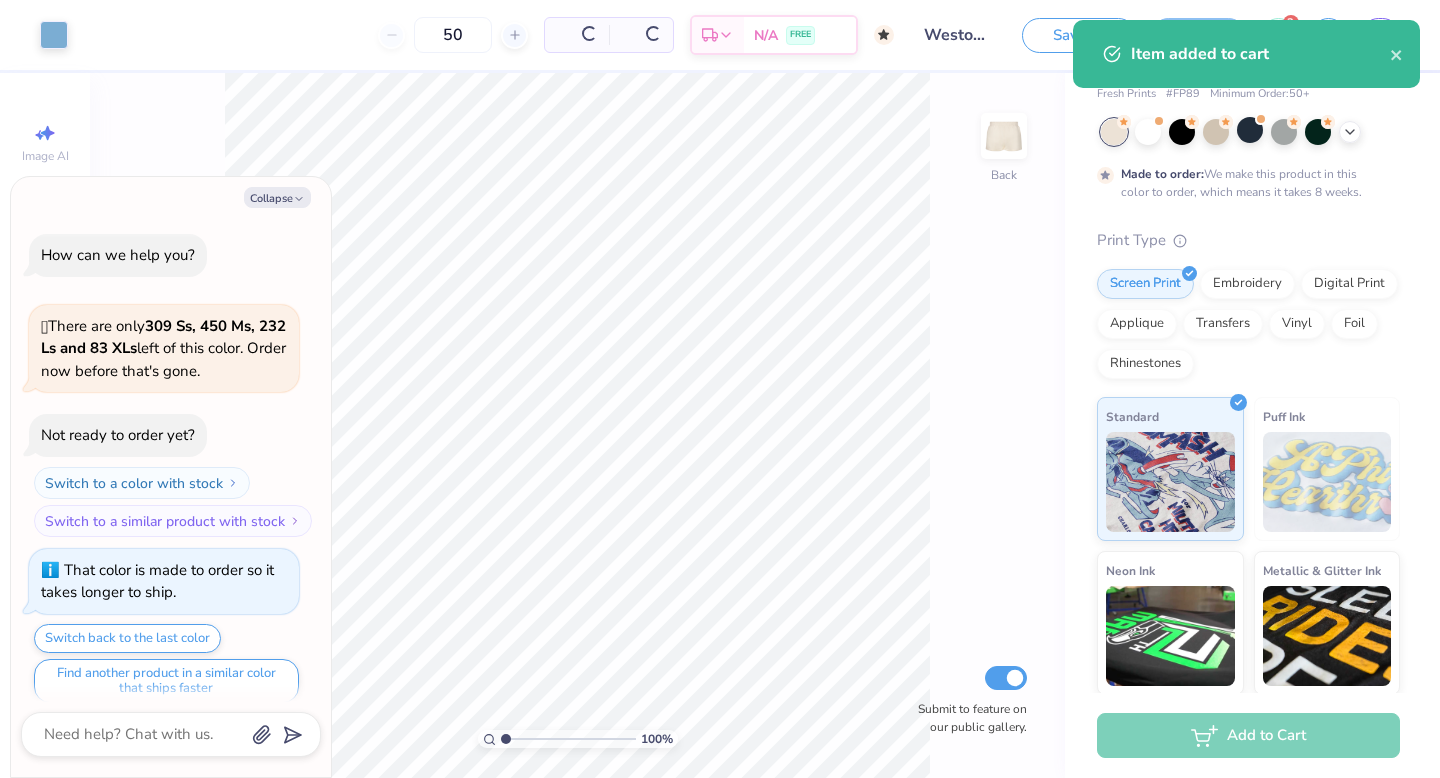 scroll, scrollTop: 16, scrollLeft: 0, axis: vertical 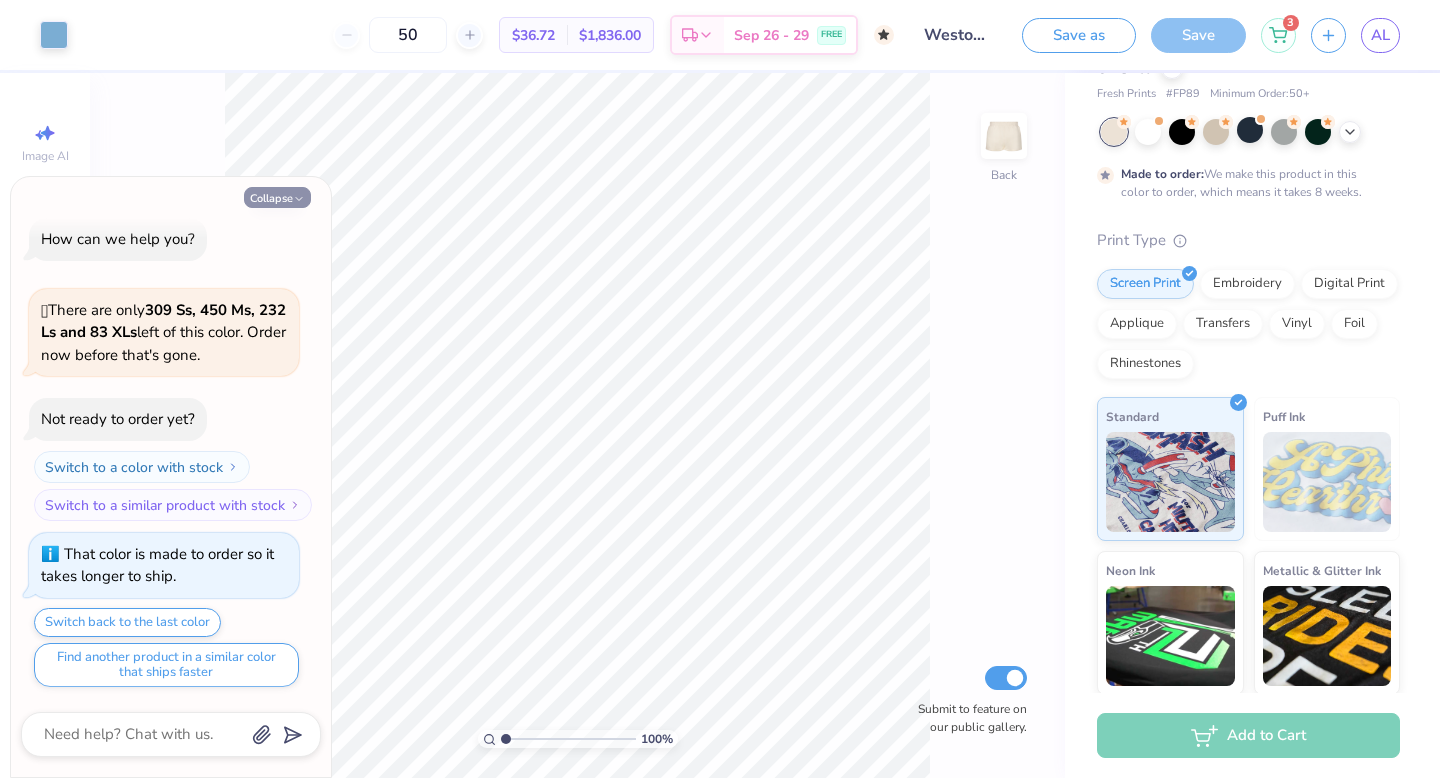 click on "Collapse" at bounding box center (277, 197) 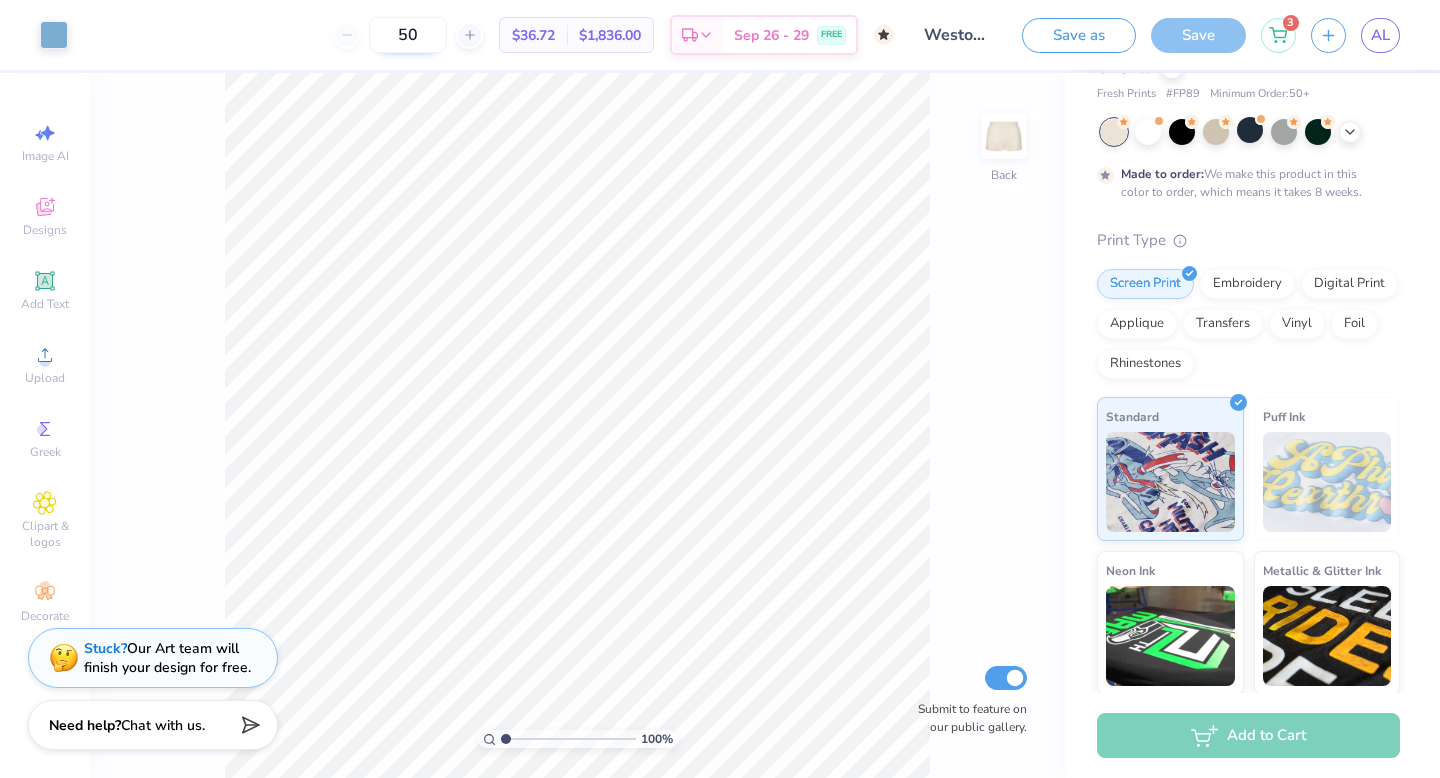 click on "50" at bounding box center [408, 35] 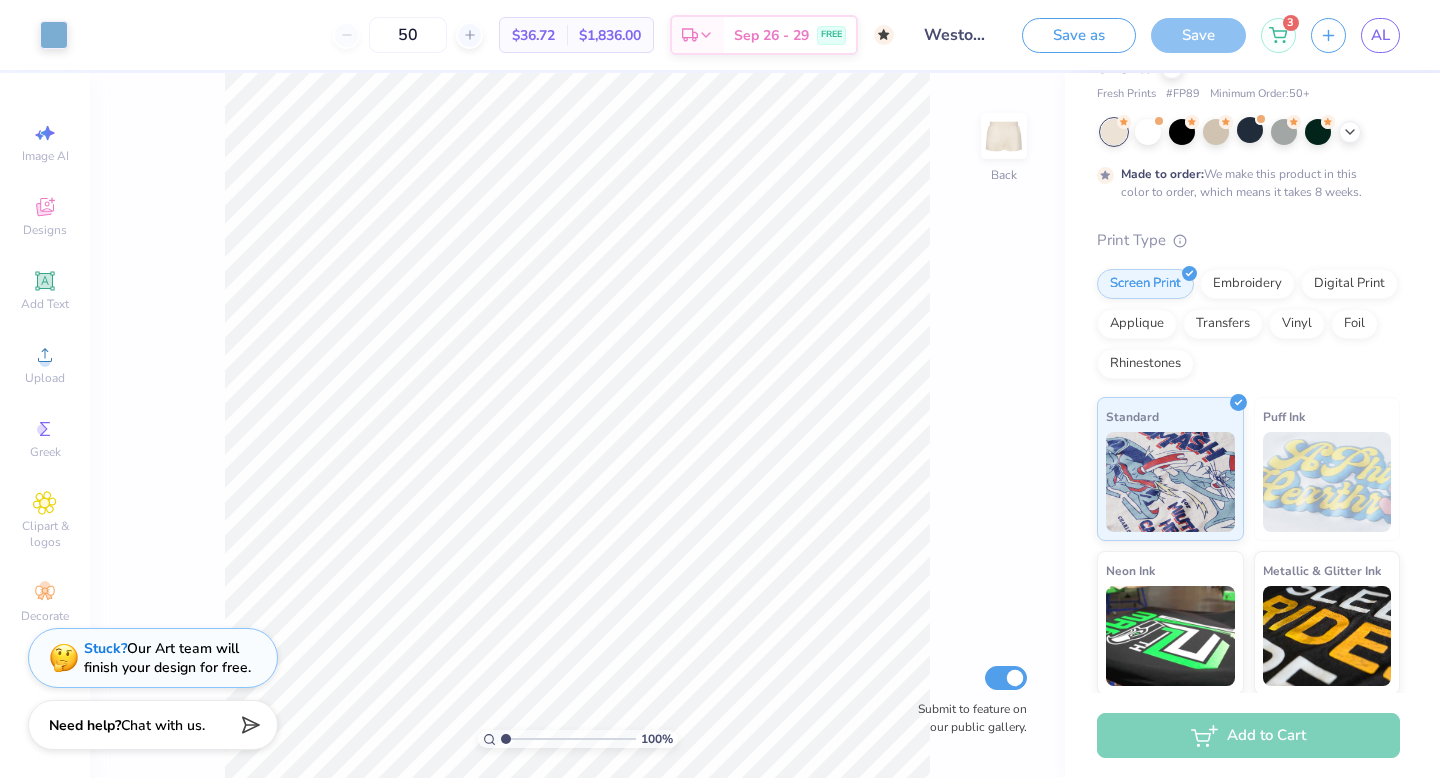 click on "50 $36.72 Per Item $1,836.00 Total Est.  Delivery Sep 26 - 29 FREE" at bounding box center (488, 35) 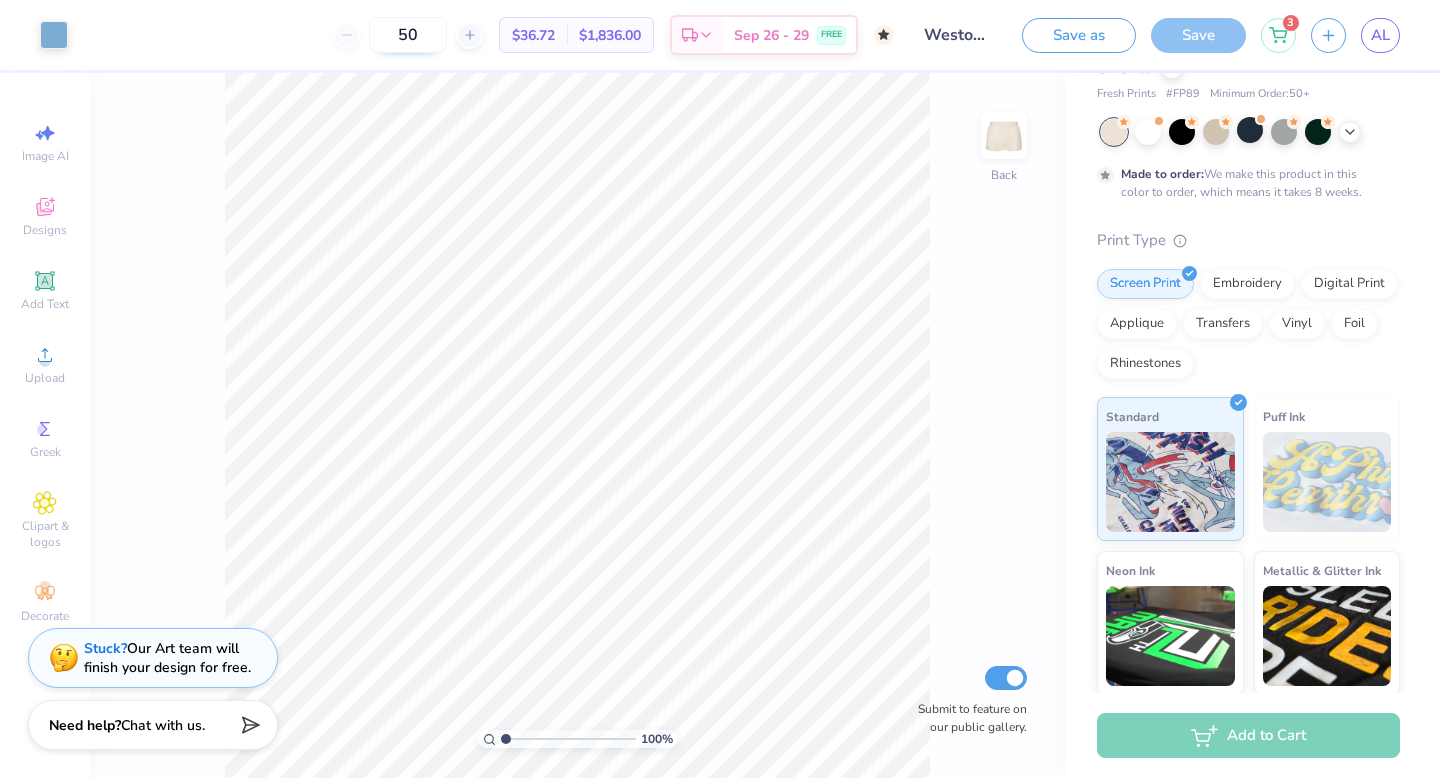 click on "50" at bounding box center [408, 35] 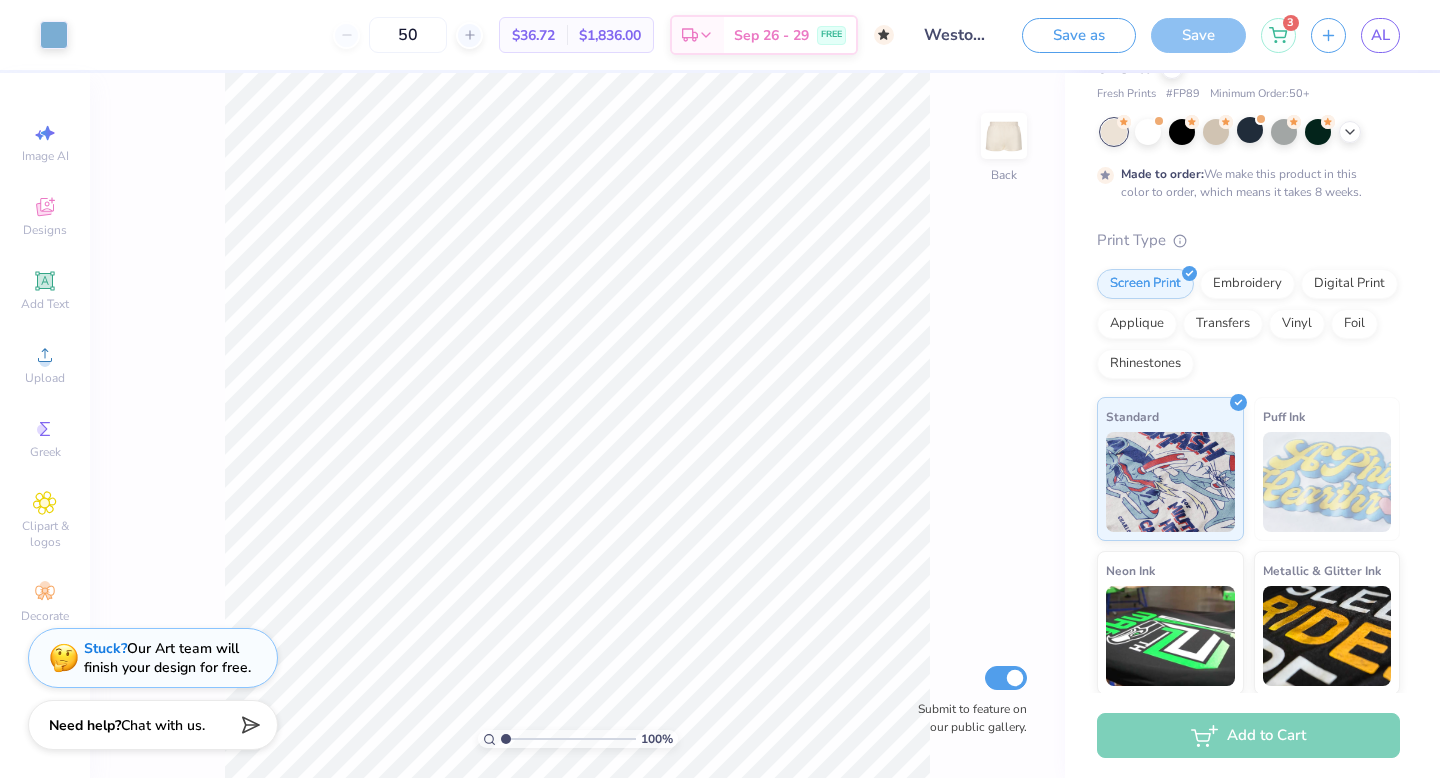 click on "50" at bounding box center (408, 35) 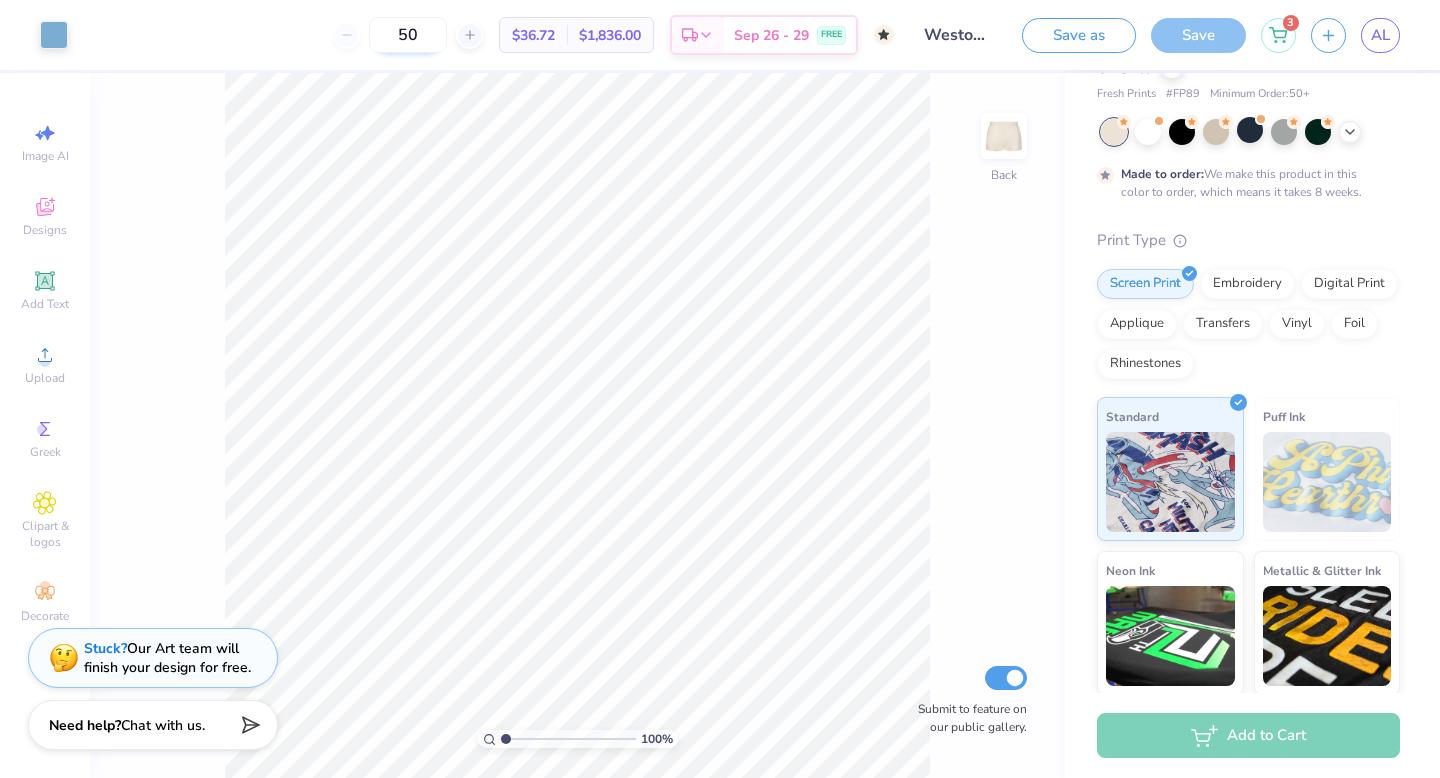 click on "50" at bounding box center [408, 35] 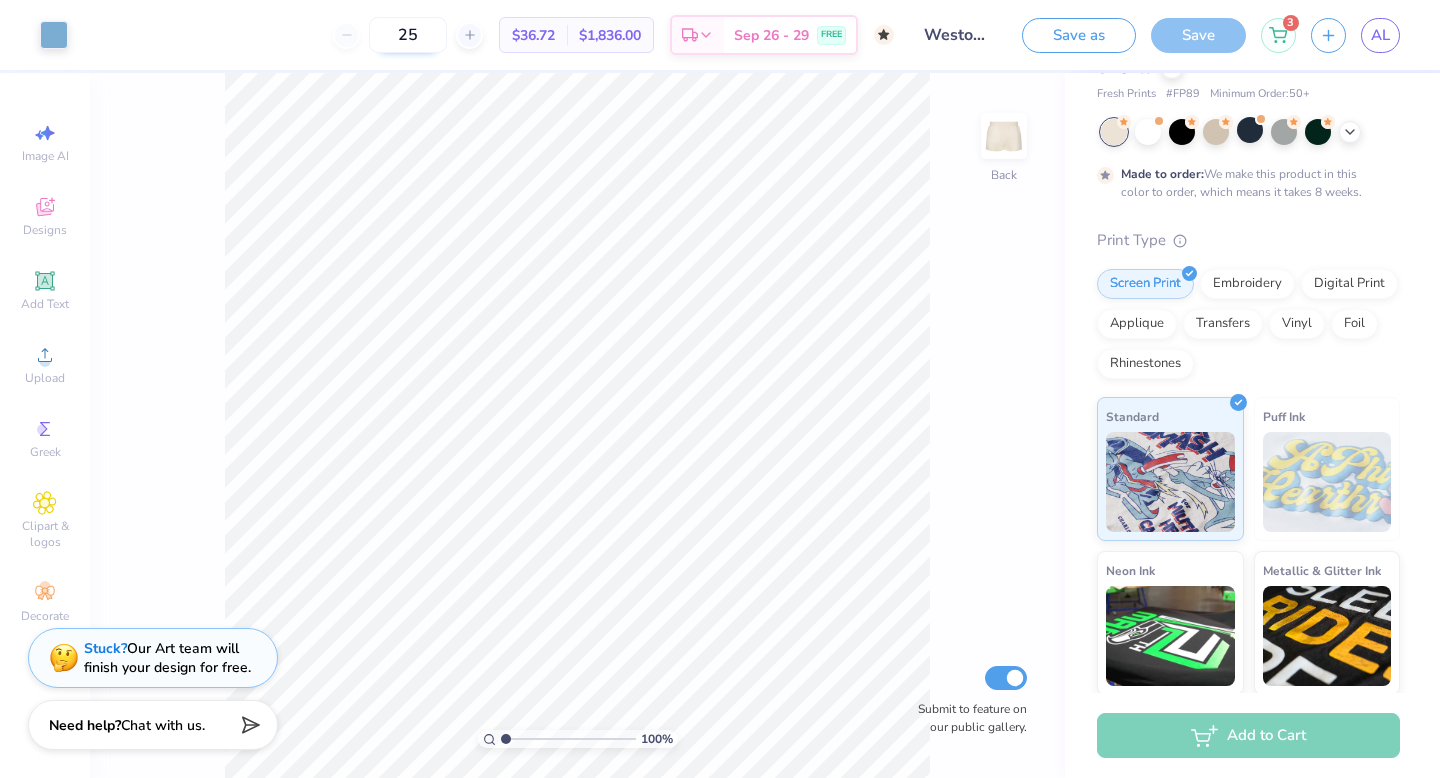 type on "50" 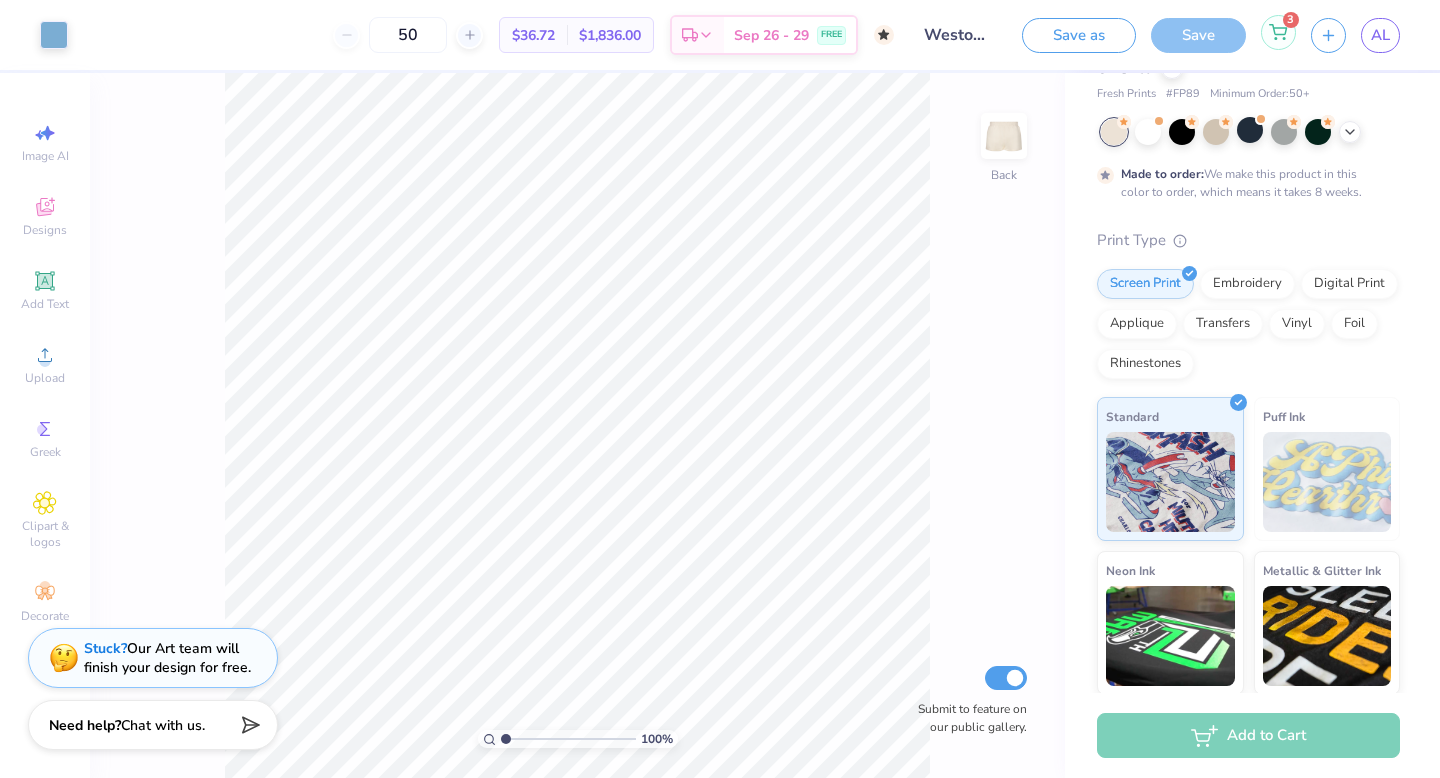 click on "3" at bounding box center [1291, 20] 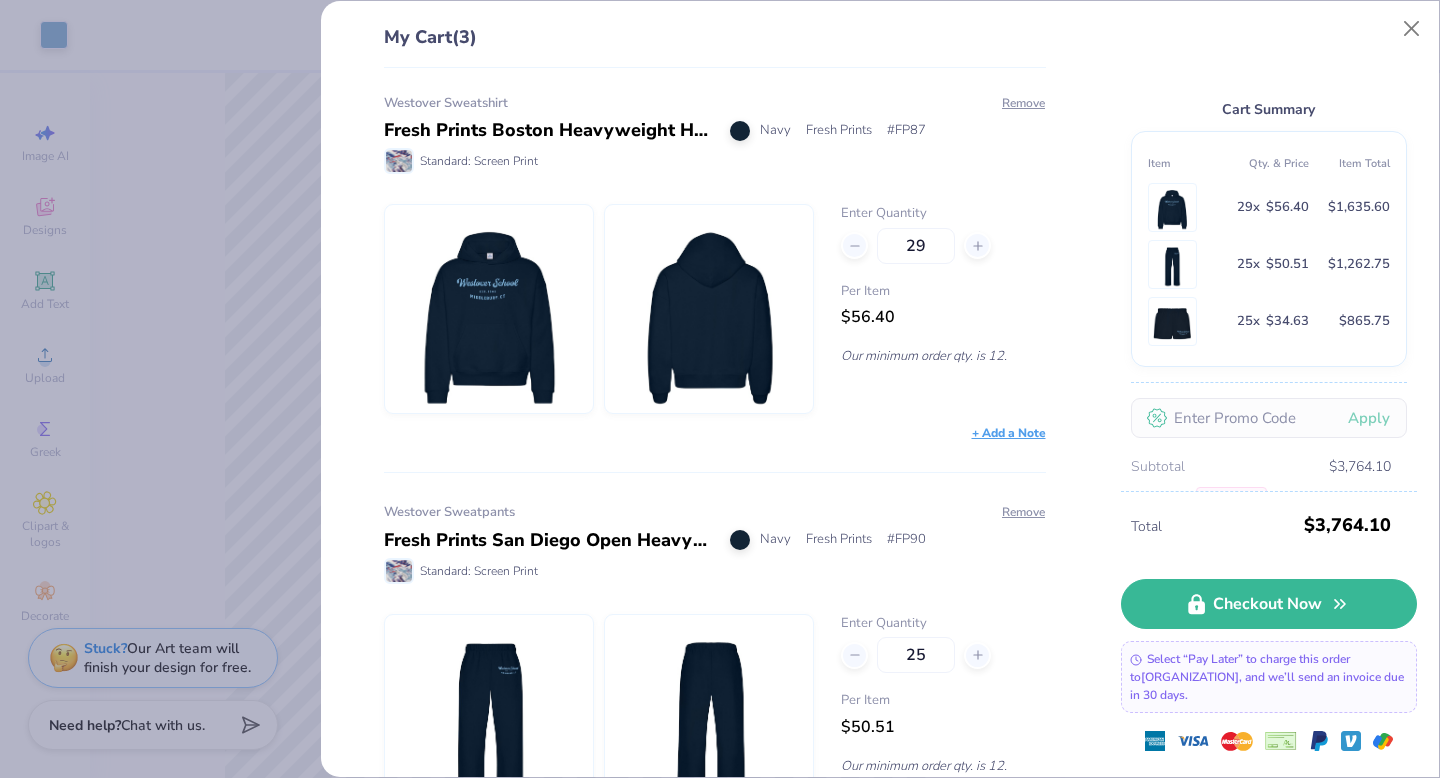 scroll, scrollTop: 0, scrollLeft: 0, axis: both 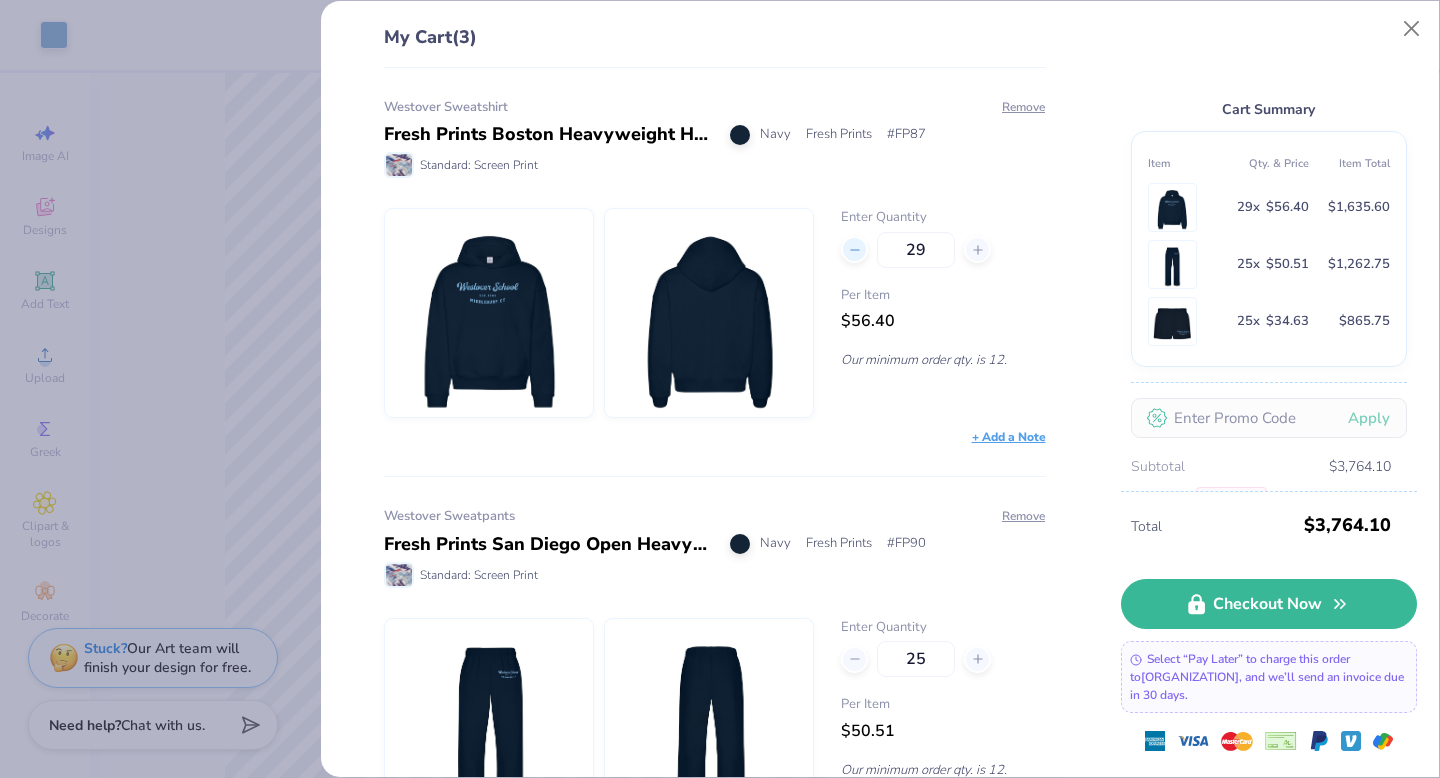 click 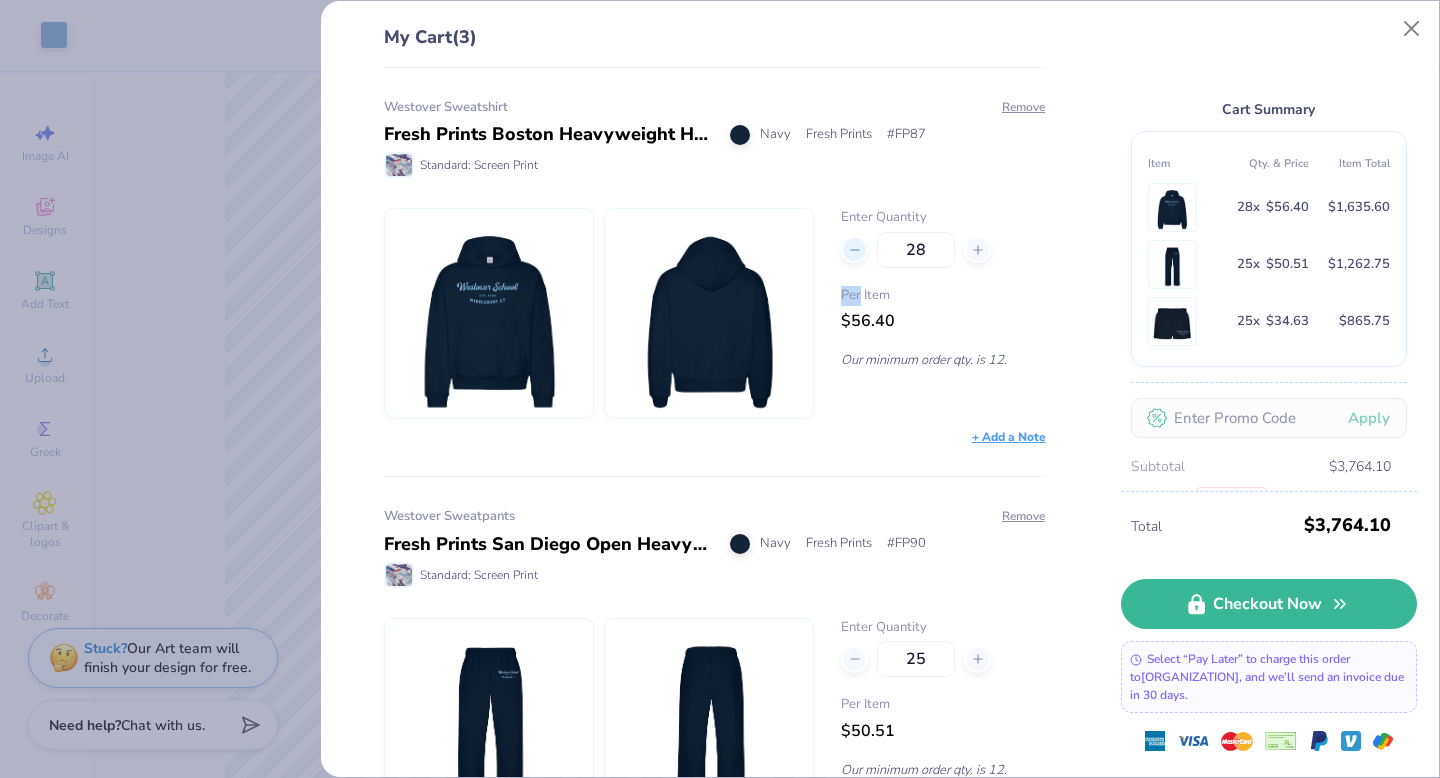 click 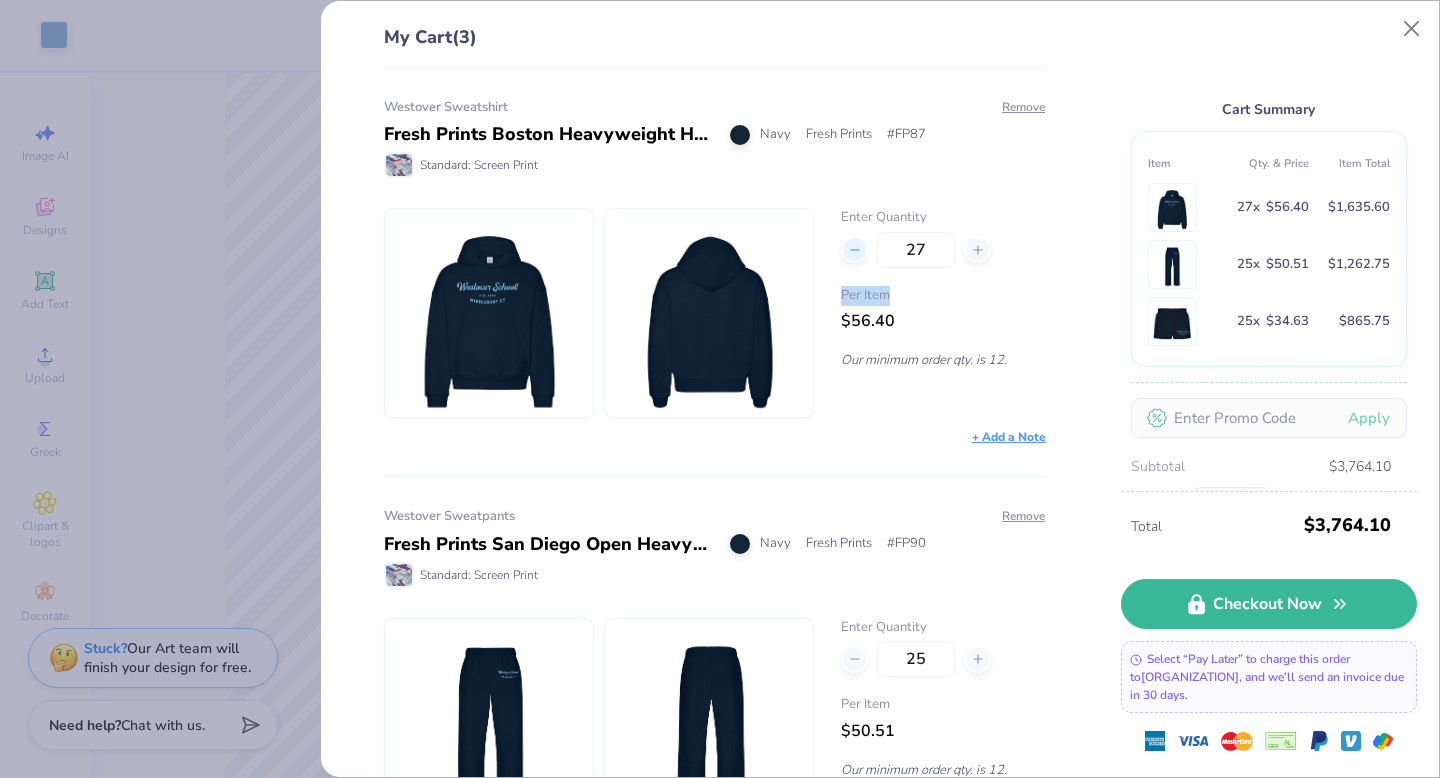 click 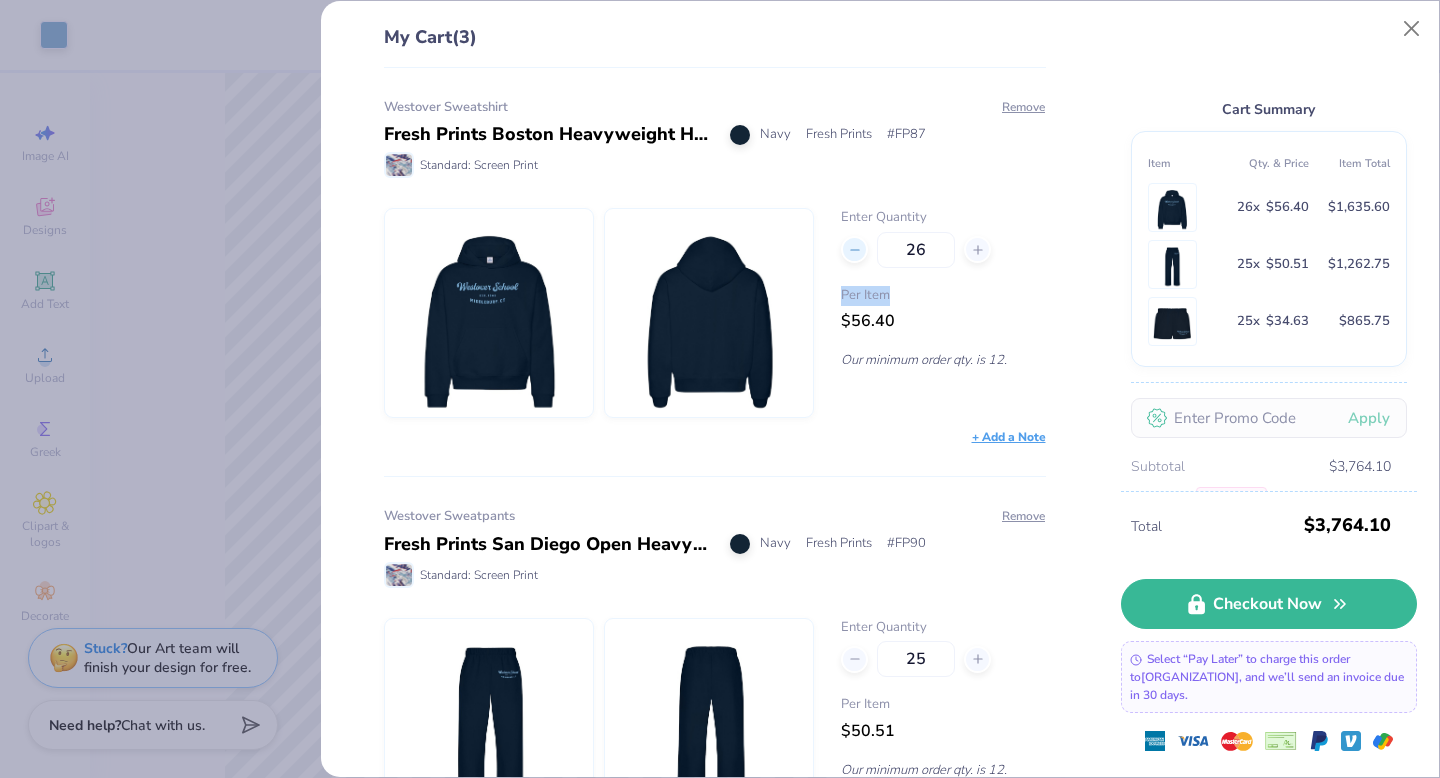 click 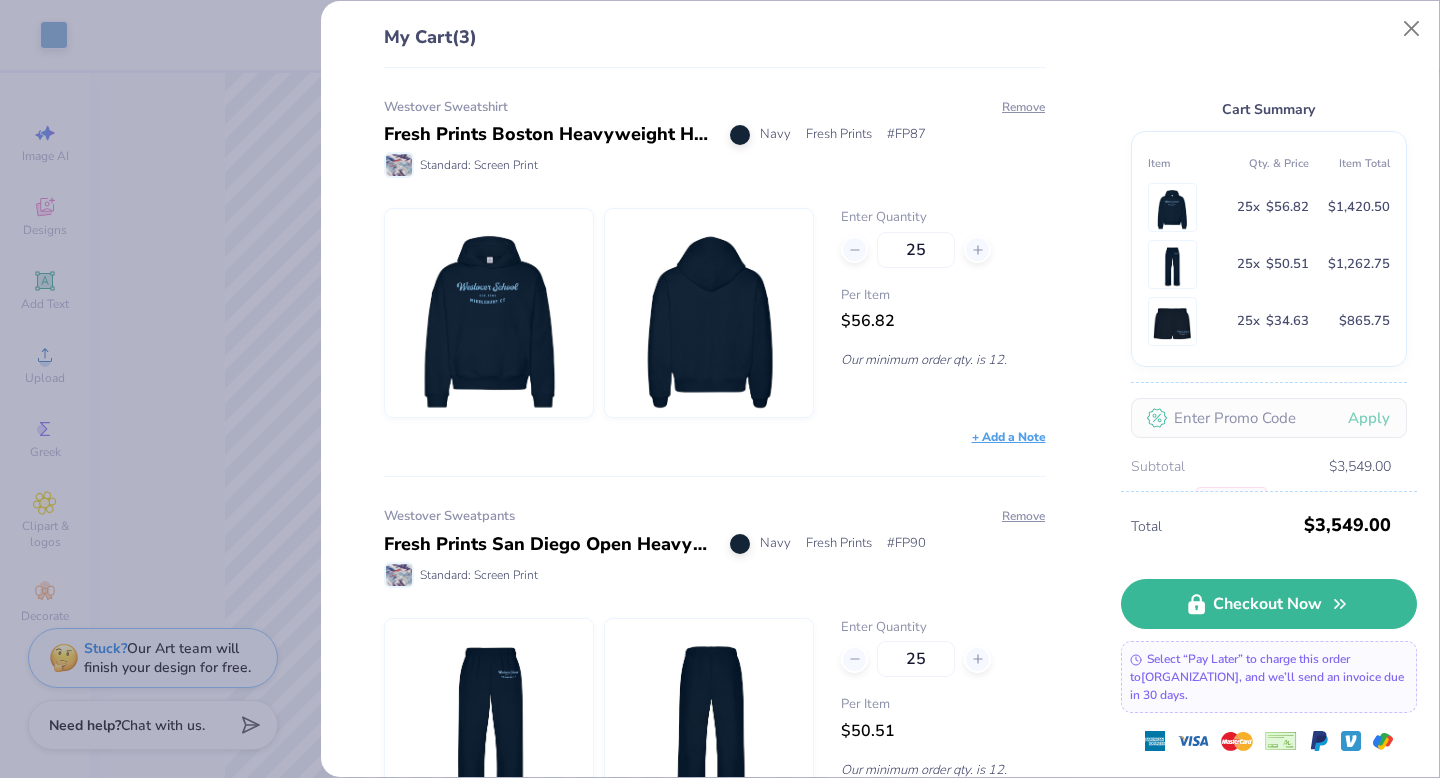 click on "Per Item $56.82" at bounding box center (943, 310) 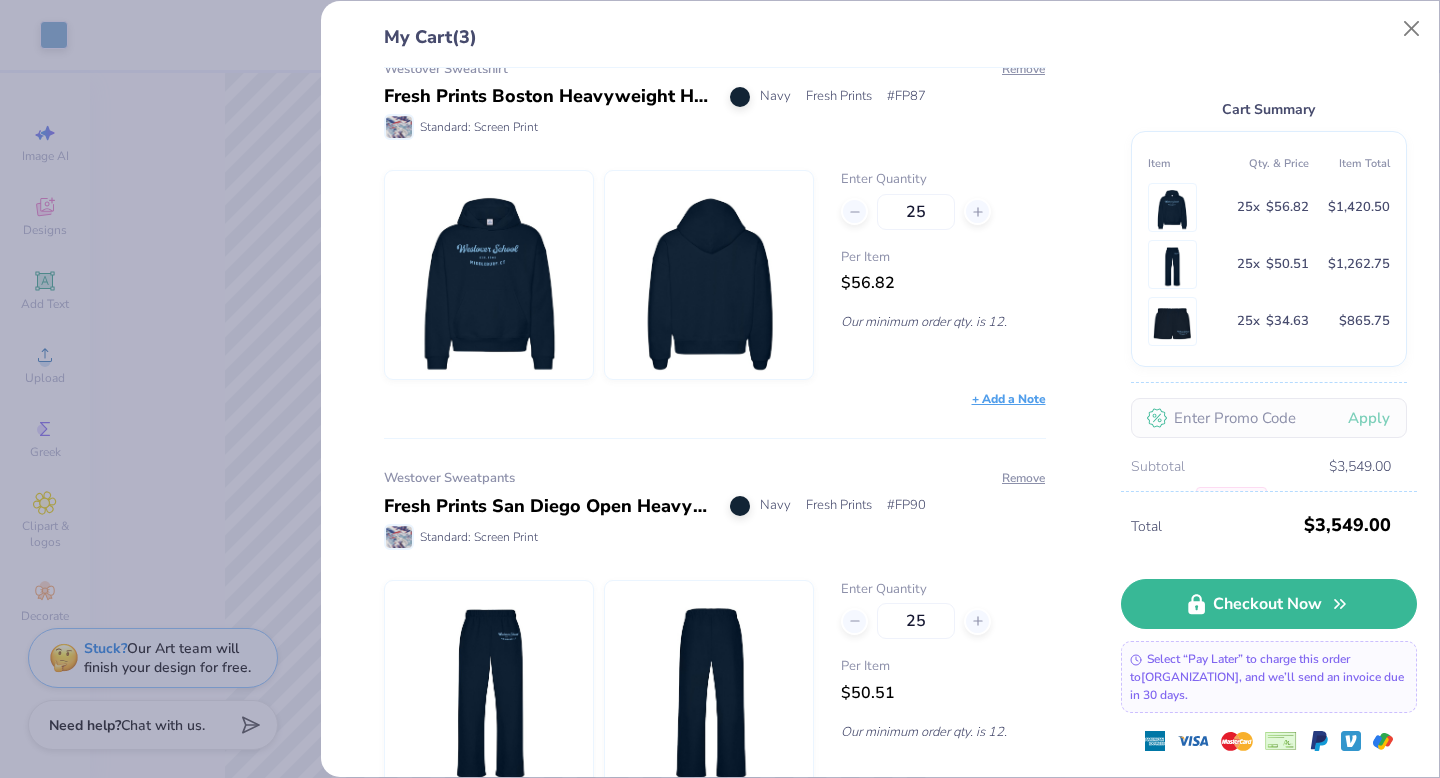 scroll, scrollTop: 0, scrollLeft: 0, axis: both 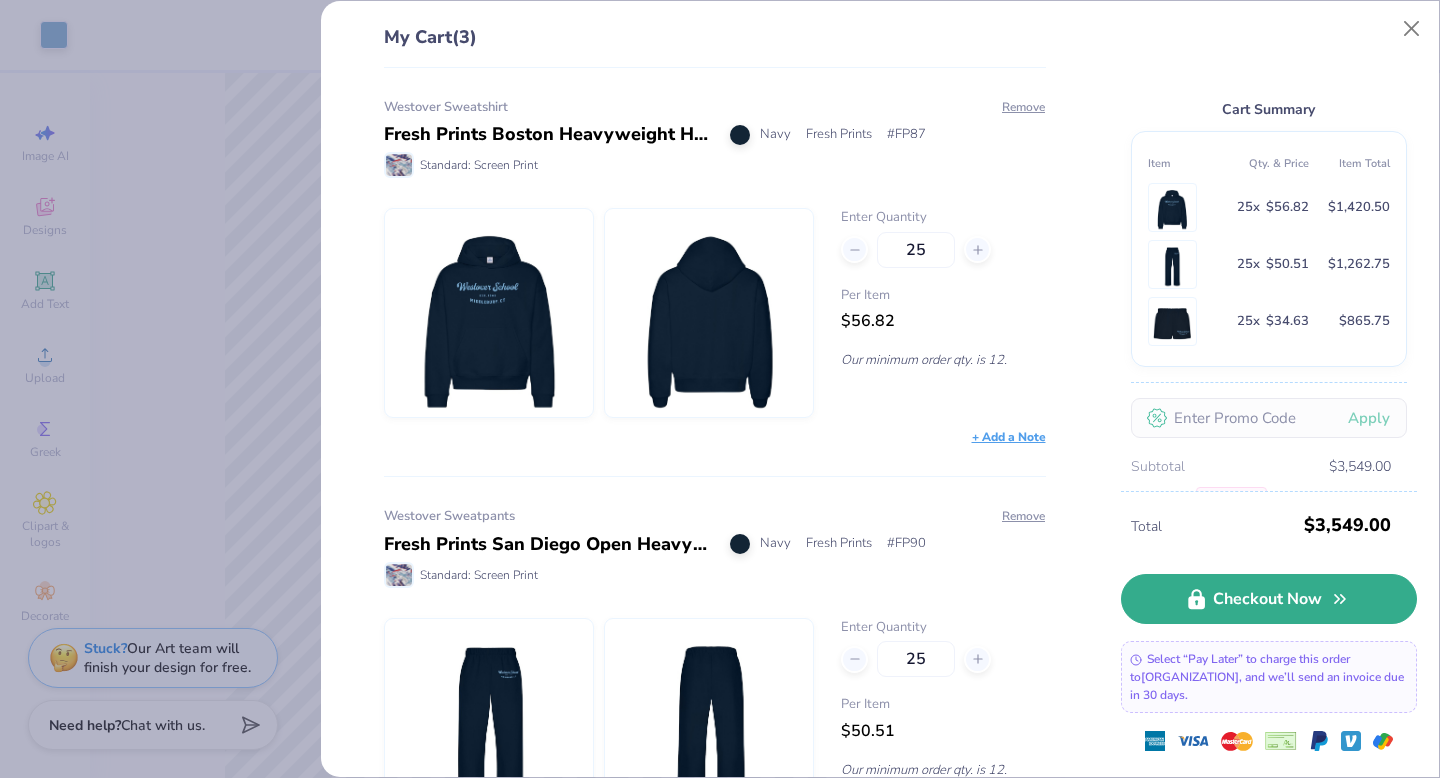click on "Checkout Now" at bounding box center (1269, 599) 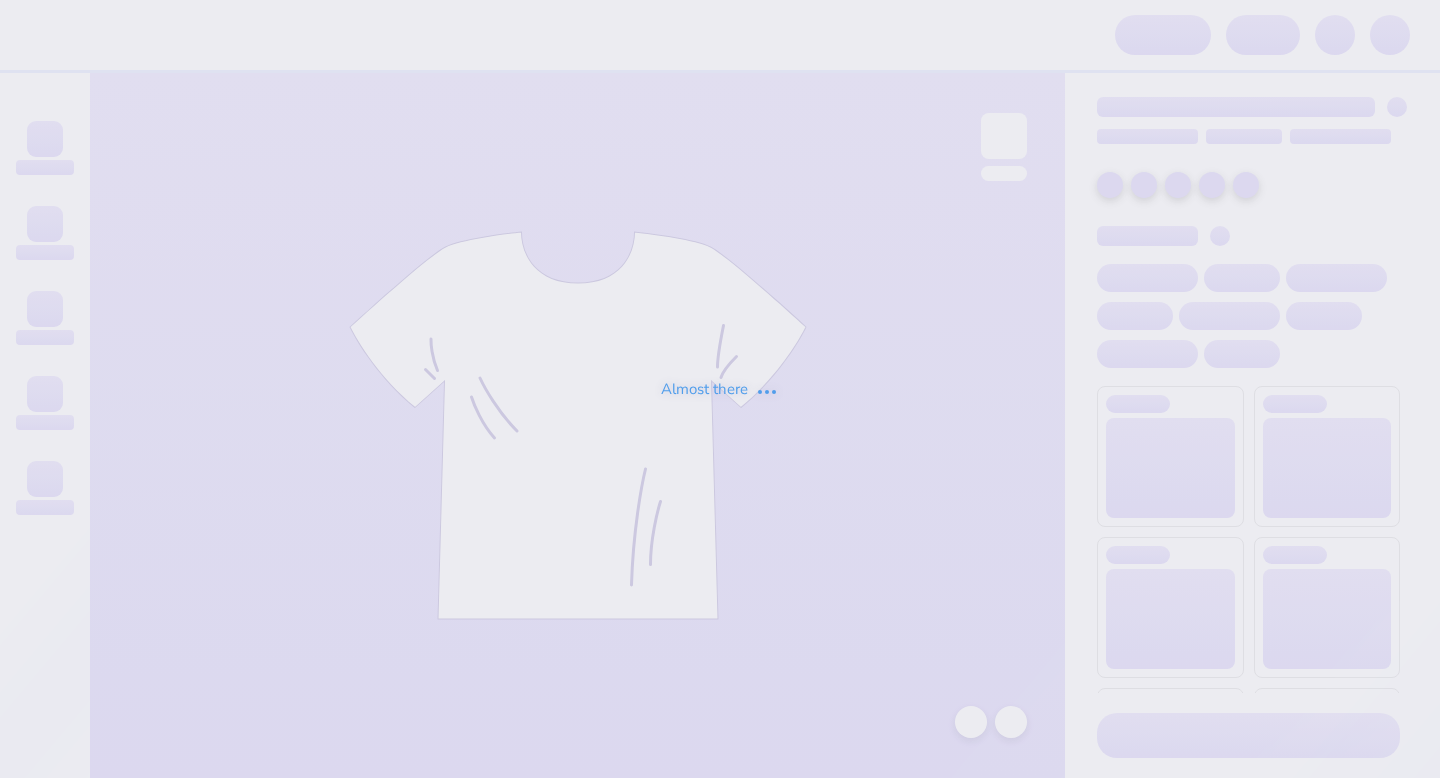 scroll, scrollTop: 0, scrollLeft: 0, axis: both 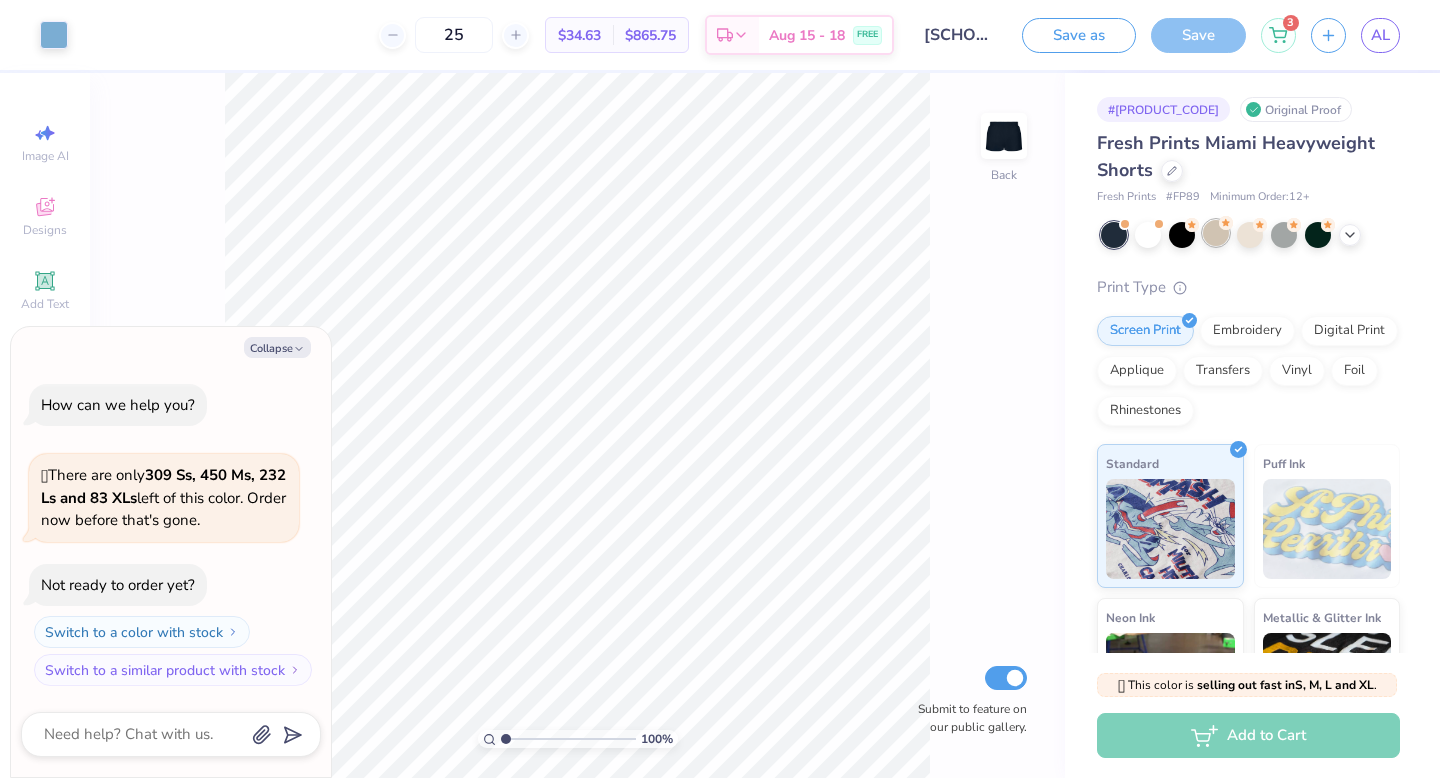 click at bounding box center (1216, 233) 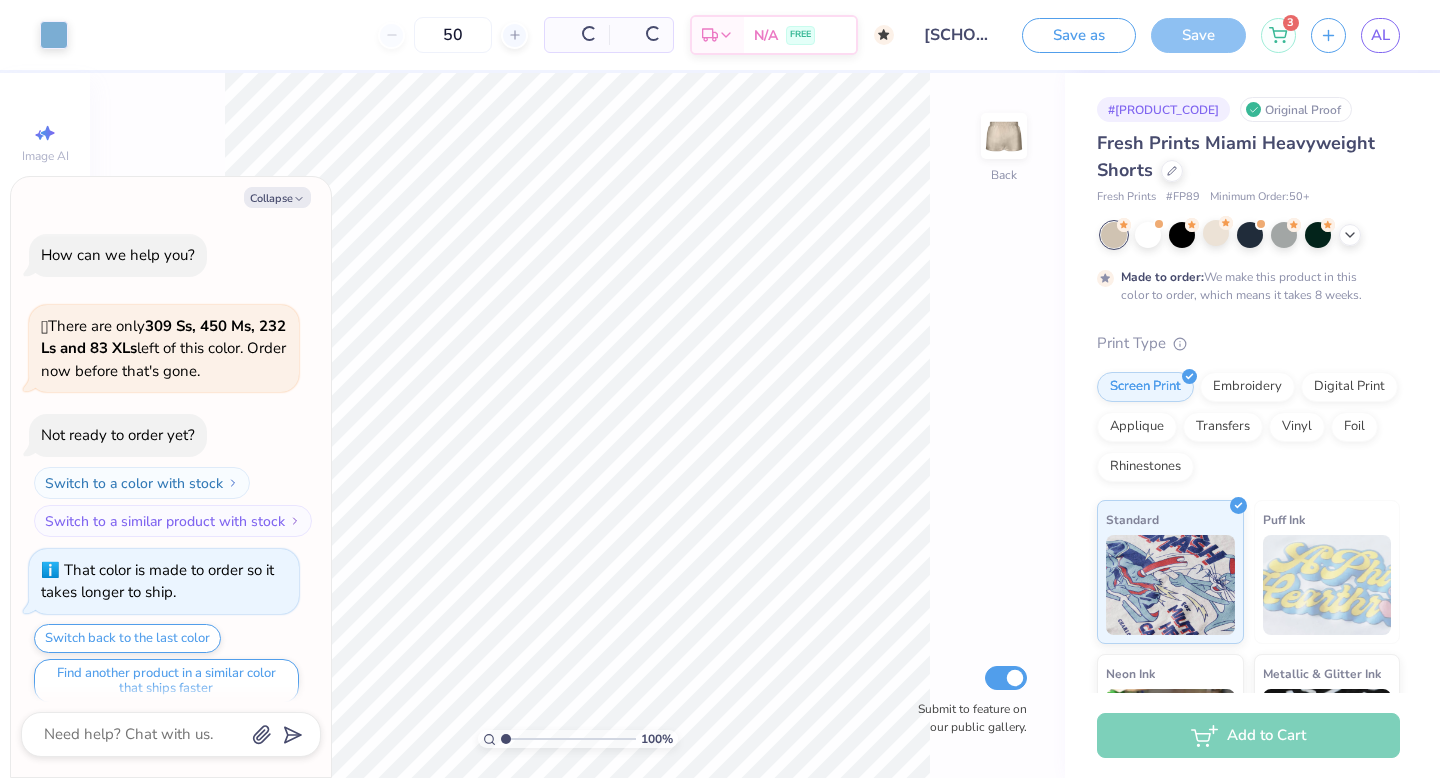 scroll, scrollTop: 16, scrollLeft: 0, axis: vertical 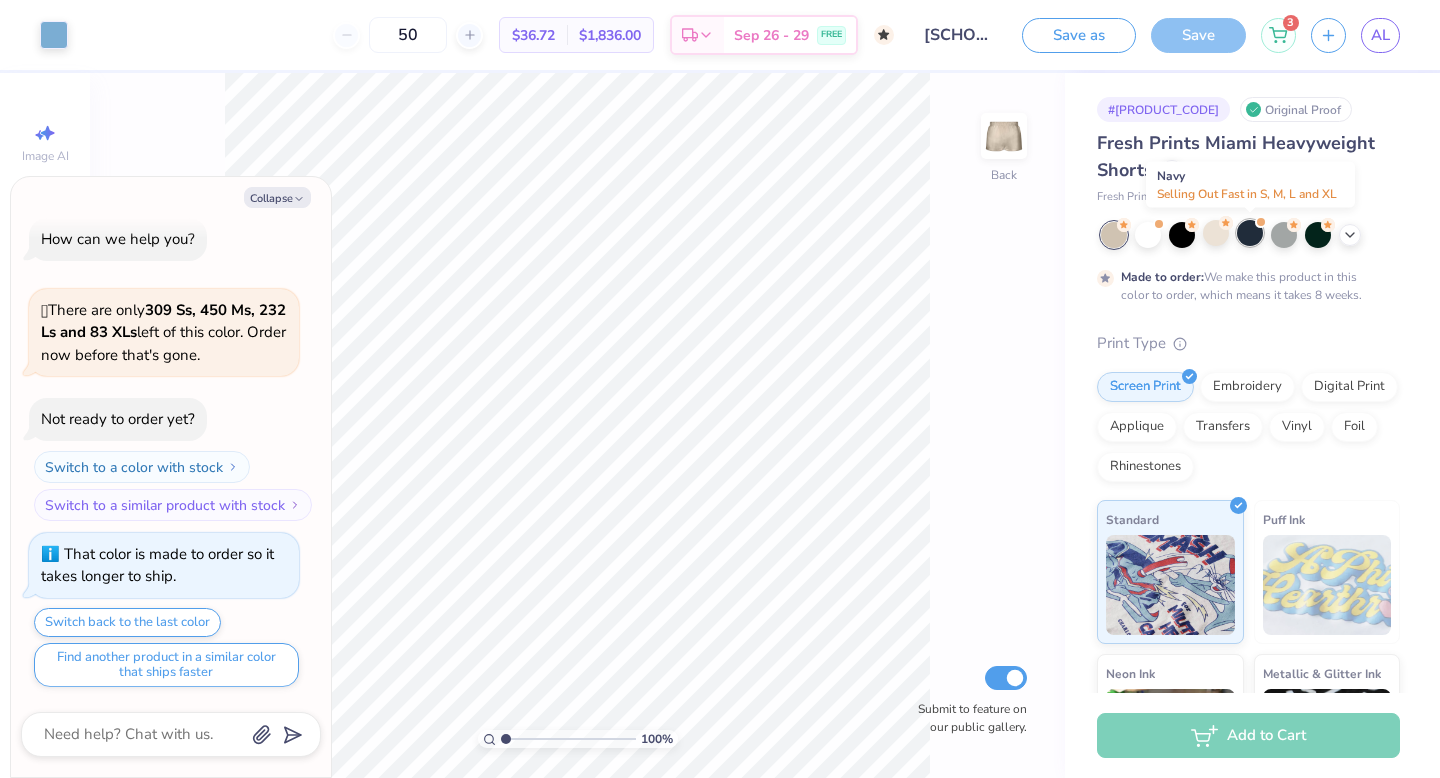 click at bounding box center (1250, 233) 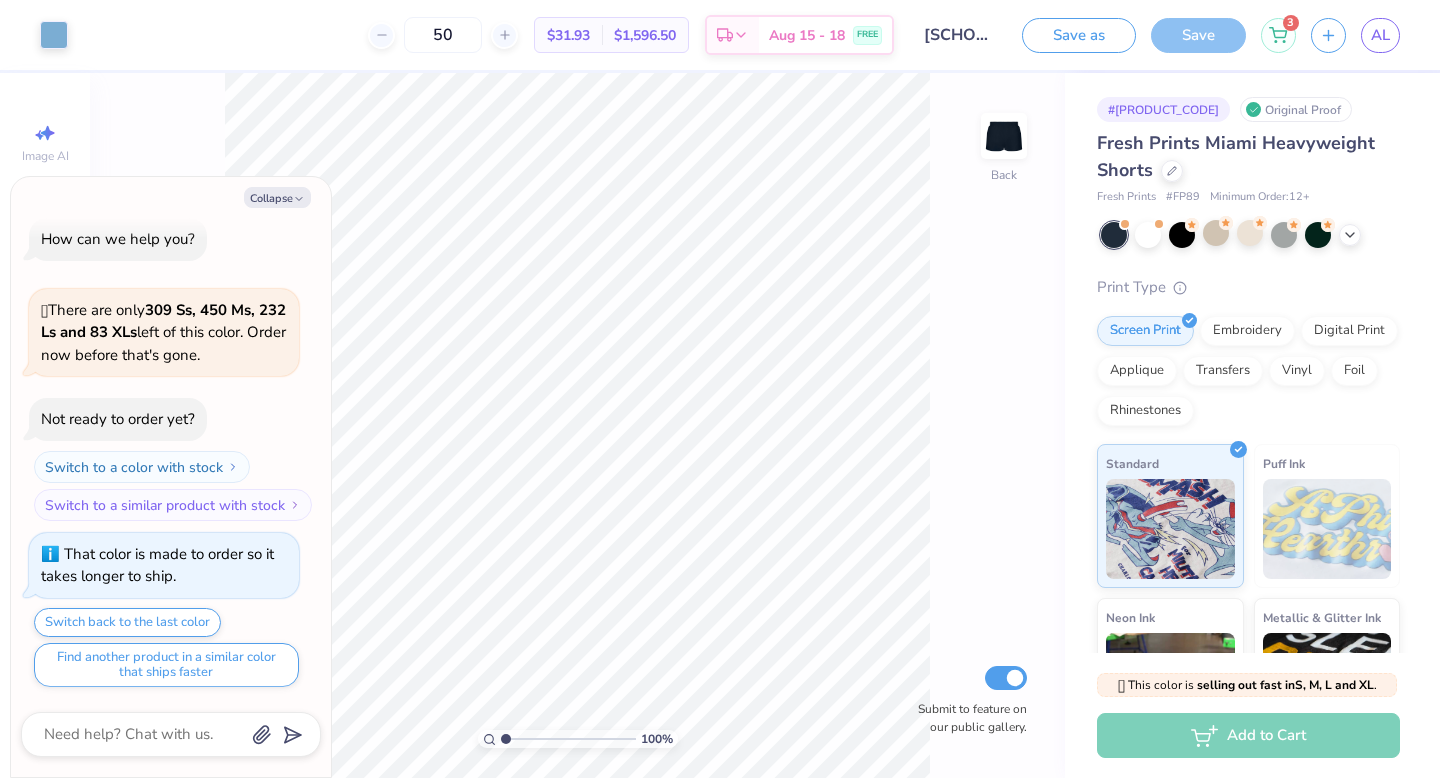 scroll, scrollTop: 398, scrollLeft: 0, axis: vertical 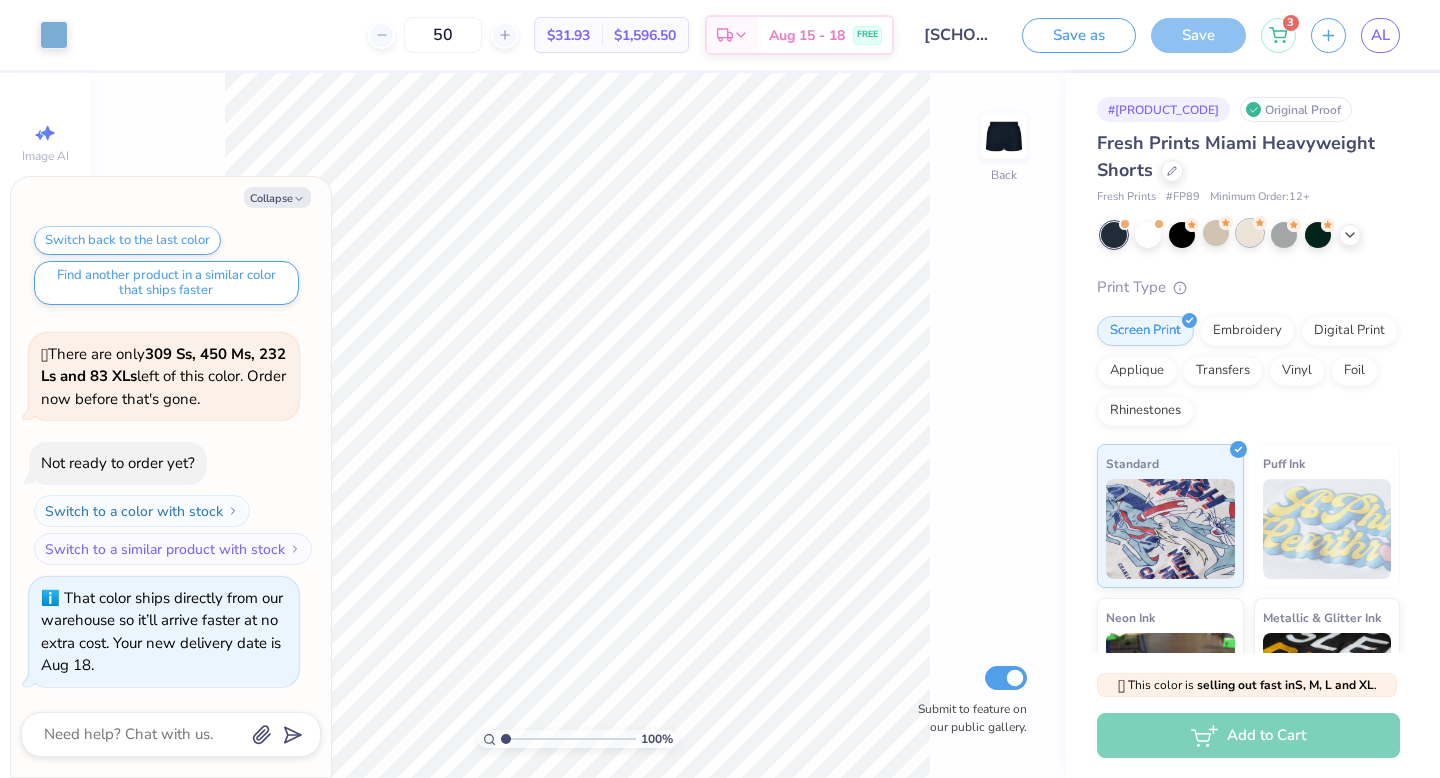 click at bounding box center (1250, 233) 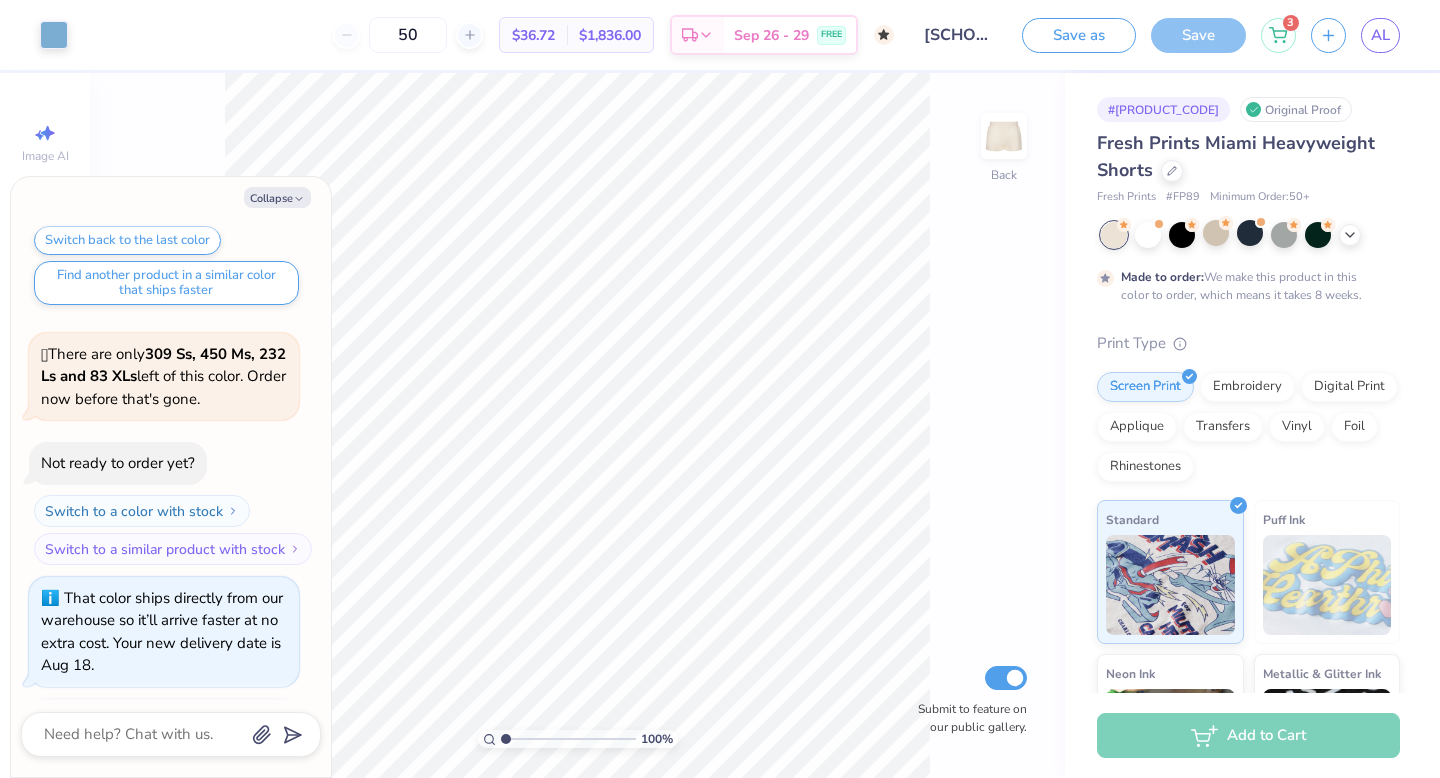 scroll, scrollTop: 587, scrollLeft: 0, axis: vertical 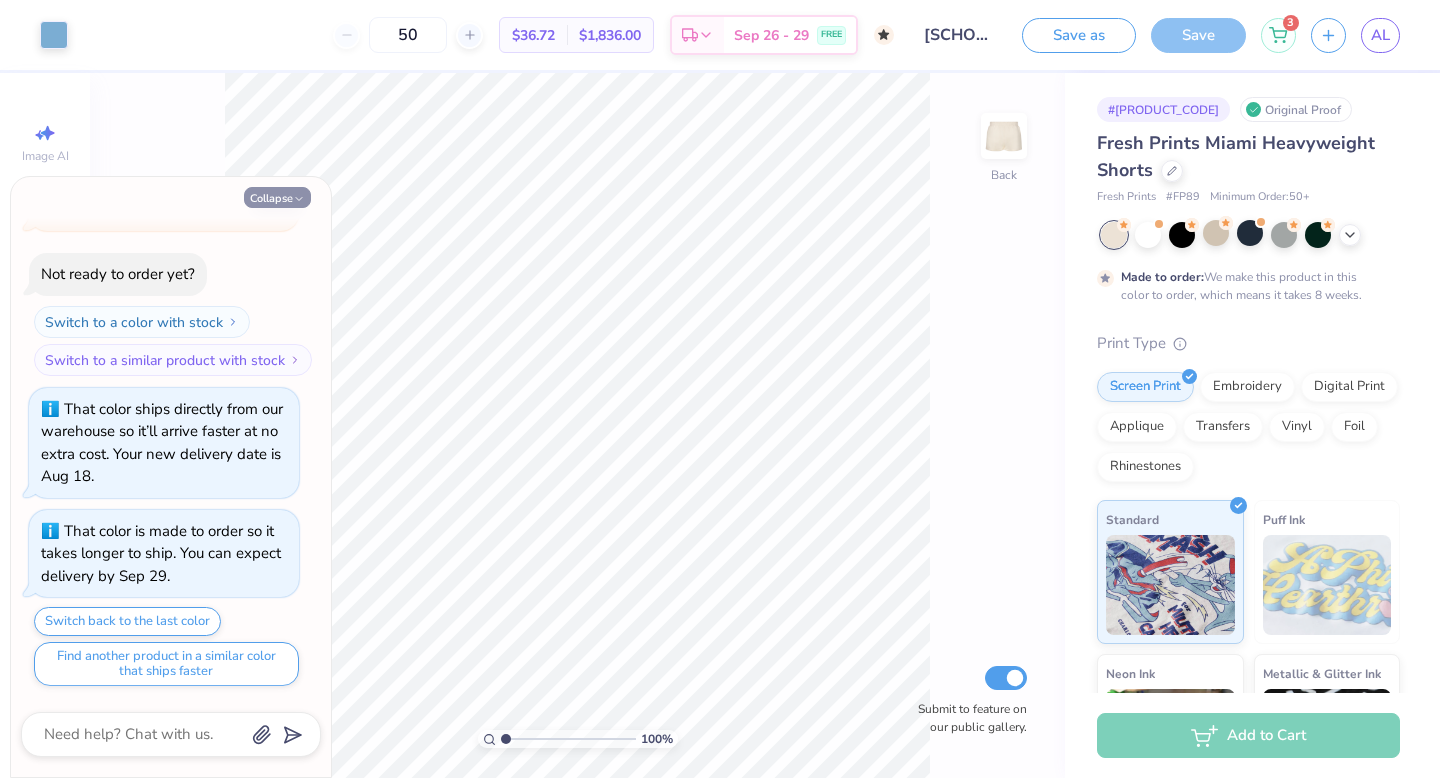 click on "Collapse" at bounding box center [277, 197] 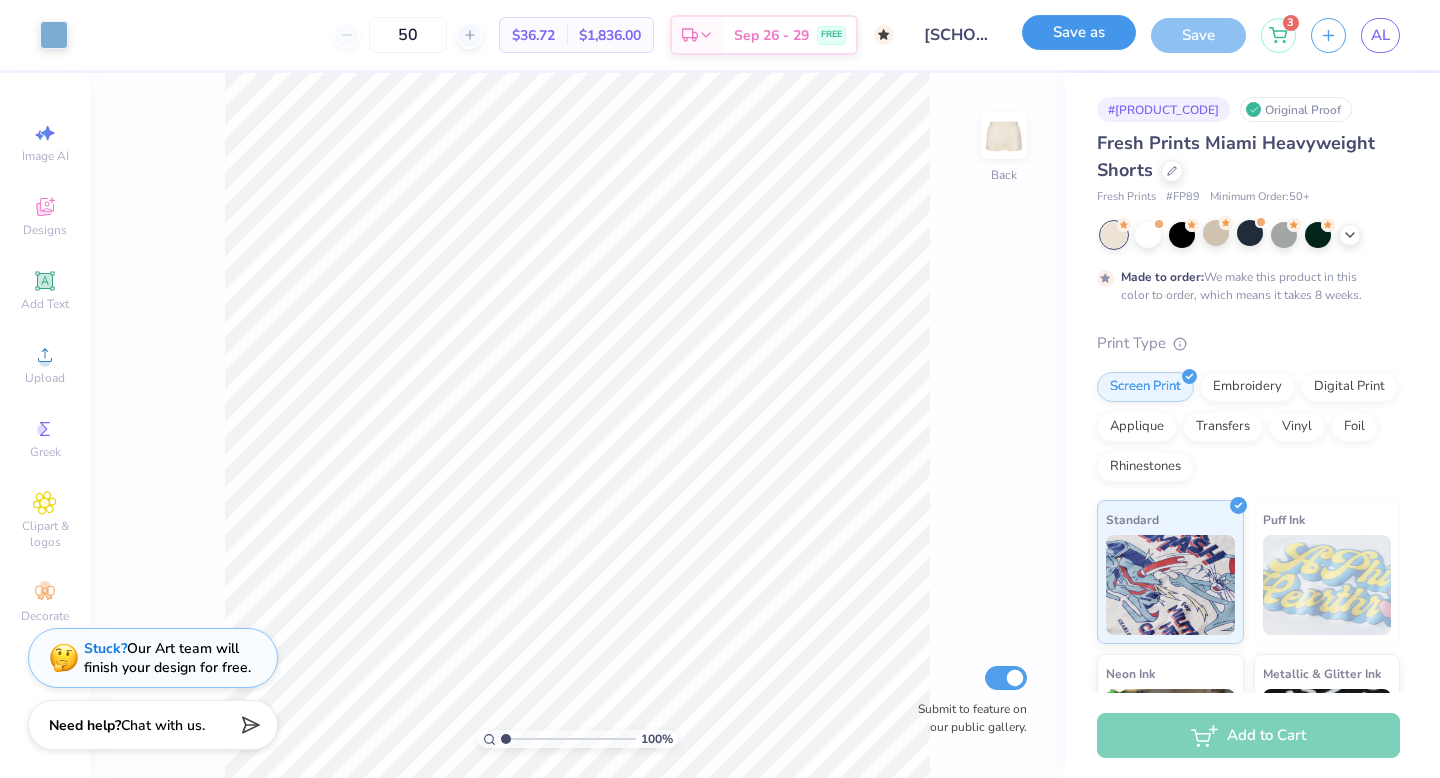 click on "Save as" at bounding box center (1079, 32) 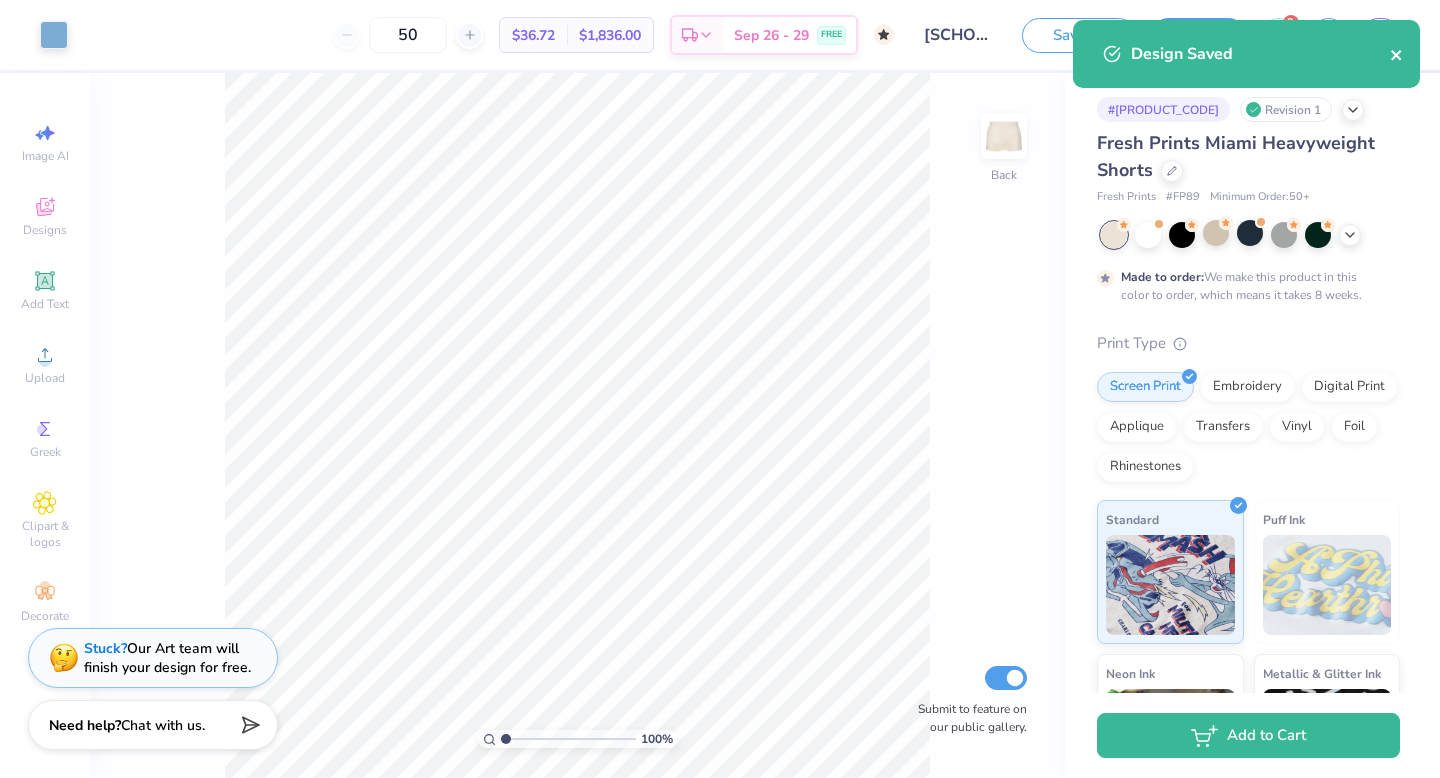 click 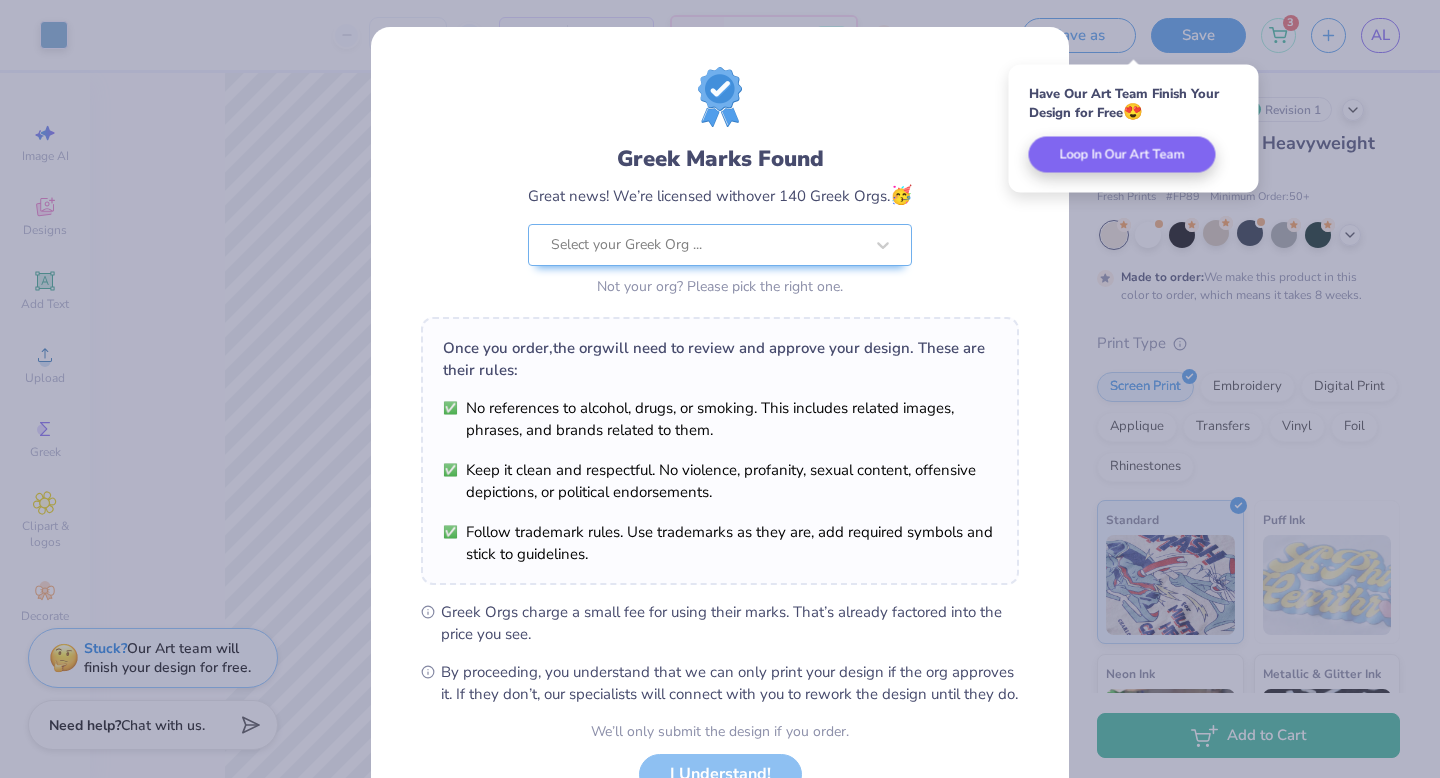 scroll, scrollTop: 158, scrollLeft: 0, axis: vertical 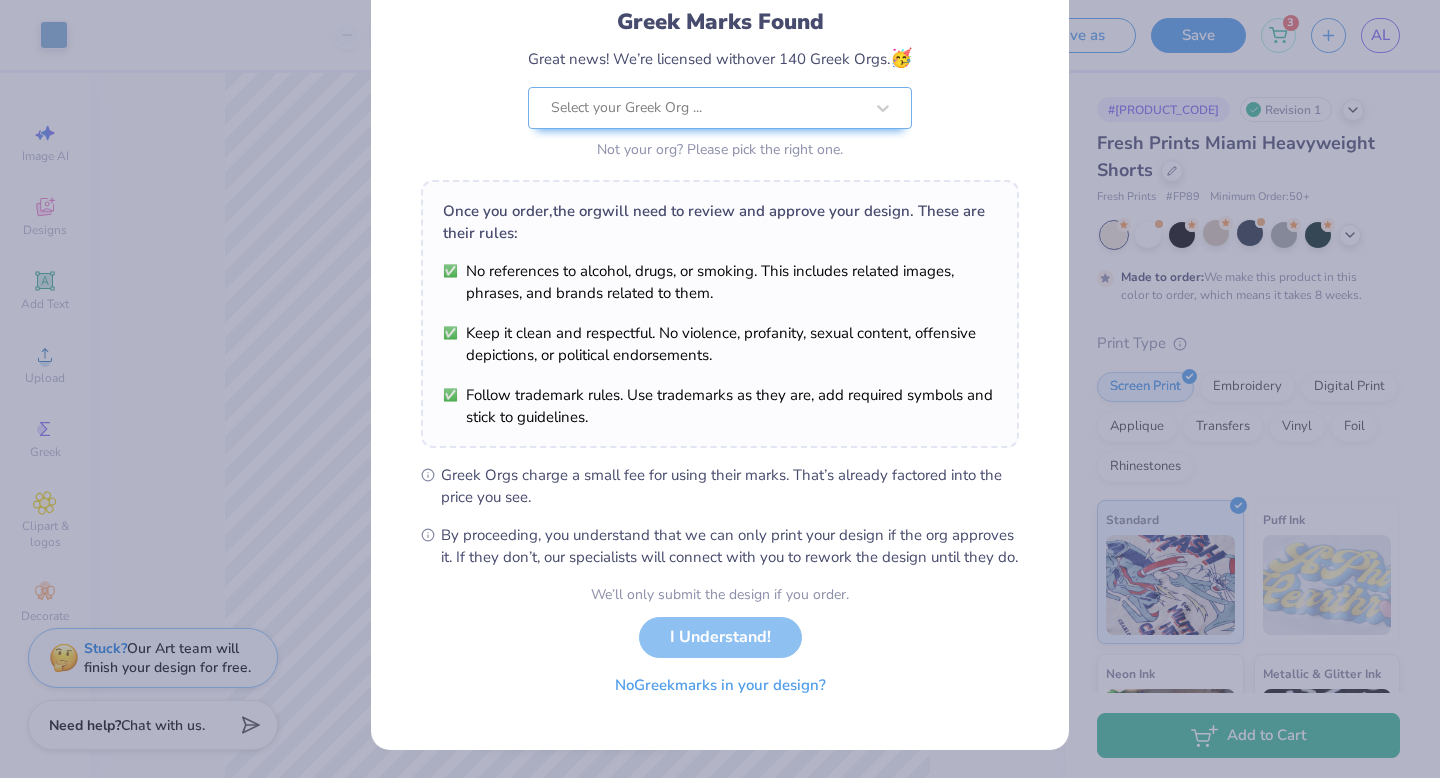 click on "No  Greek  marks in your design?" at bounding box center [720, 685] 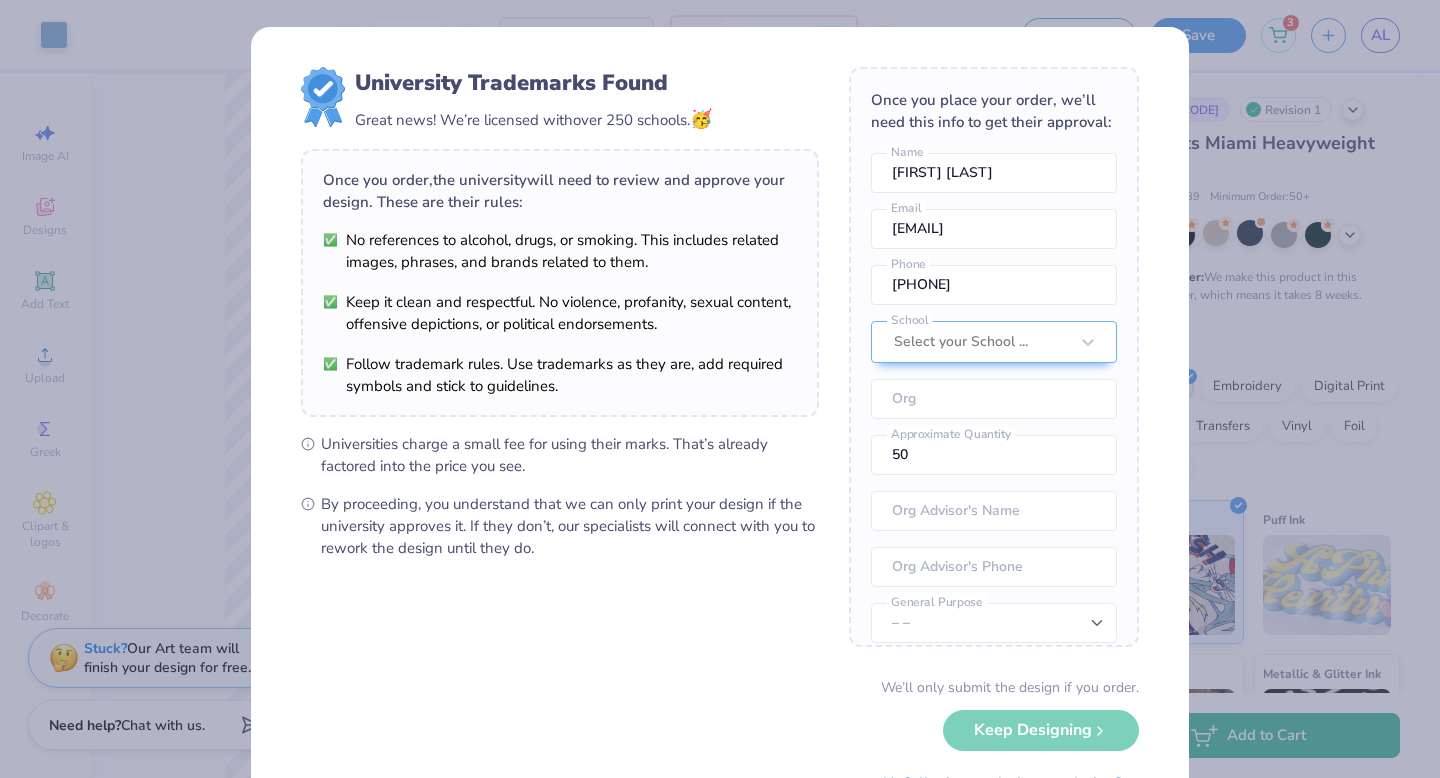scroll, scrollTop: 92, scrollLeft: 0, axis: vertical 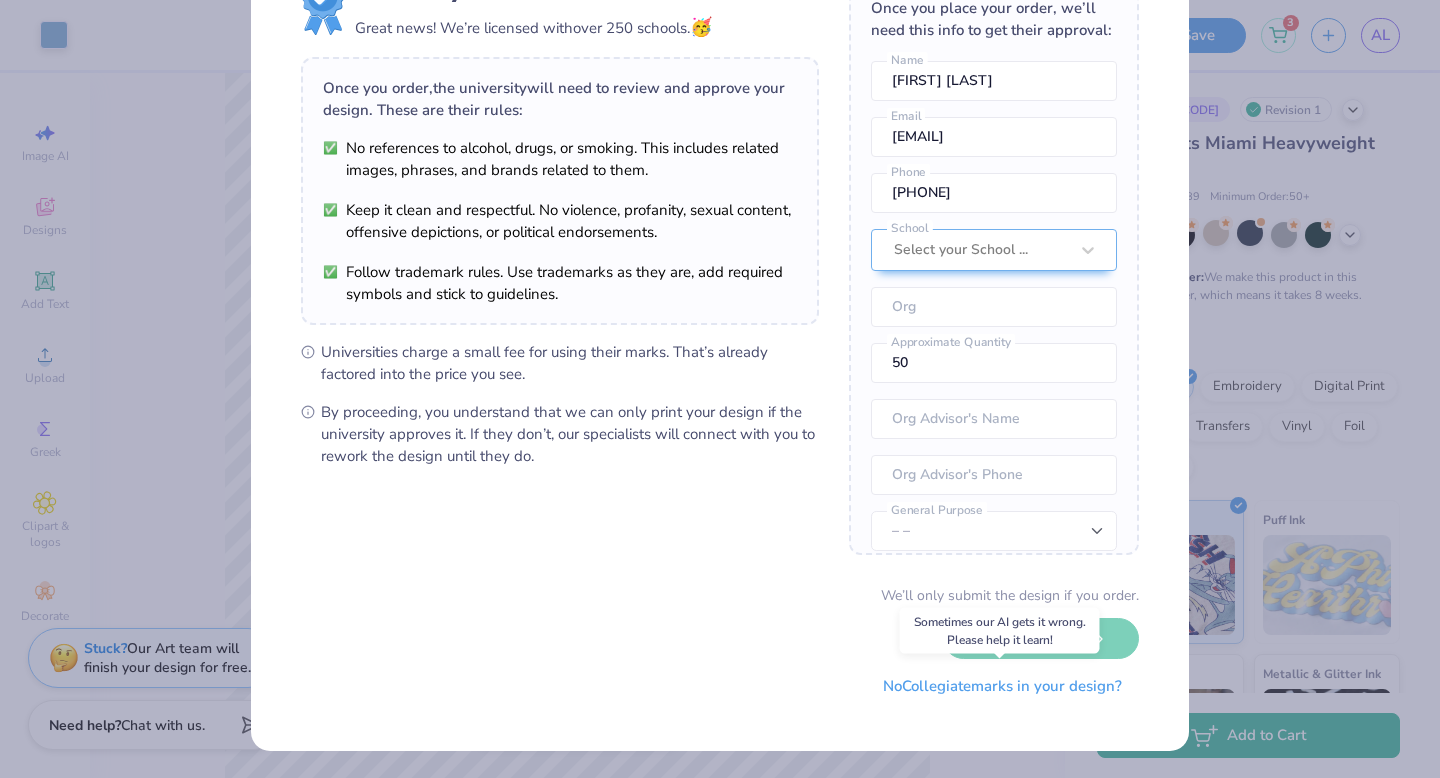 click on "No  Collegiate  marks in your design?" at bounding box center [1002, 686] 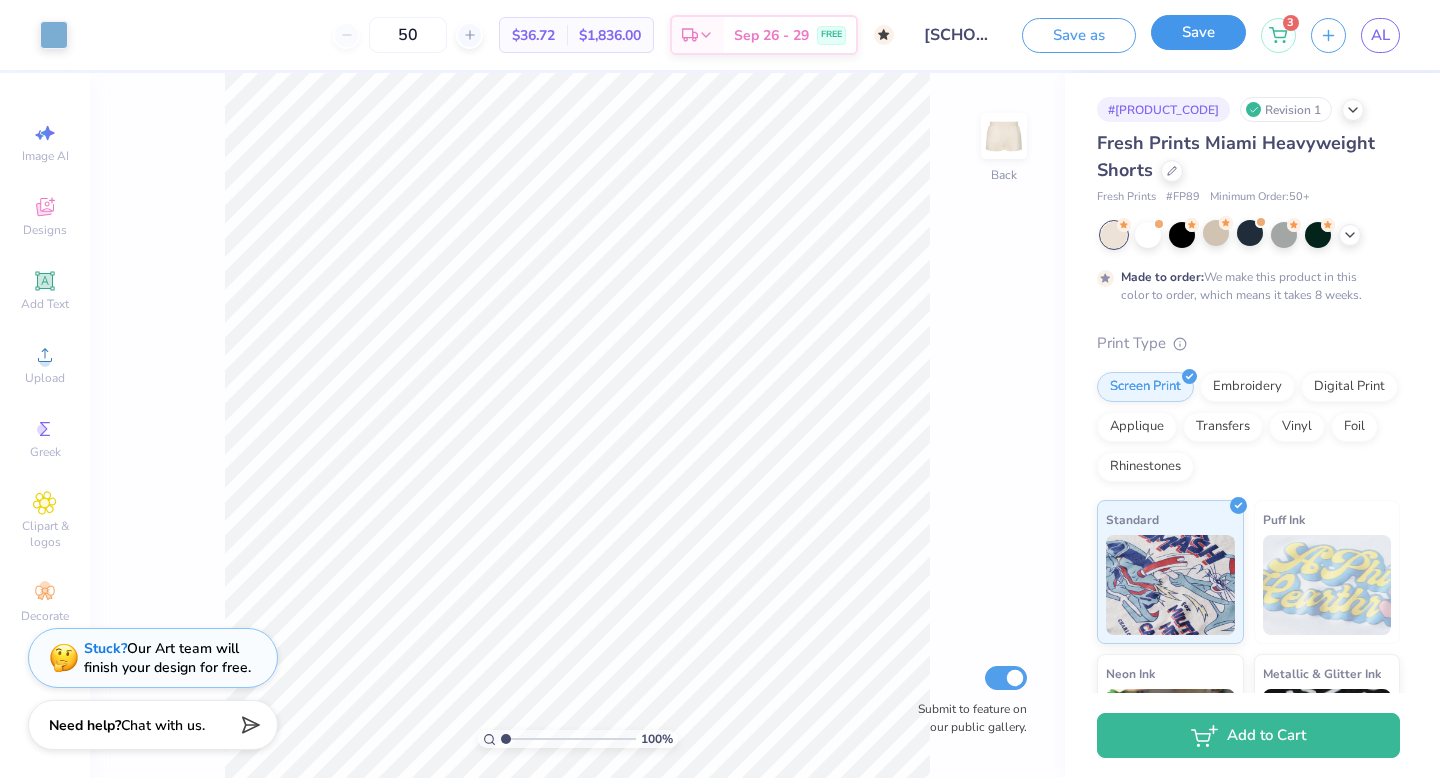 click on "Save" at bounding box center [1198, 32] 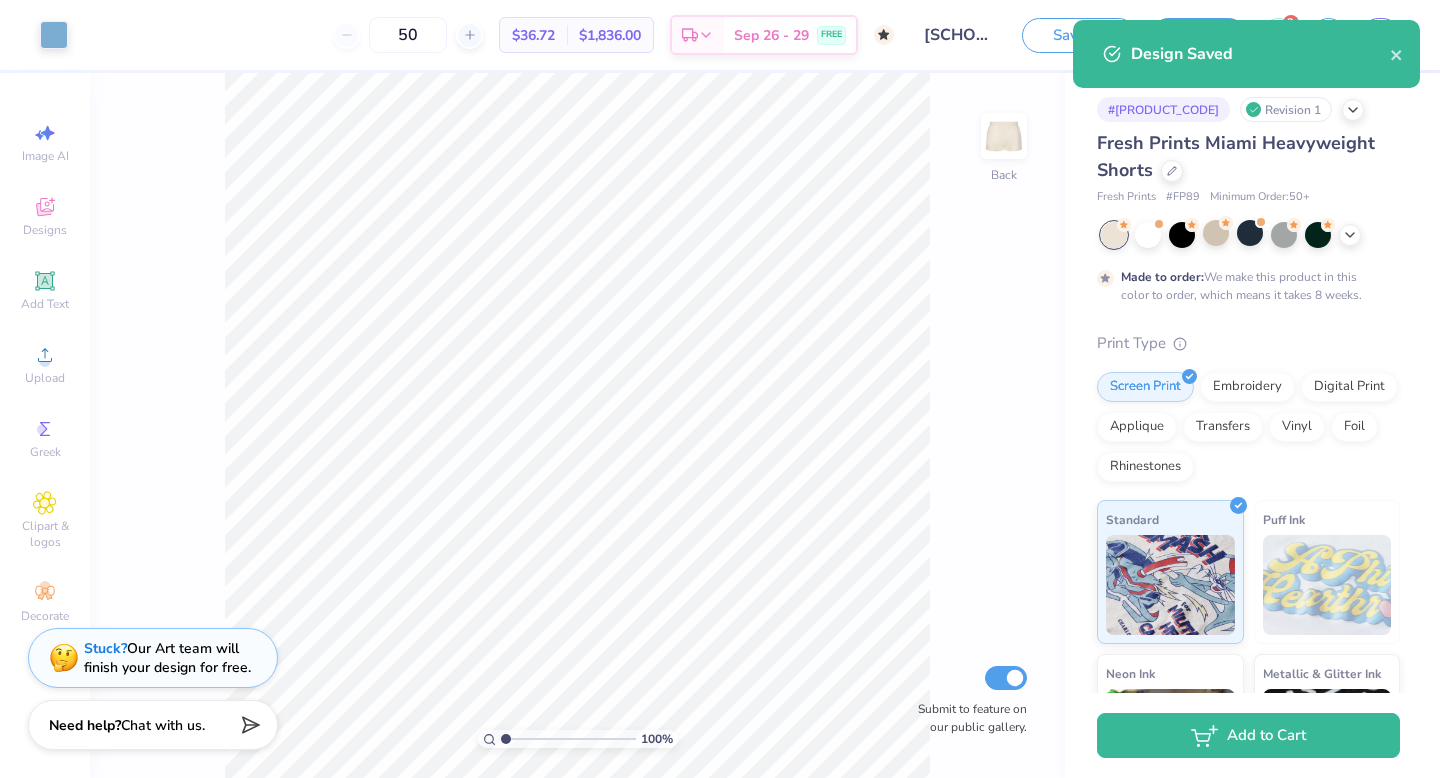 click on "Design Saved" at bounding box center (1246, 54) 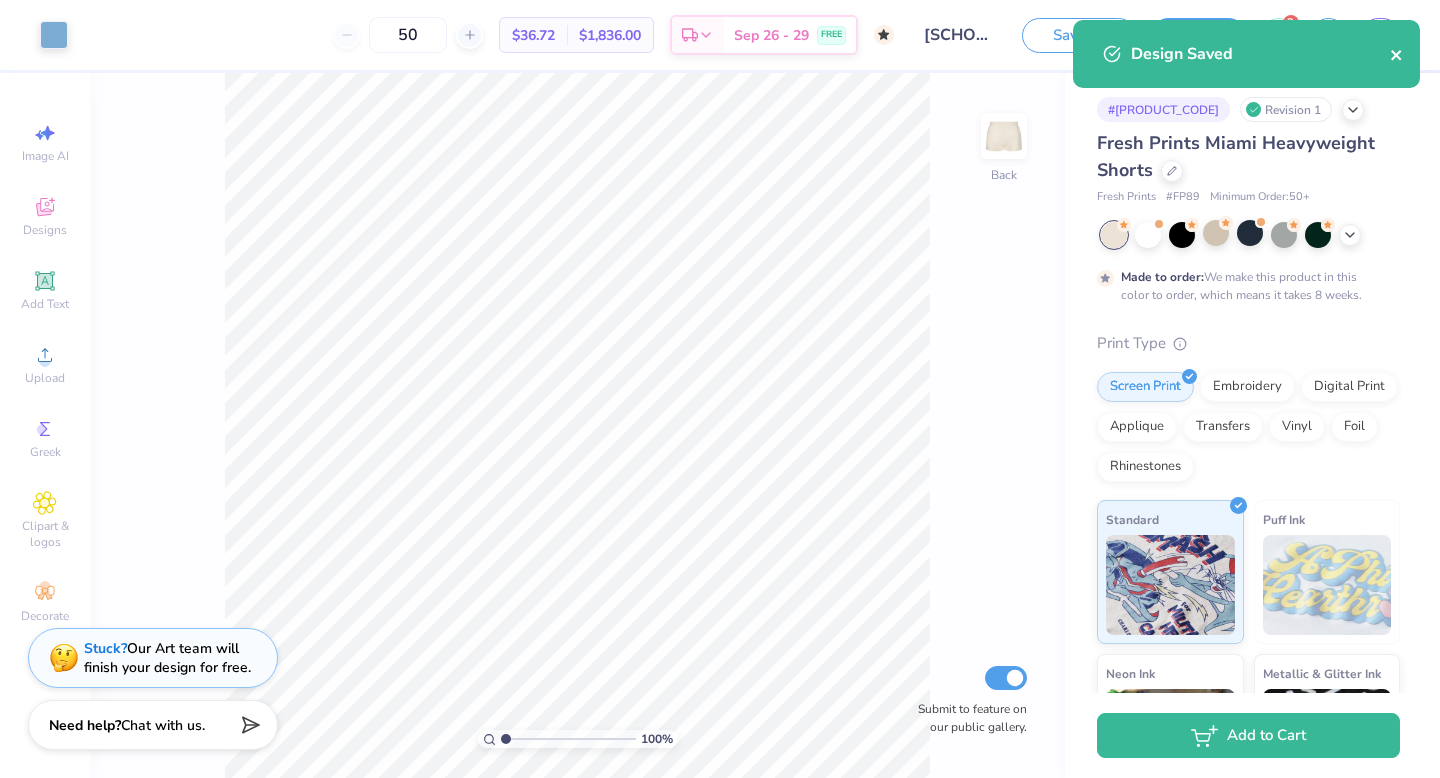 click 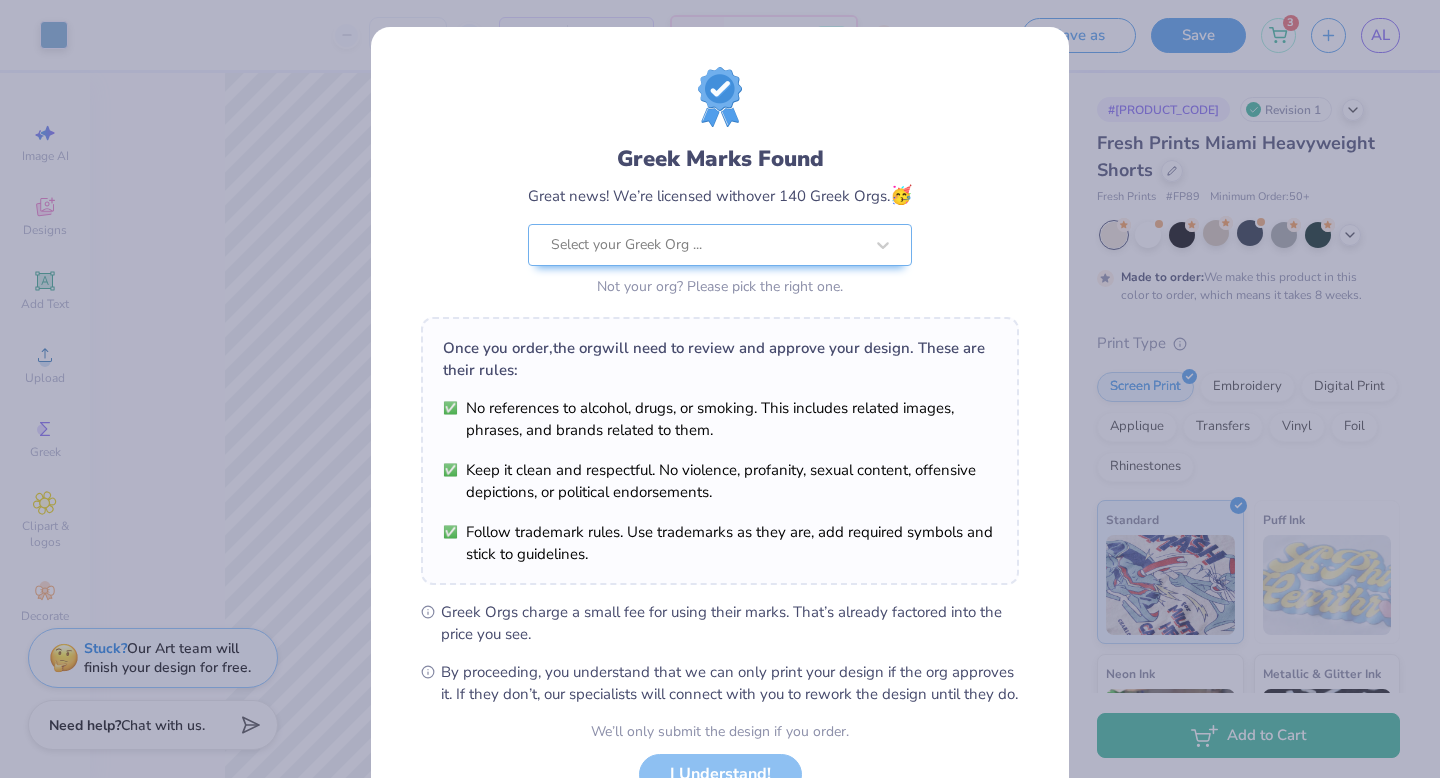 click on "Art colors 50 $36.72 Per Item $1,836.00 Total Est.  Delivery Sep 26 - 29 FREE Design Title Westover Sweatshort Save as Save 3 AL Image AI Designs Add Text Upload Greek Clipart & logos Decorate 100  % Back Submit to feature on our public gallery. # 502511A Revision 1 Fresh Prints Miami Heavyweight Shorts Fresh Prints # FP89 Minimum Order:  50 +   Made to order:  We make this product in this color to order, which means it takes 8 weeks. Print Type Screen Print Embroidery Digital Print Applique Transfers Vinyl Foil Rhinestones Standard Puff Ink Neon Ink Metallic & Glitter Ink Glow in the Dark Ink Water based Ink Add to Cart Stuck?  Our Art team will finish your design for free. Need help?  Chat with us. Design Saved
x
Greek Marks Found Great news! We’re licensed with  over 140 Greek Orgs. 🥳 Select your Greek Org ... Not your org? Please pick the right one. Once you order,  the org  will need to review and approve your design. These are their rules: No" at bounding box center (720, 389) 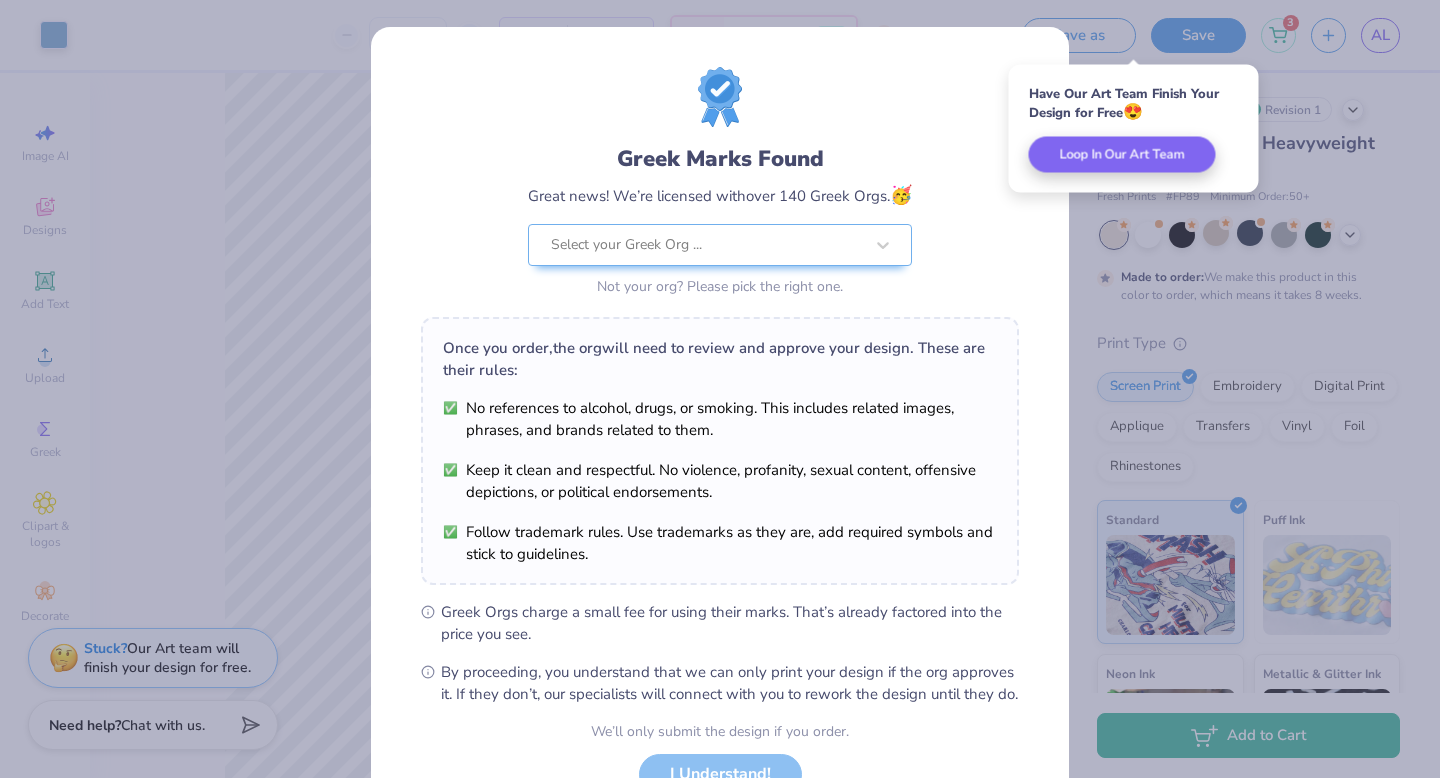 click on "Great news! We’re licensed with  over 140 Greek Orgs. 🥳" at bounding box center [720, 195] 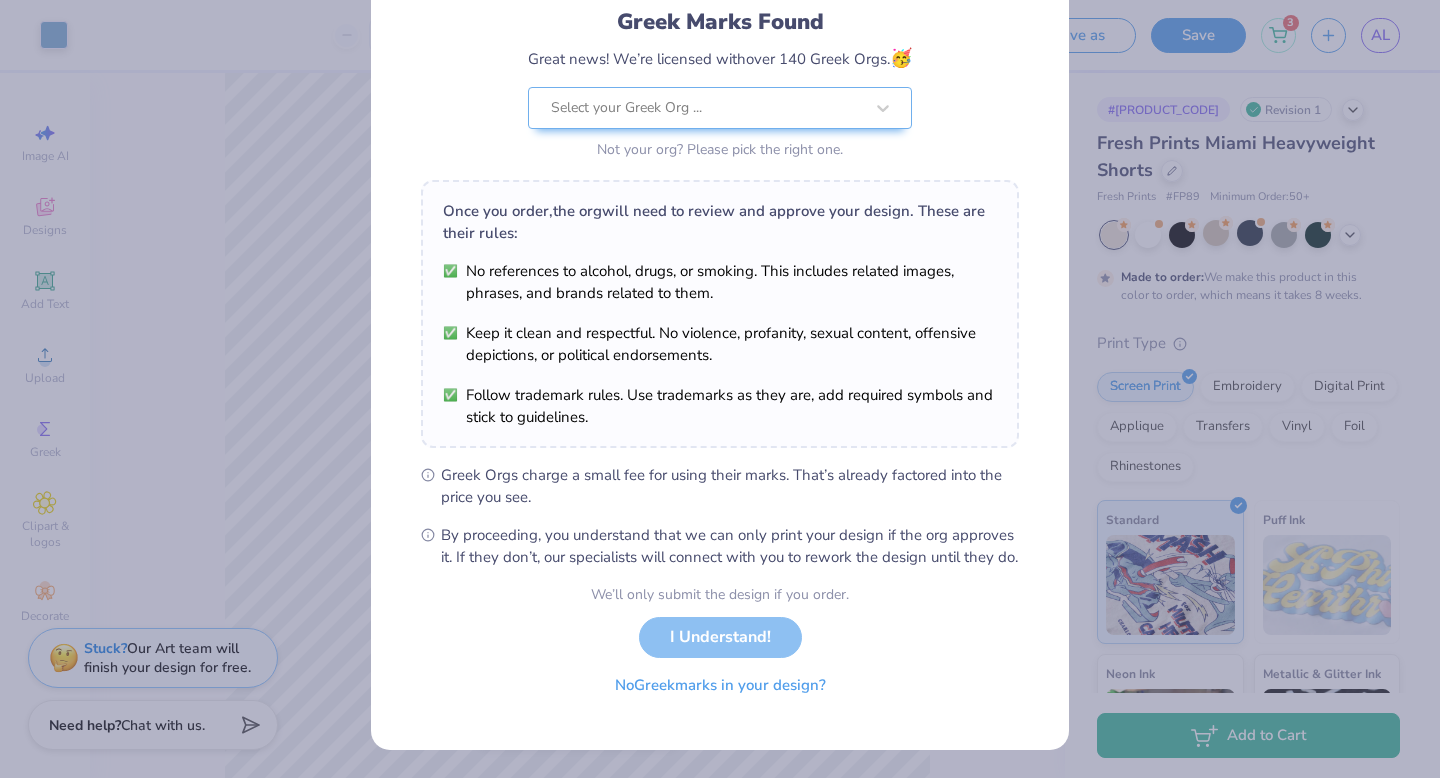 click on "No  Greek  marks in your design?" at bounding box center (720, 685) 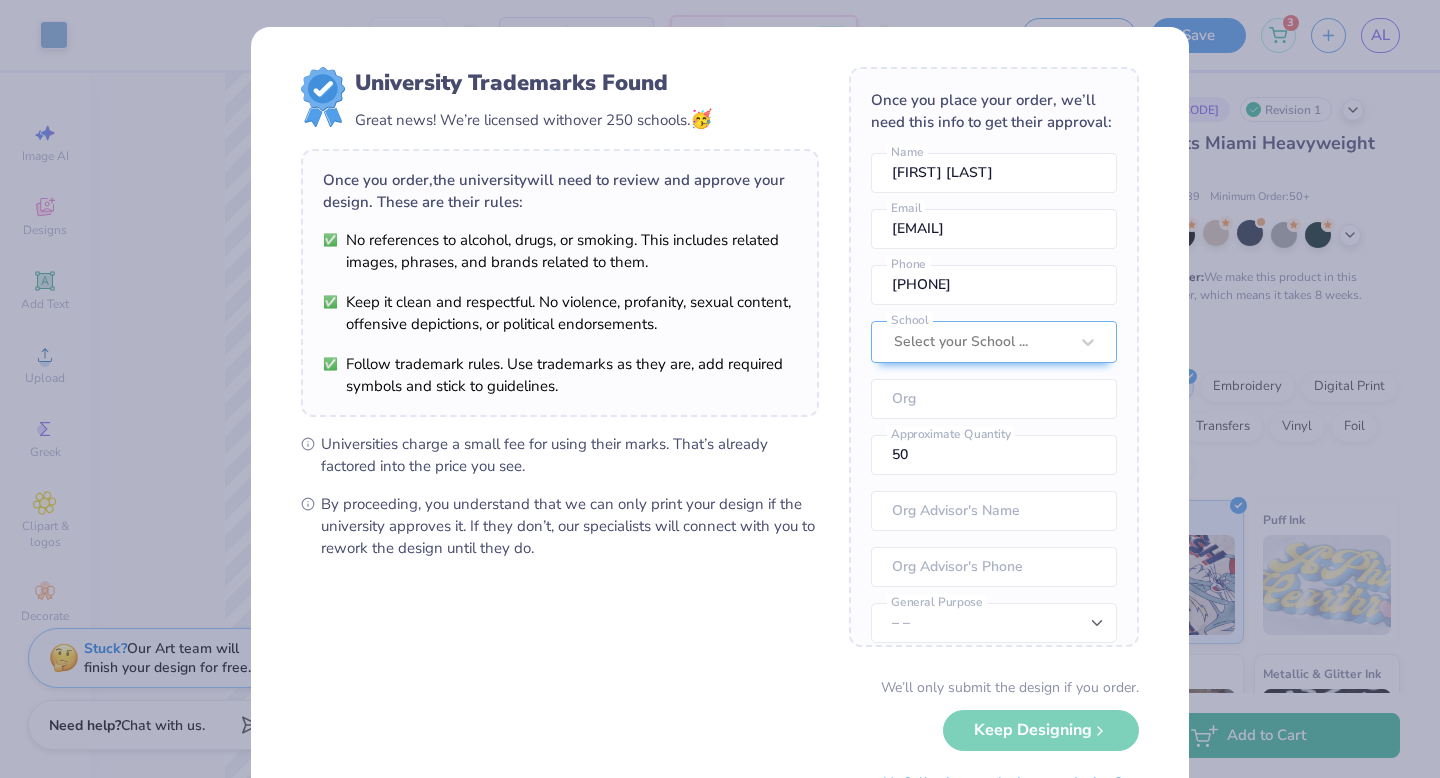 scroll, scrollTop: 92, scrollLeft: 0, axis: vertical 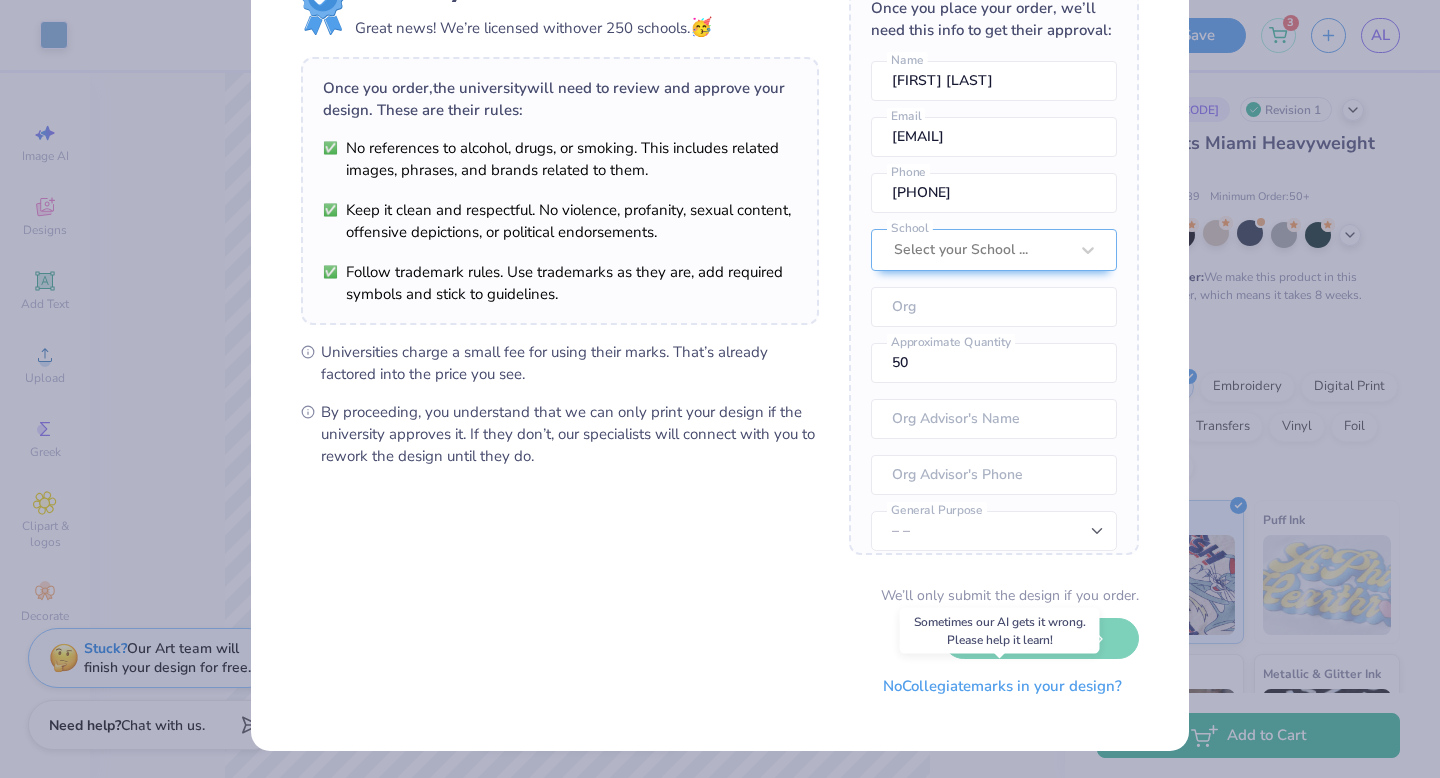 click on "No  Collegiate  marks in your design?" at bounding box center (1002, 686) 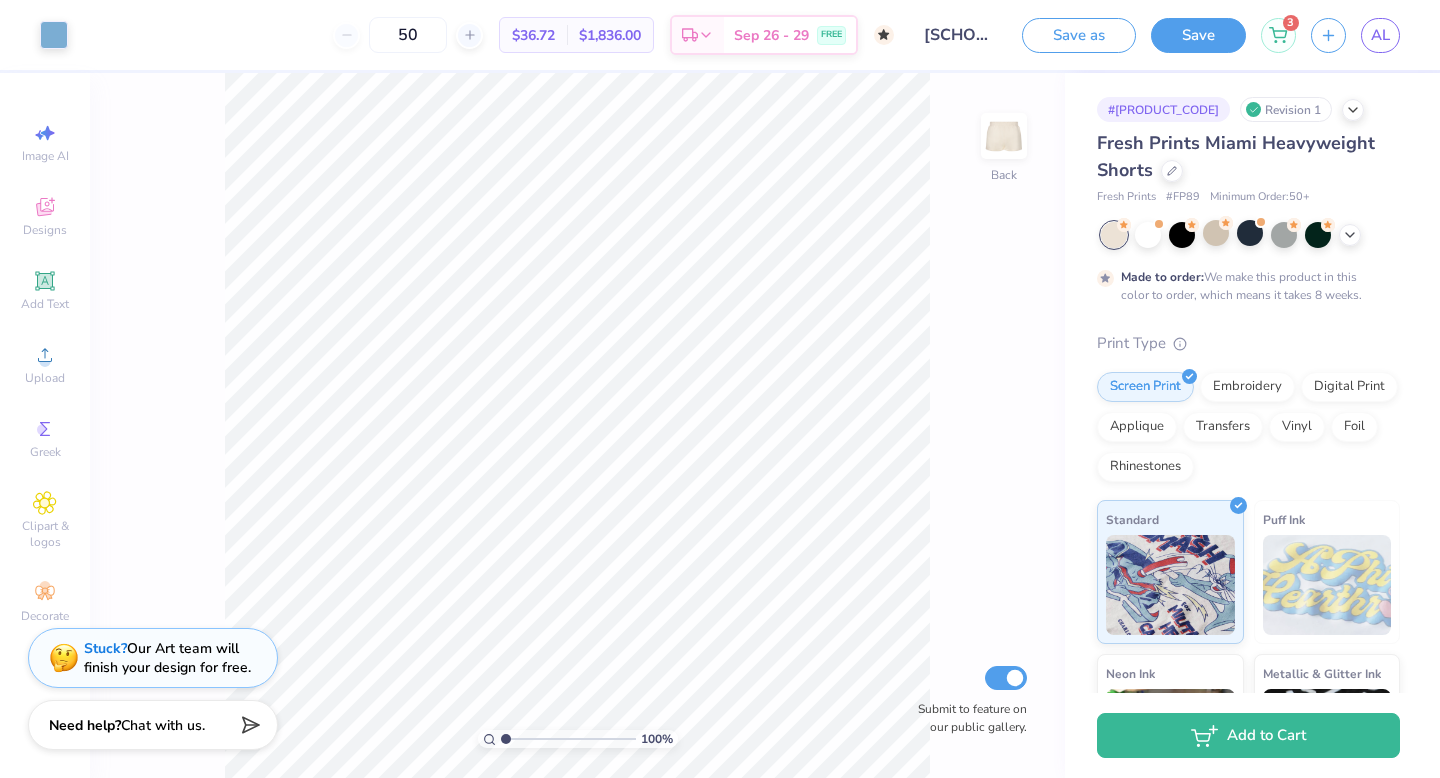 scroll, scrollTop: 0, scrollLeft: 0, axis: both 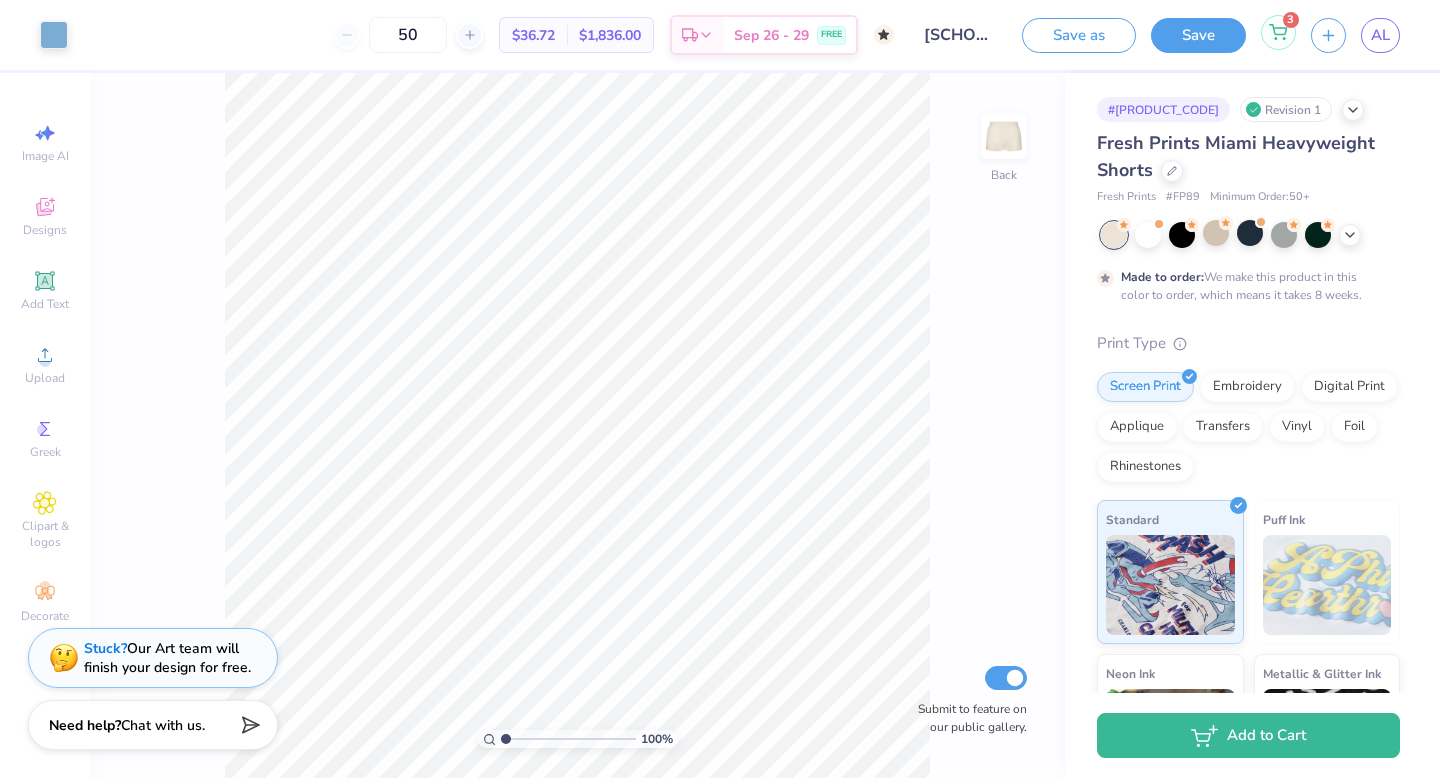 click on "3" at bounding box center [1278, 32] 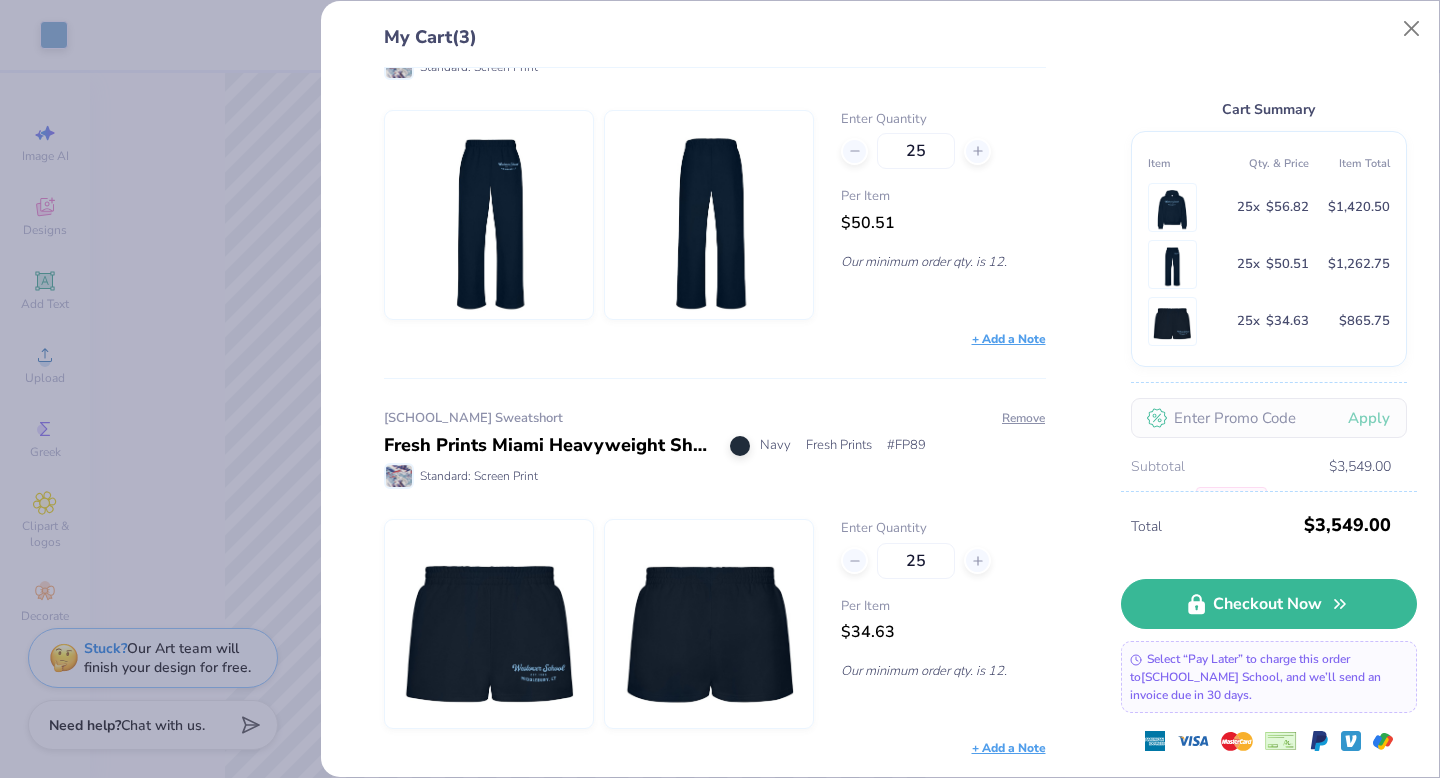 scroll, scrollTop: 0, scrollLeft: 0, axis: both 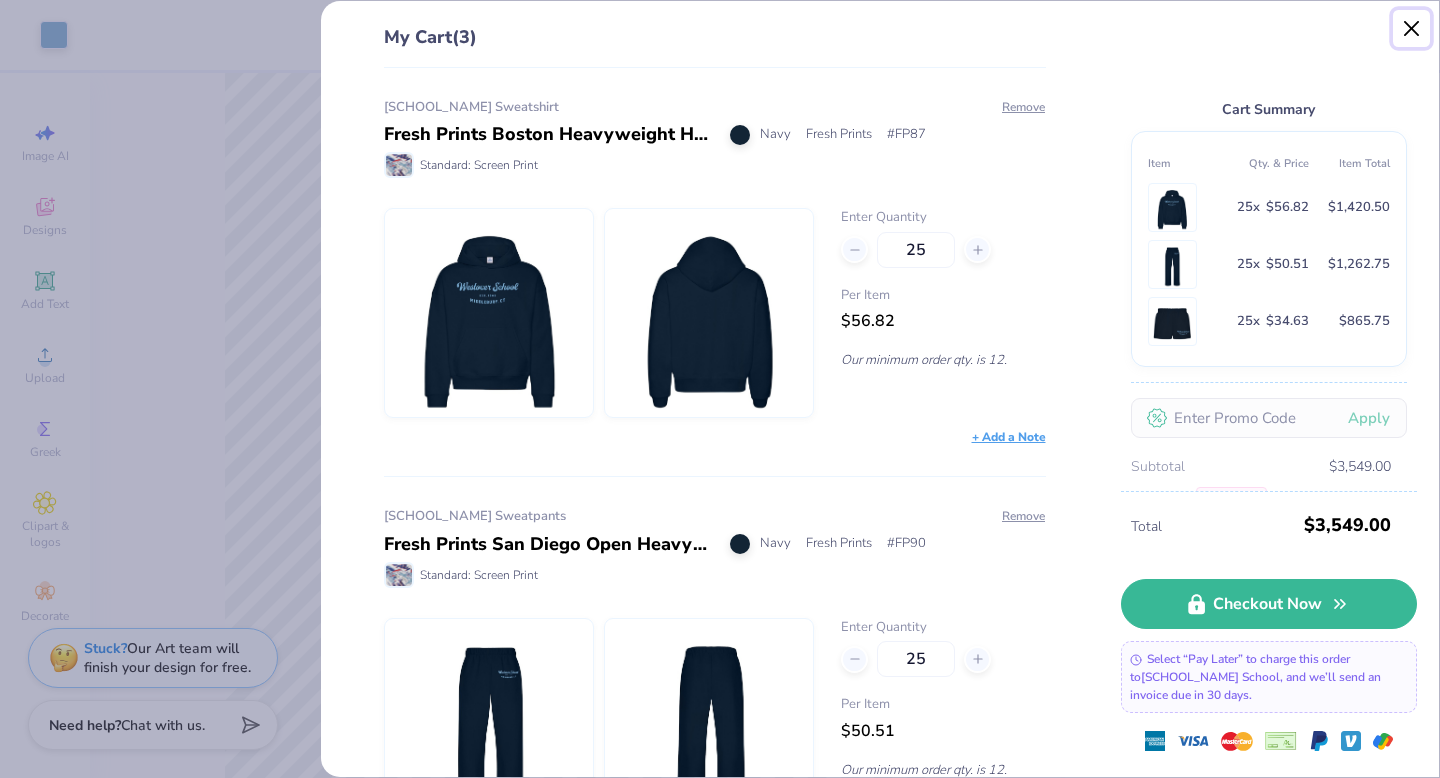 click at bounding box center (1412, 29) 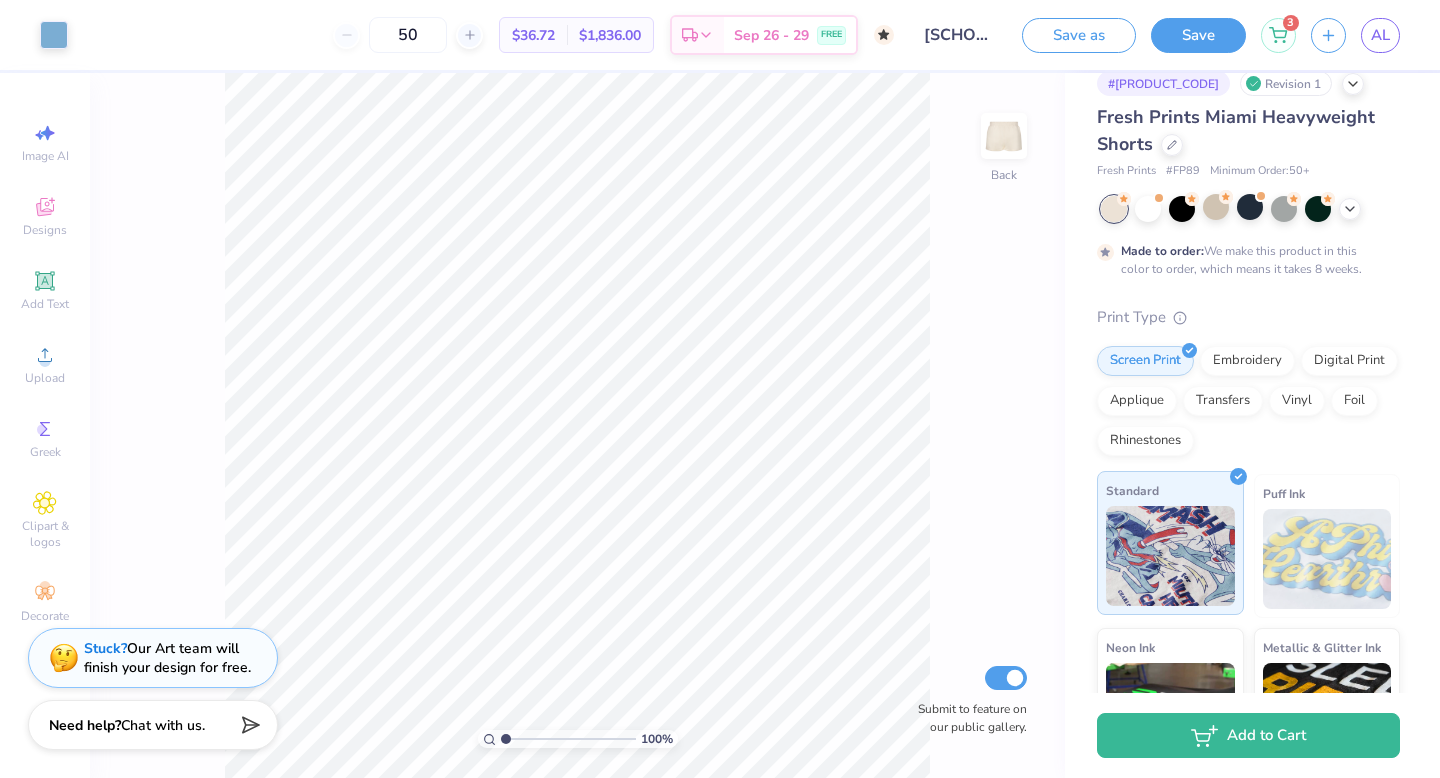 scroll, scrollTop: 48, scrollLeft: 0, axis: vertical 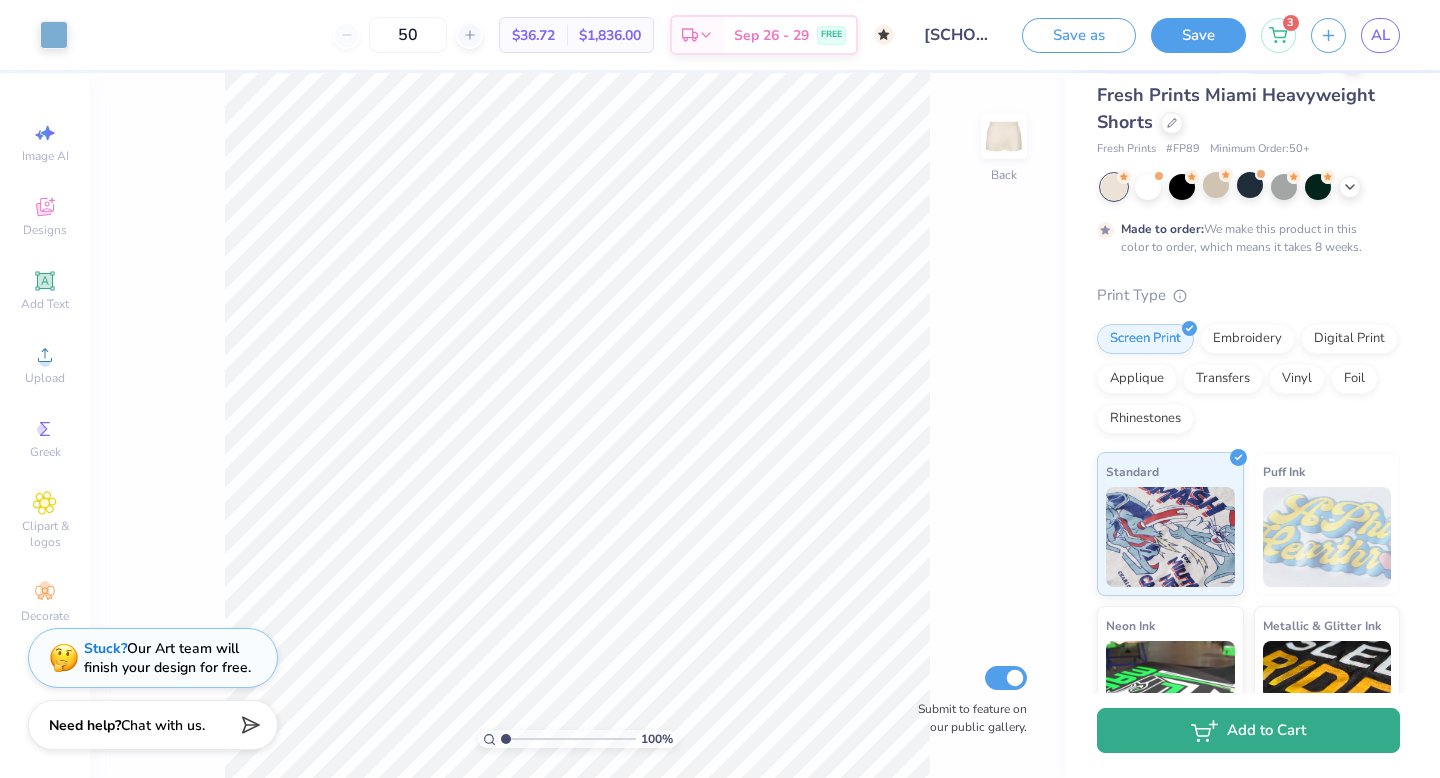 click on "Add to Cart" at bounding box center [1248, 730] 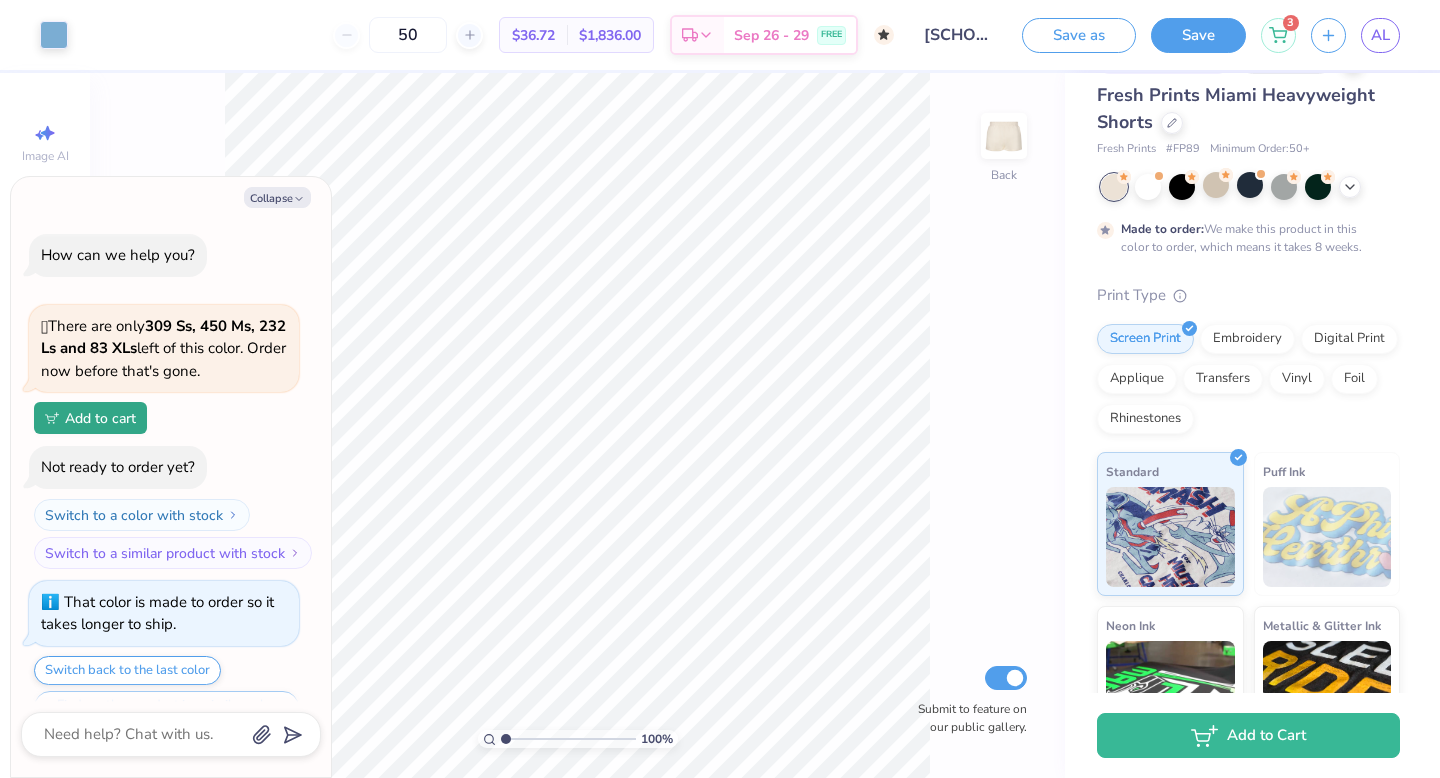 scroll, scrollTop: 728, scrollLeft: 0, axis: vertical 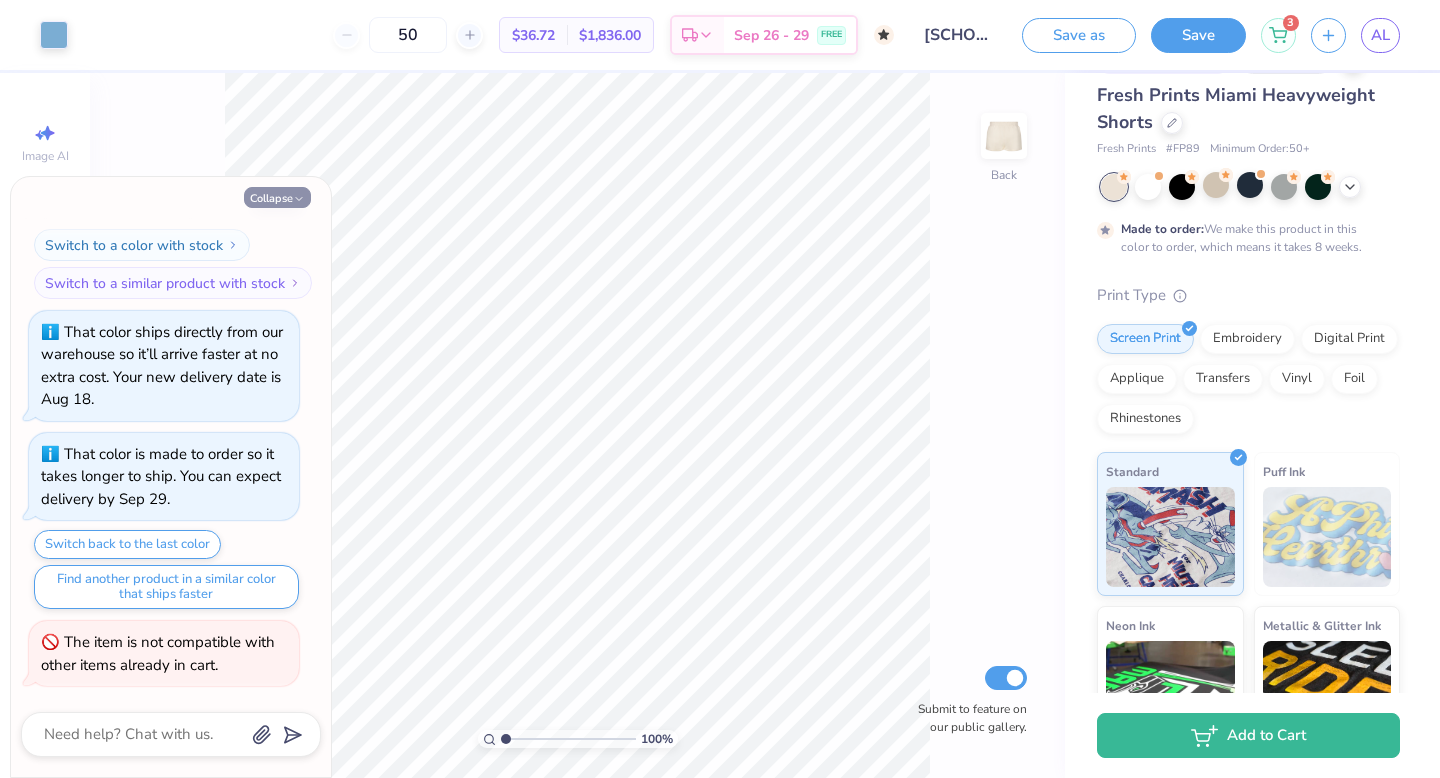 click on "Collapse" at bounding box center (277, 197) 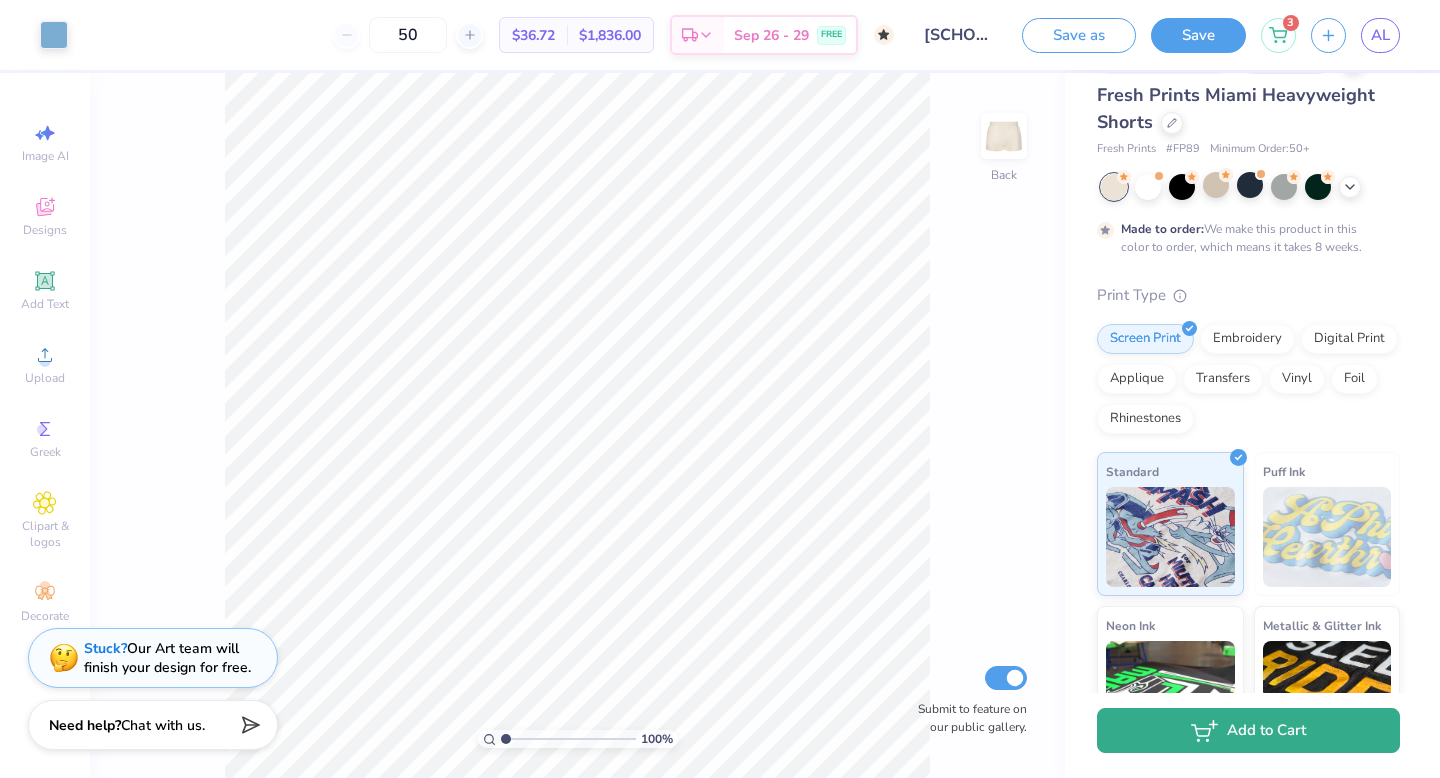 click 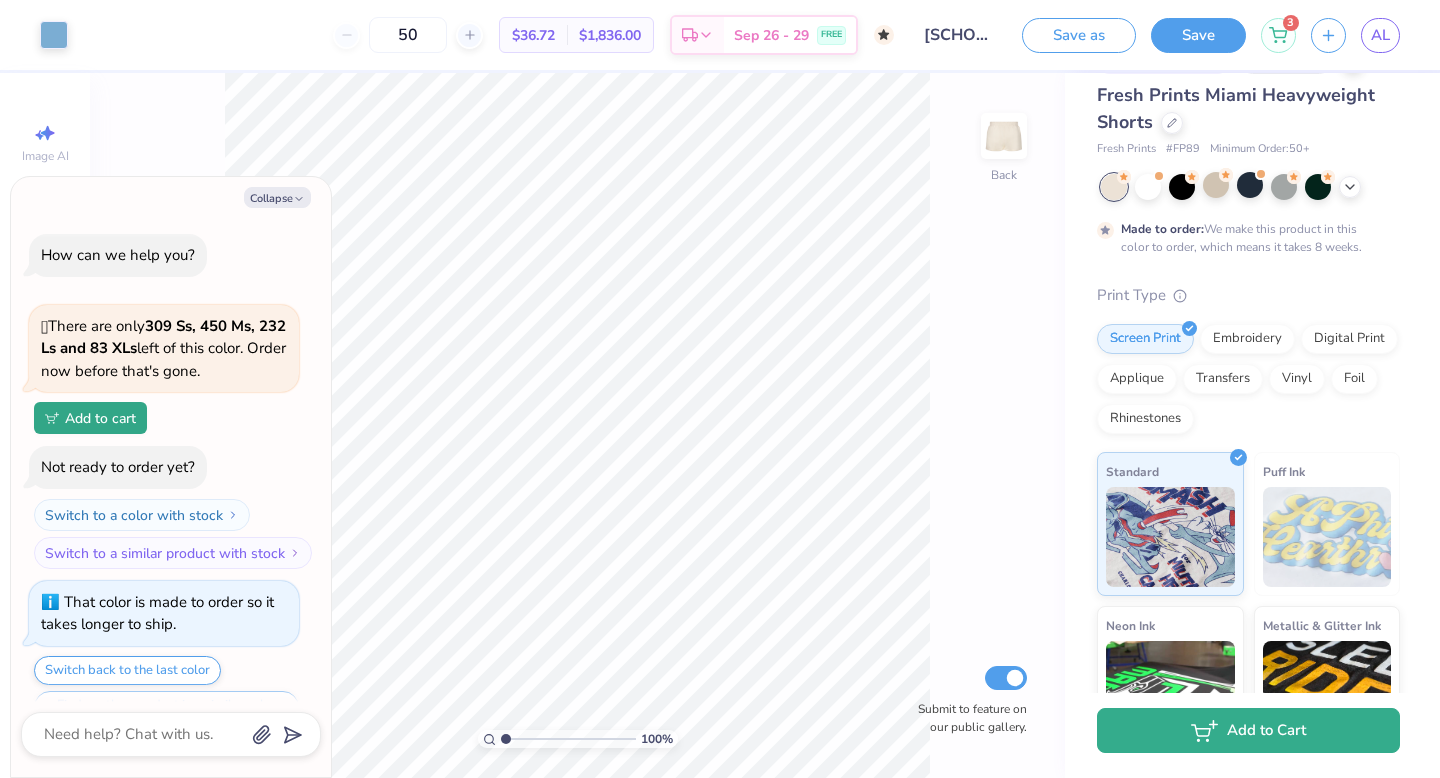scroll, scrollTop: 805, scrollLeft: 0, axis: vertical 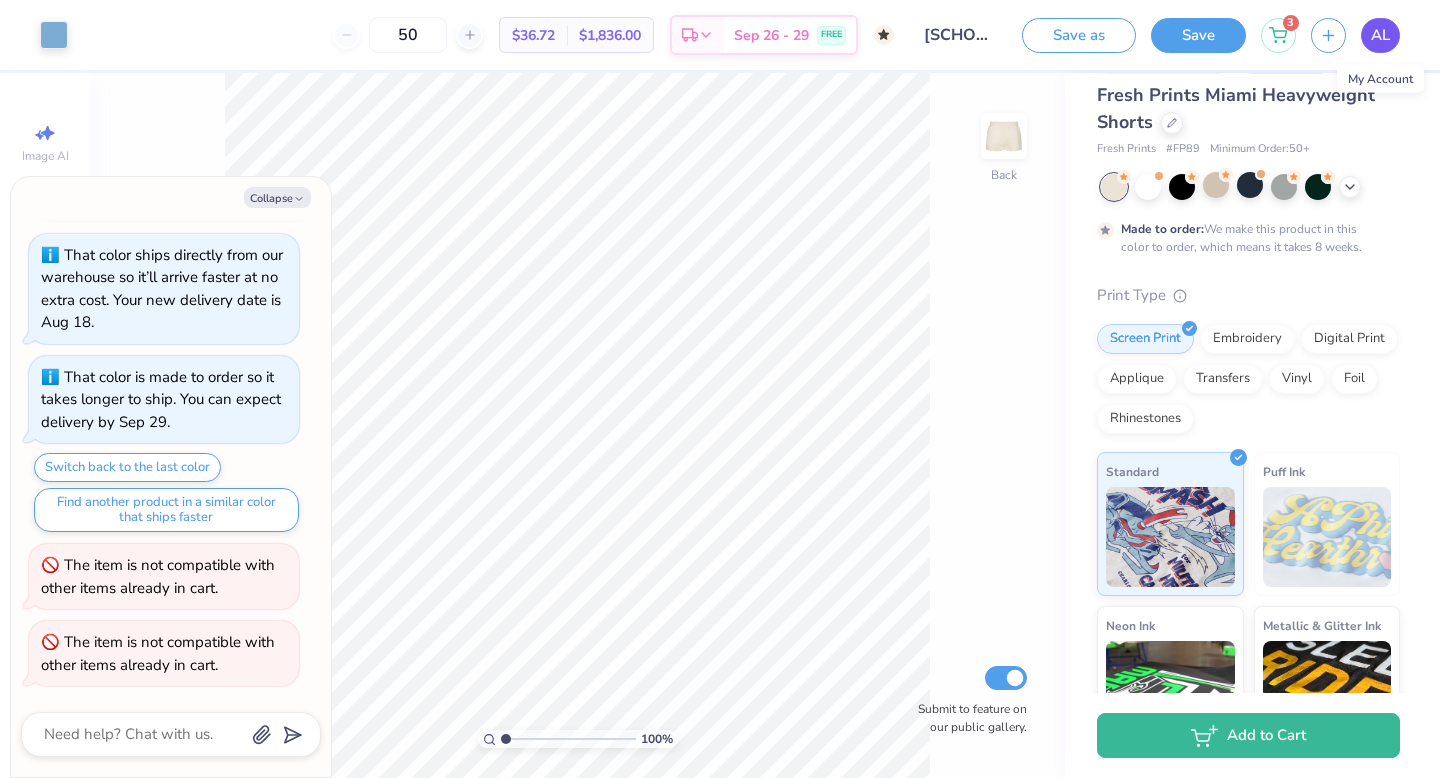 click on "AL" at bounding box center (1380, 35) 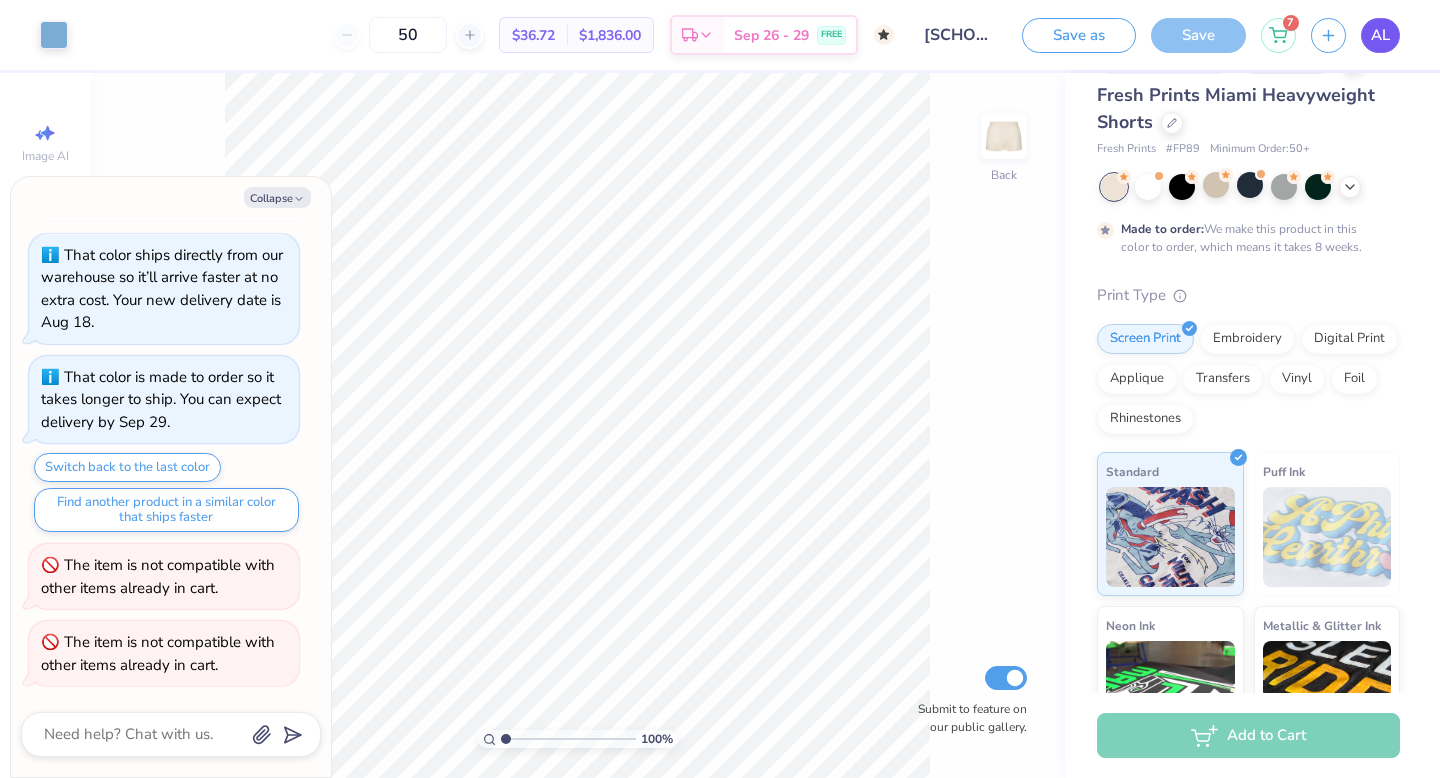 scroll, scrollTop: 741, scrollLeft: 0, axis: vertical 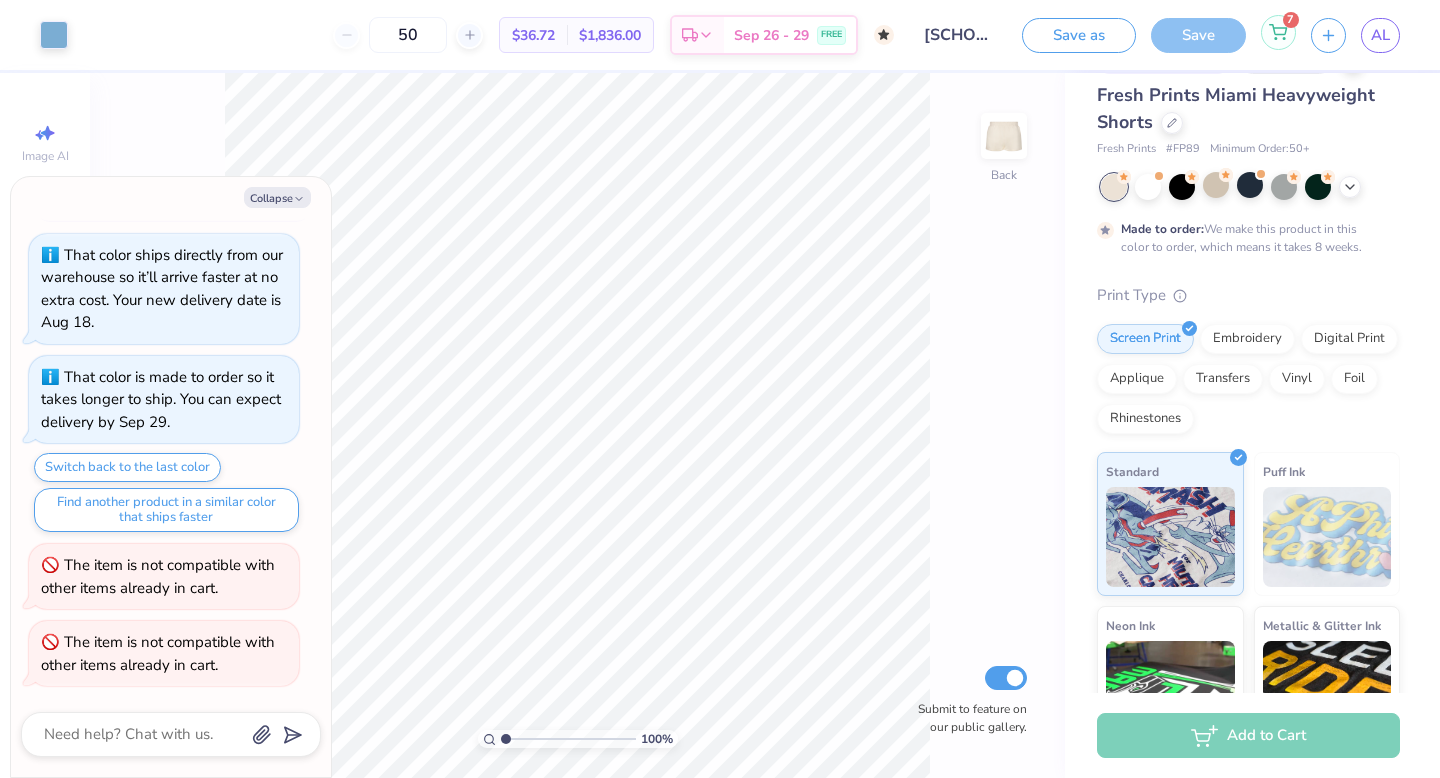click on "7" at bounding box center [1278, 32] 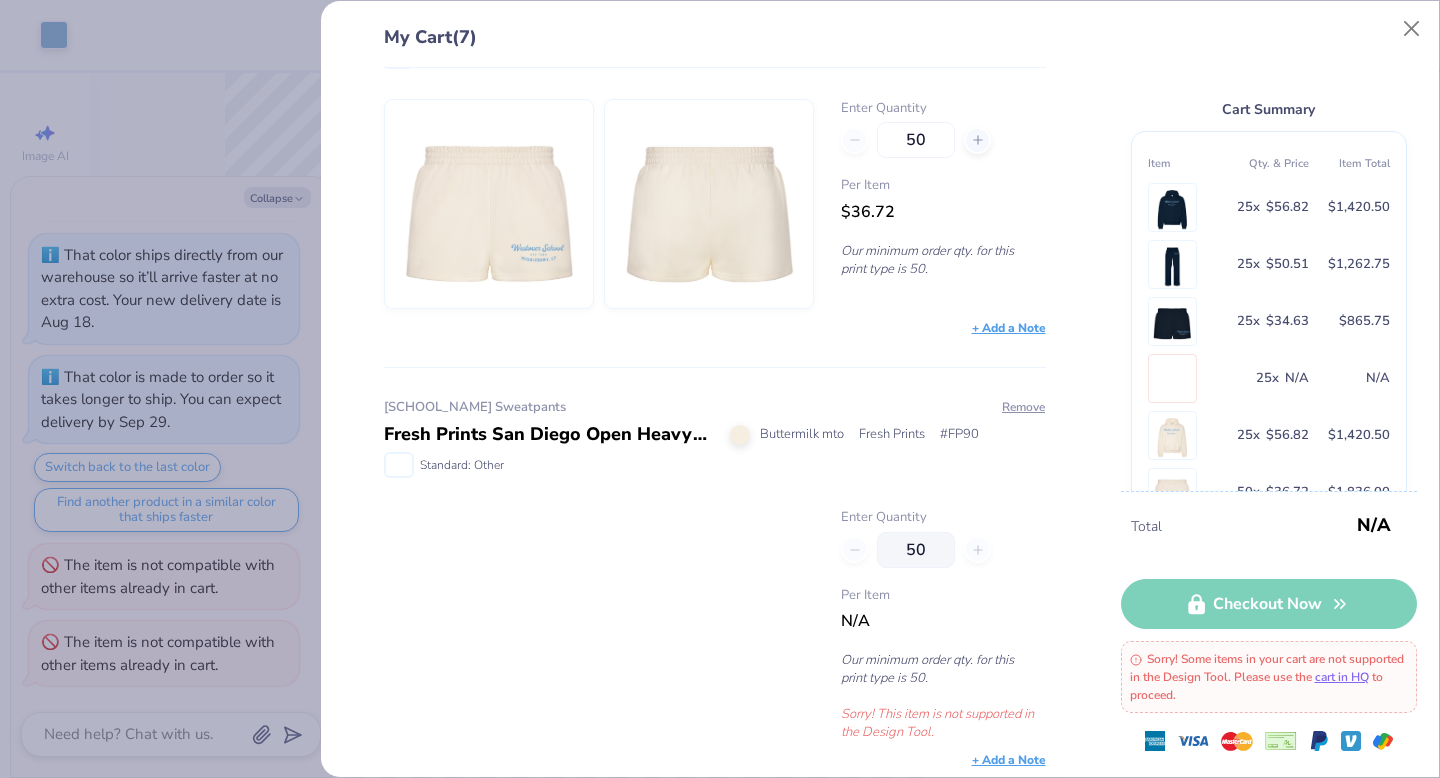 scroll, scrollTop: 2192, scrollLeft: 0, axis: vertical 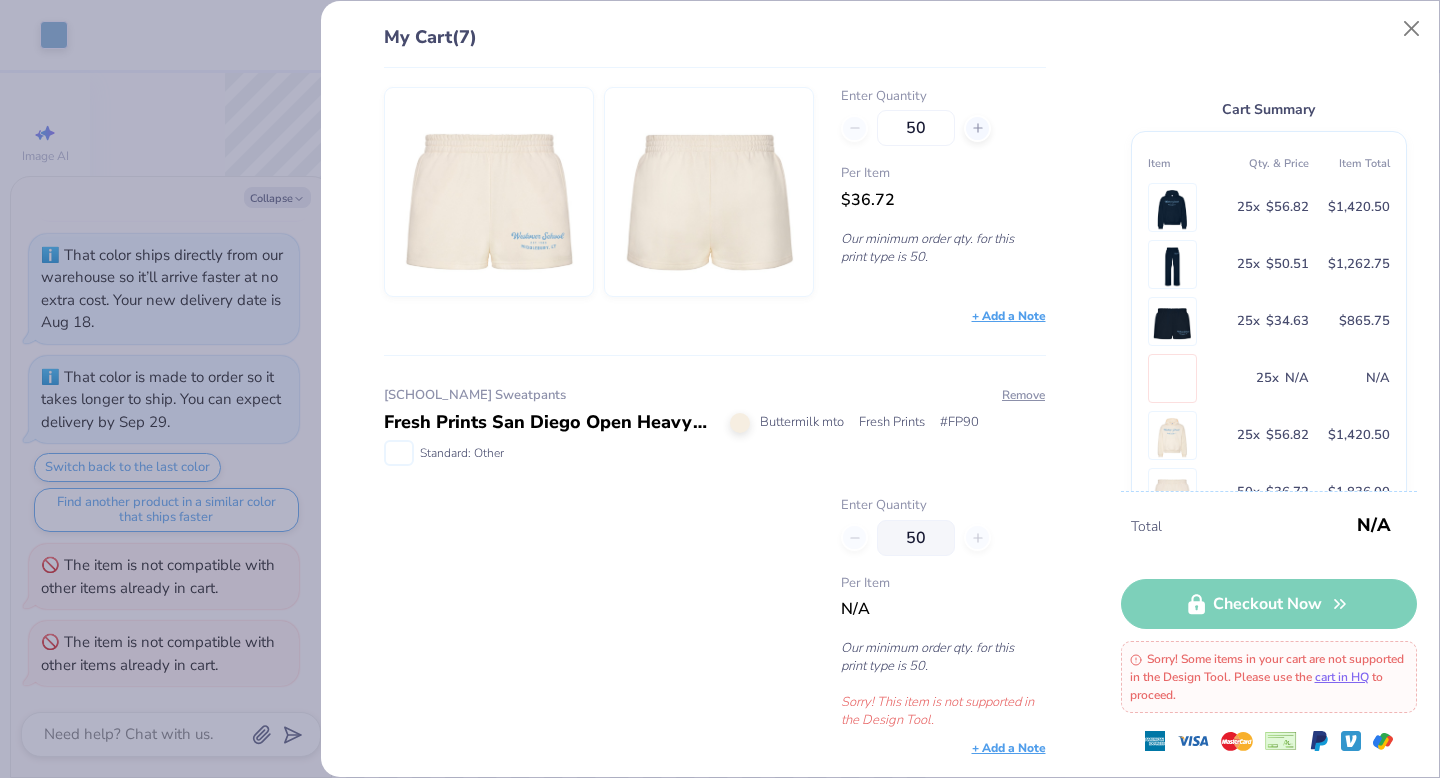 click on "Total N/A Checkout Now Sorry! Some items in your cart are not supported in the Design Tool. Please use the   cart in HQ   to proceed." at bounding box center [1269, 634] 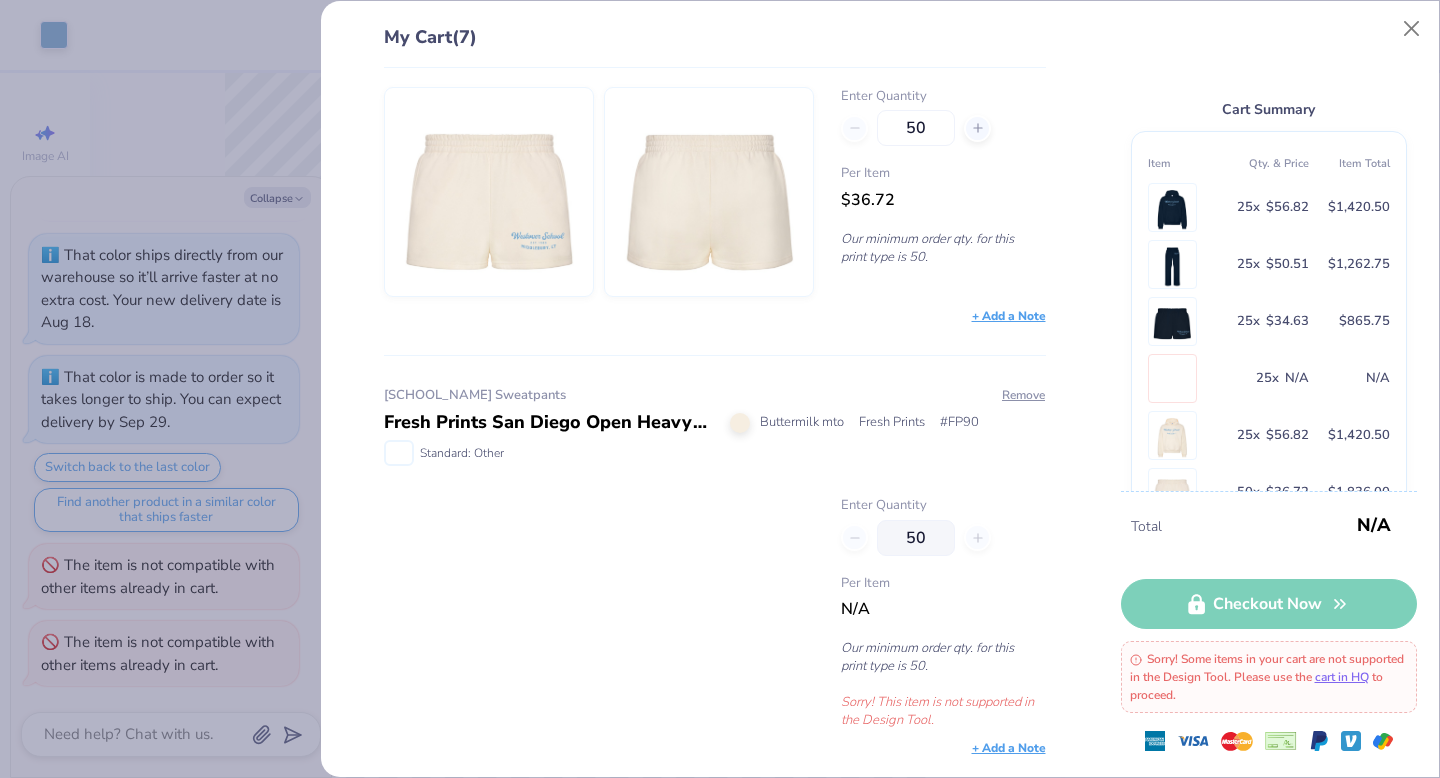 click on "Fresh Prints San Diego Open Heavyweight Sweatpants" at bounding box center [549, 422] 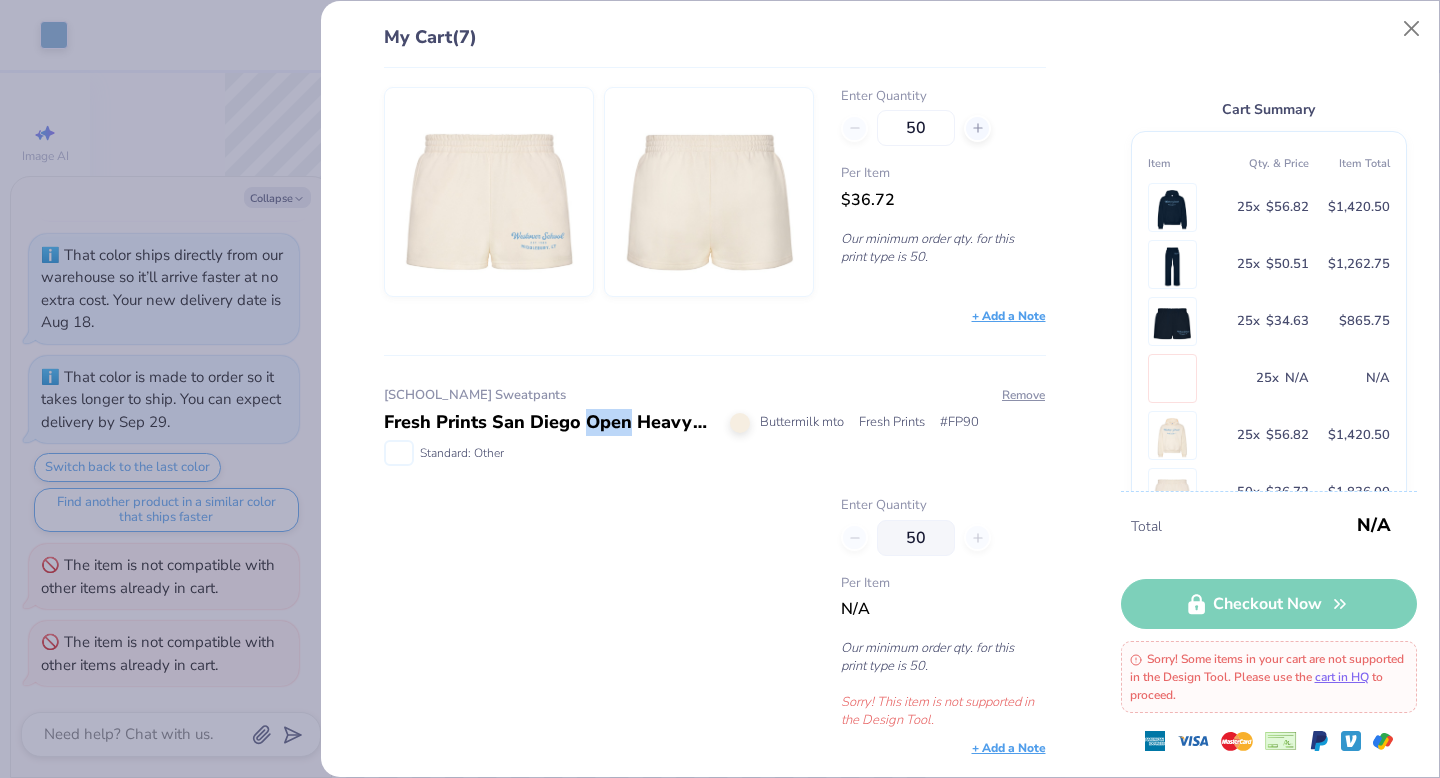 click on "Fresh Prints San Diego Open Heavyweight Sweatpants" at bounding box center (549, 422) 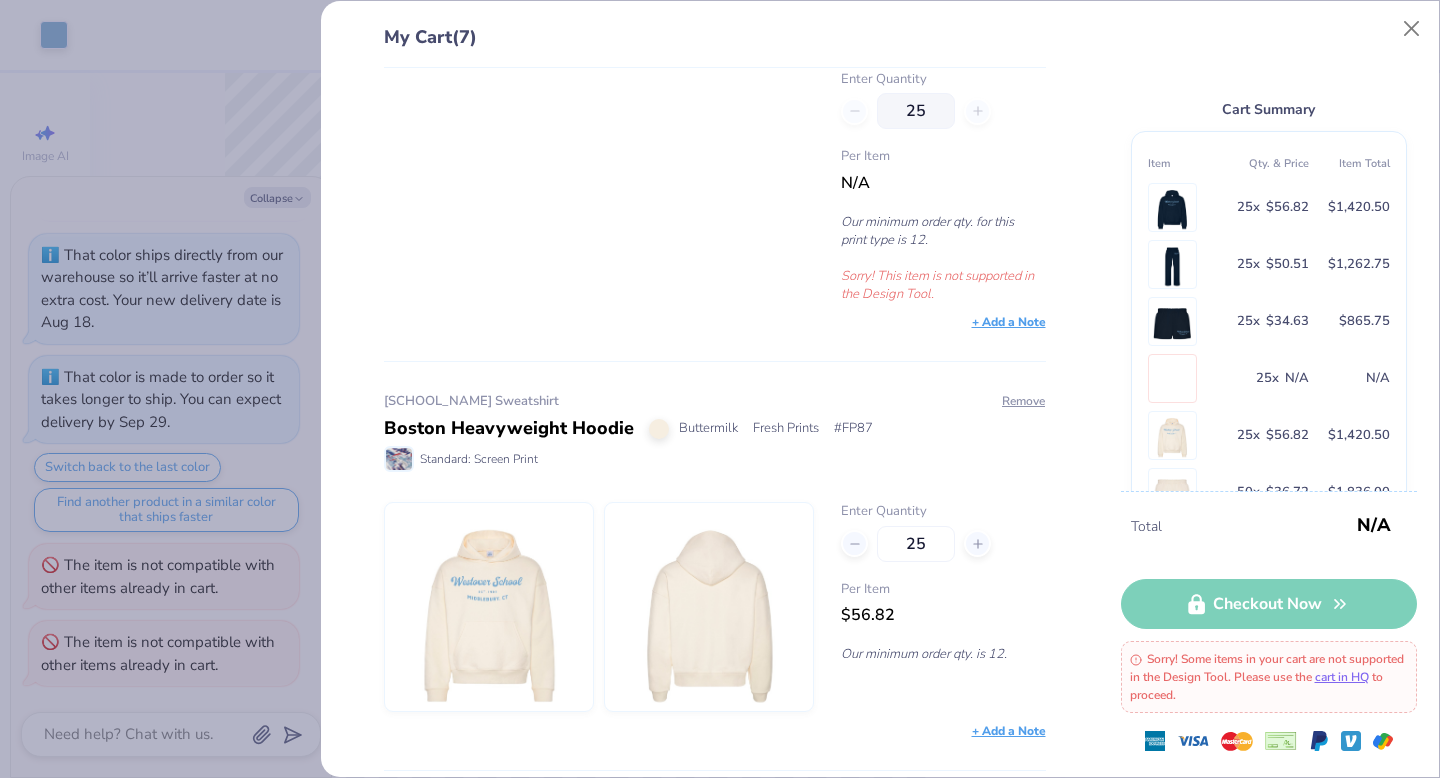 scroll, scrollTop: 2192, scrollLeft: 0, axis: vertical 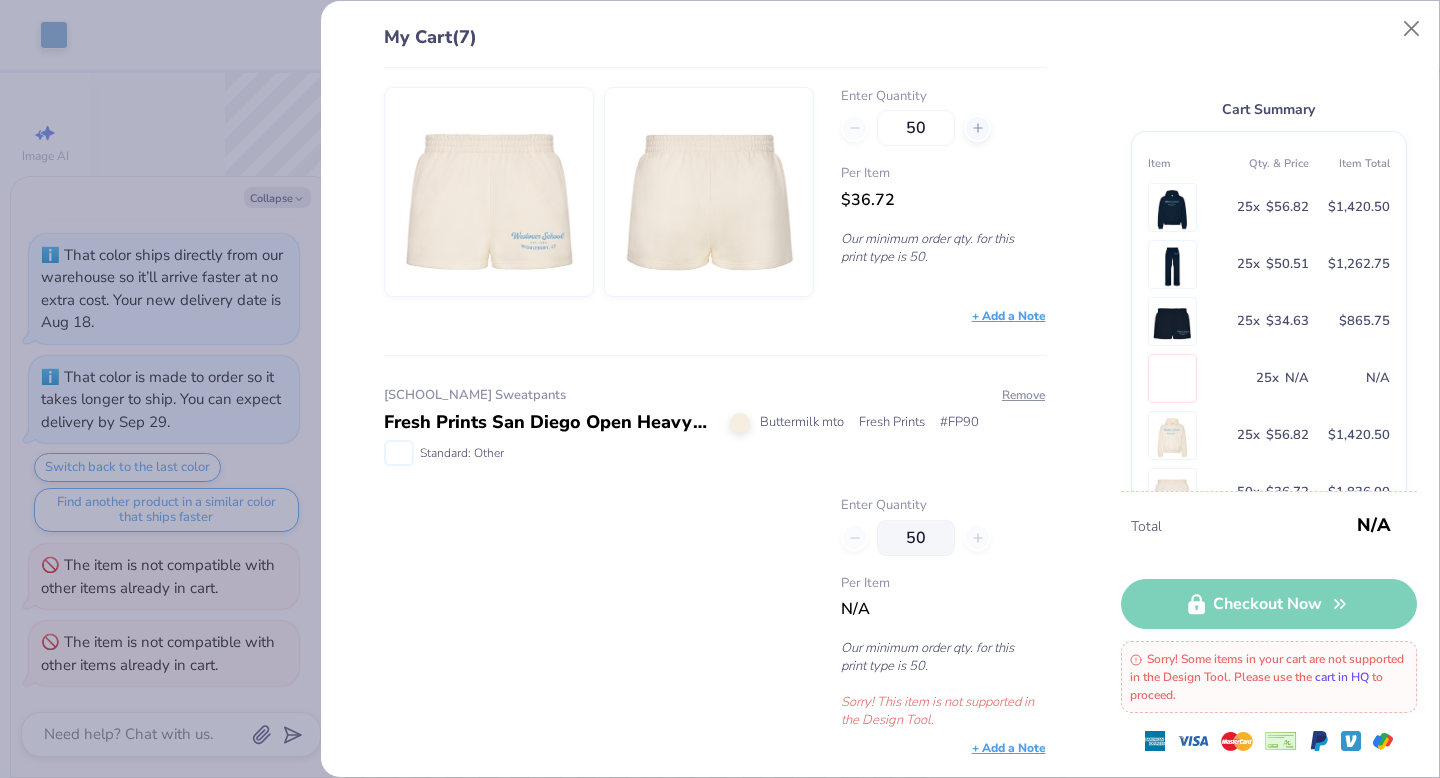 click on "cart in HQ" at bounding box center (1342, 677) 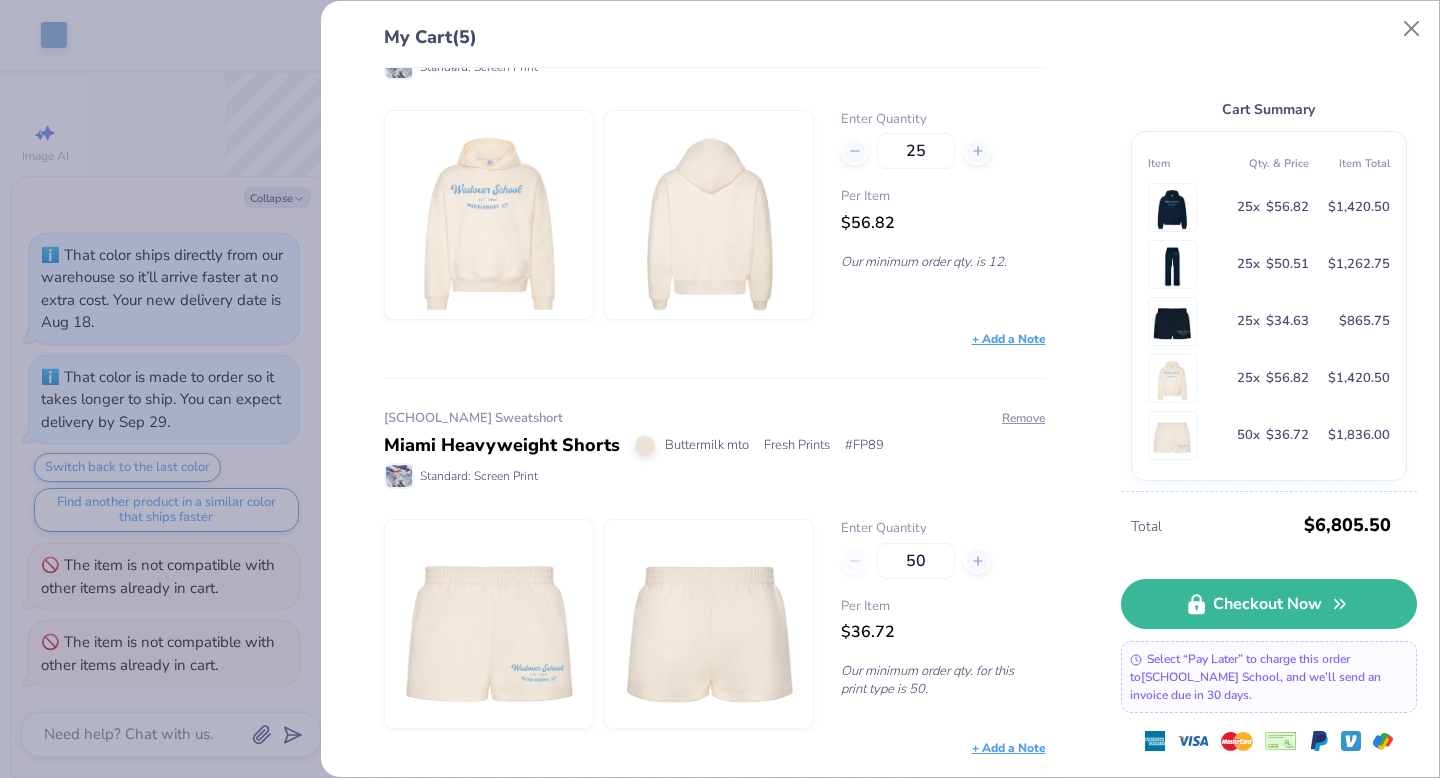 scroll, scrollTop: 1327, scrollLeft: 0, axis: vertical 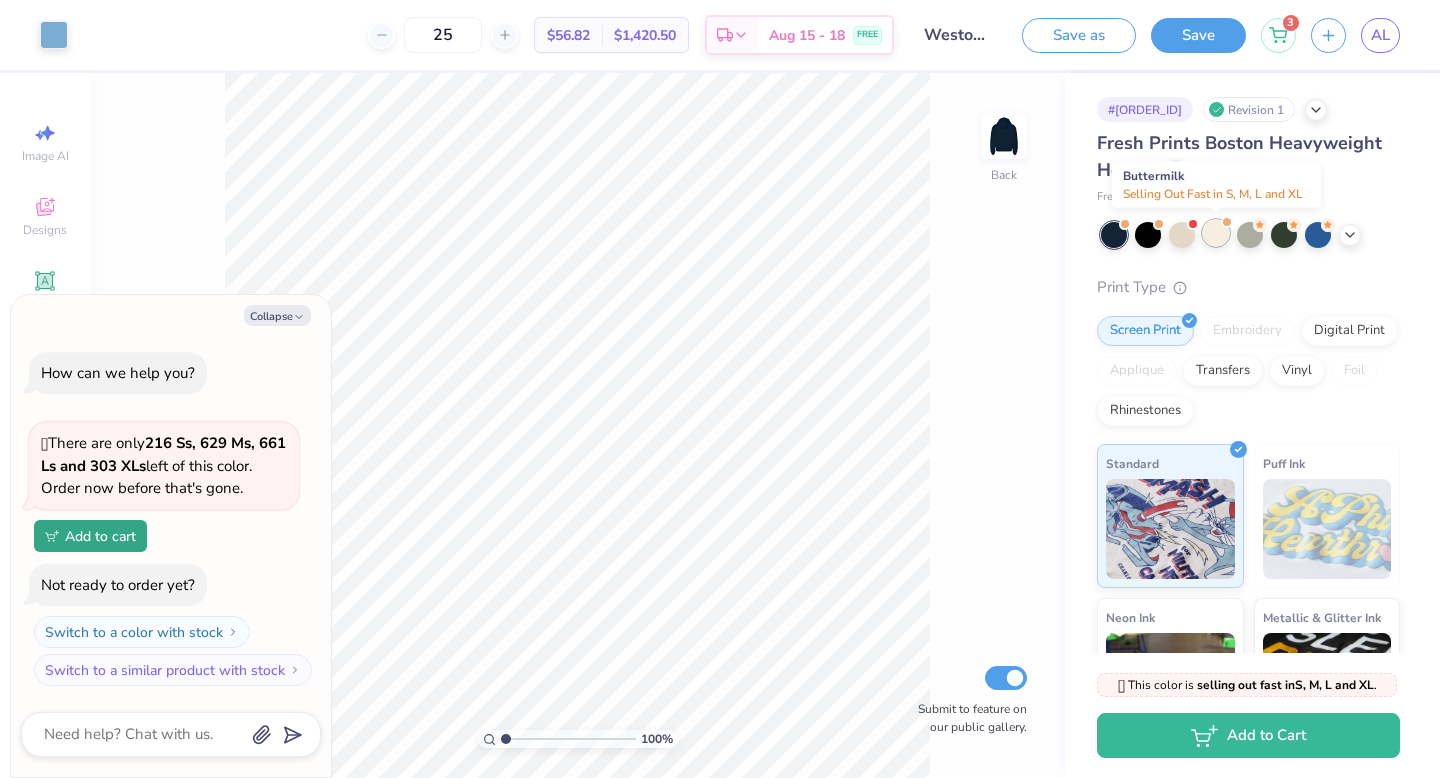 click at bounding box center [1216, 233] 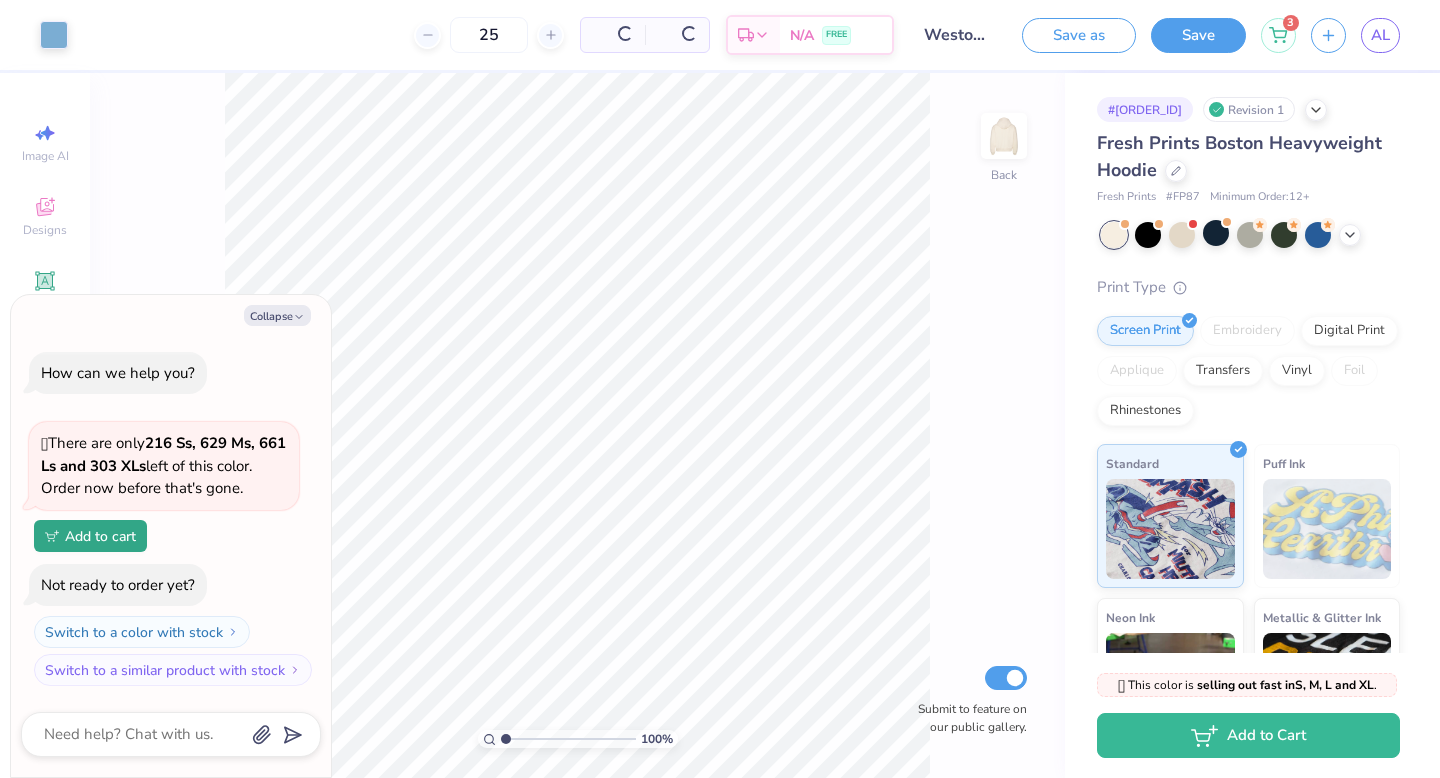 scroll, scrollTop: 174, scrollLeft: 0, axis: vertical 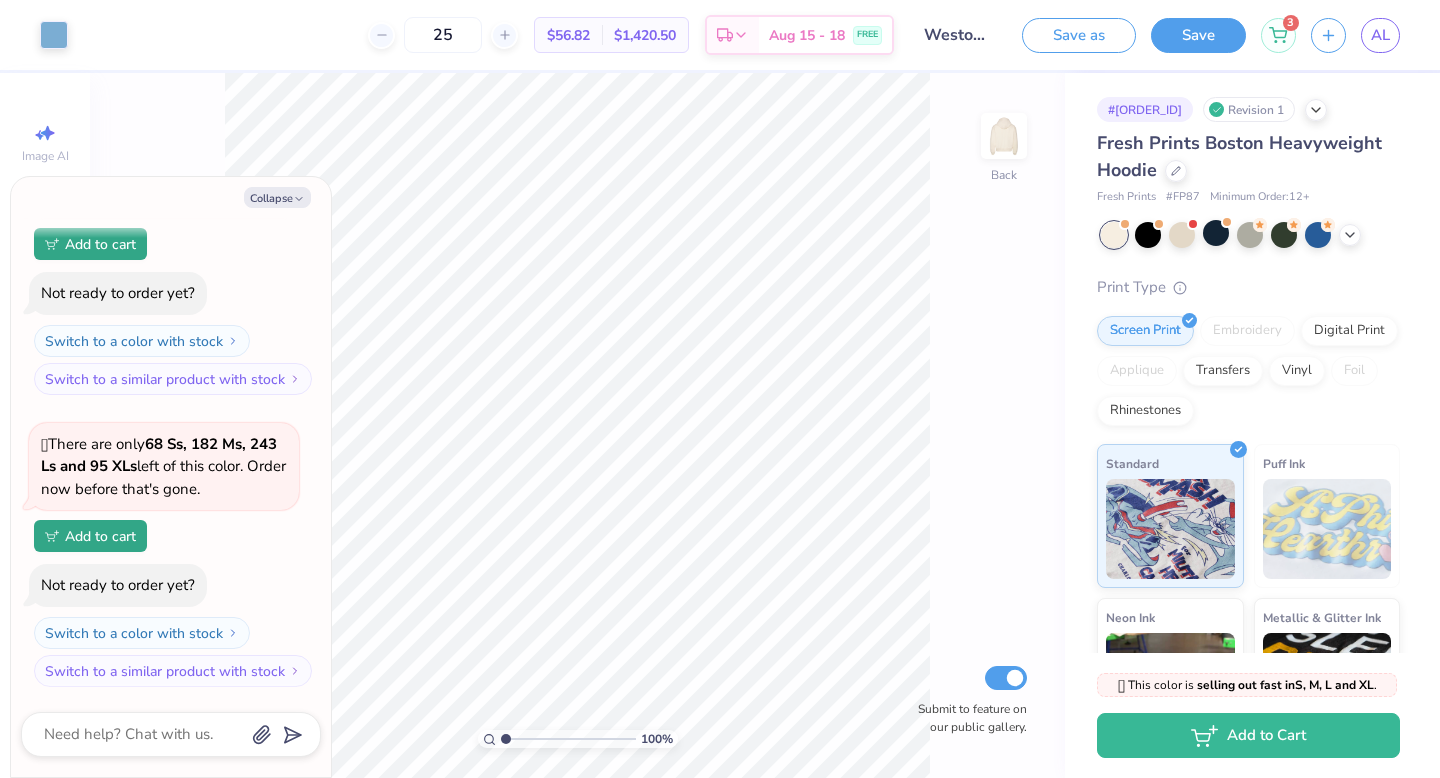 type on "x" 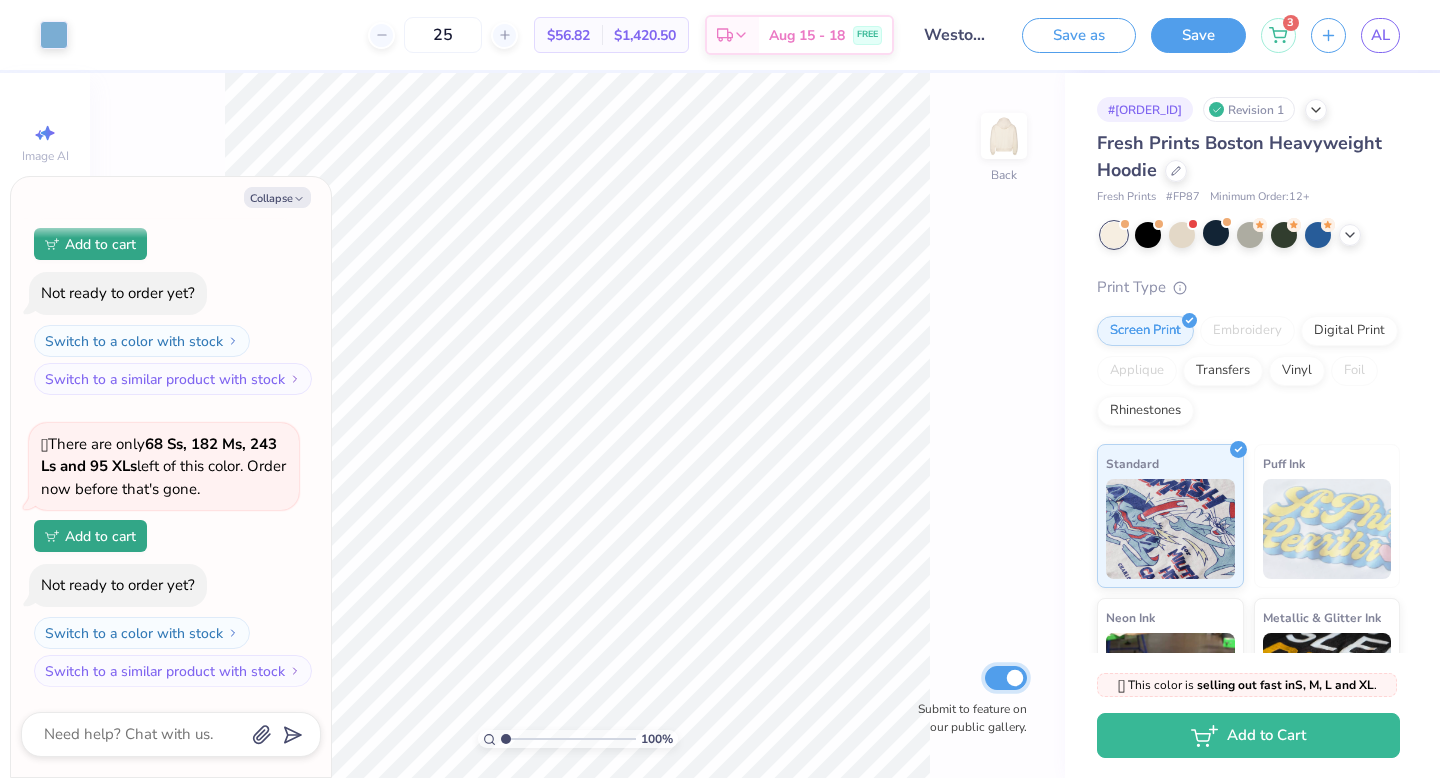 click on "Submit to feature on our public gallery." at bounding box center [1006, 678] 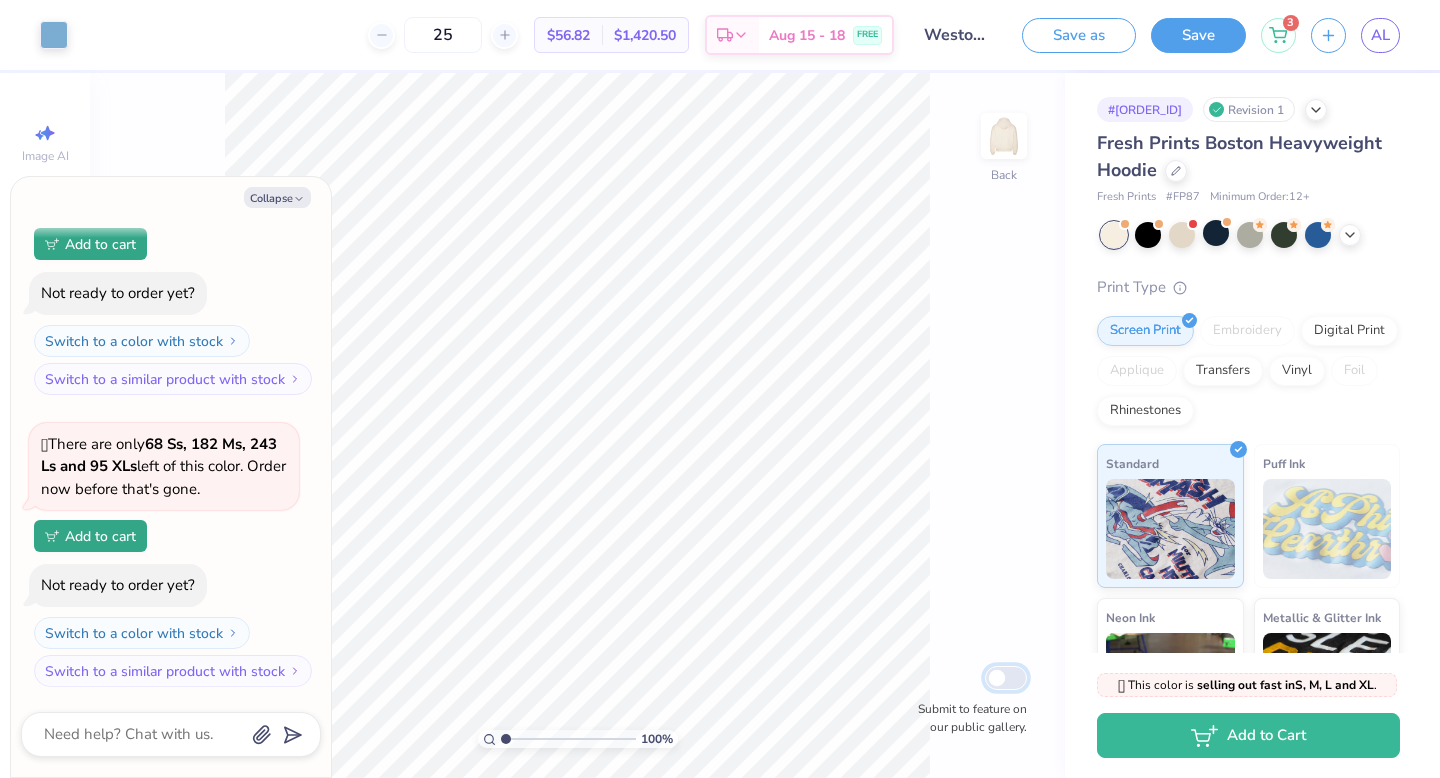 checkbox on "false" 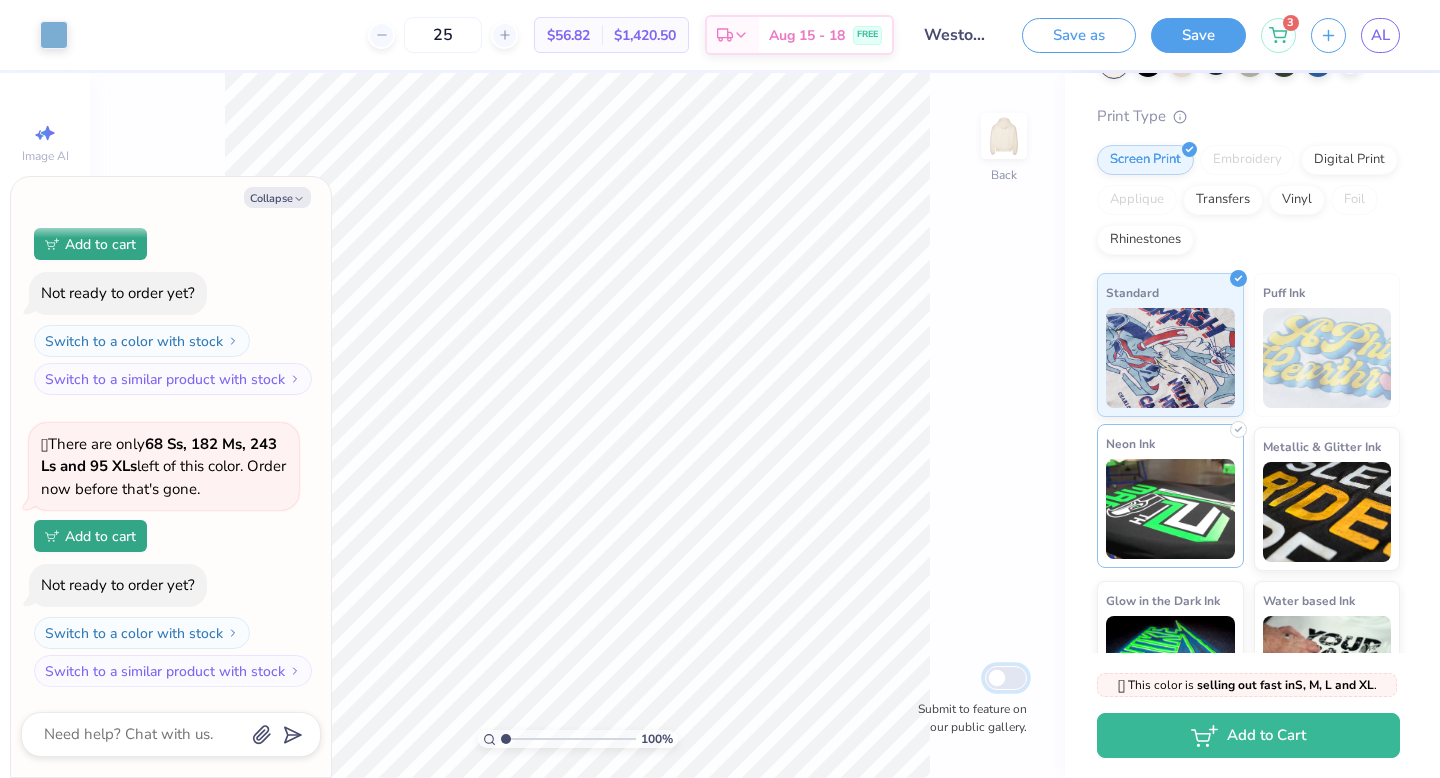 scroll, scrollTop: 243, scrollLeft: 0, axis: vertical 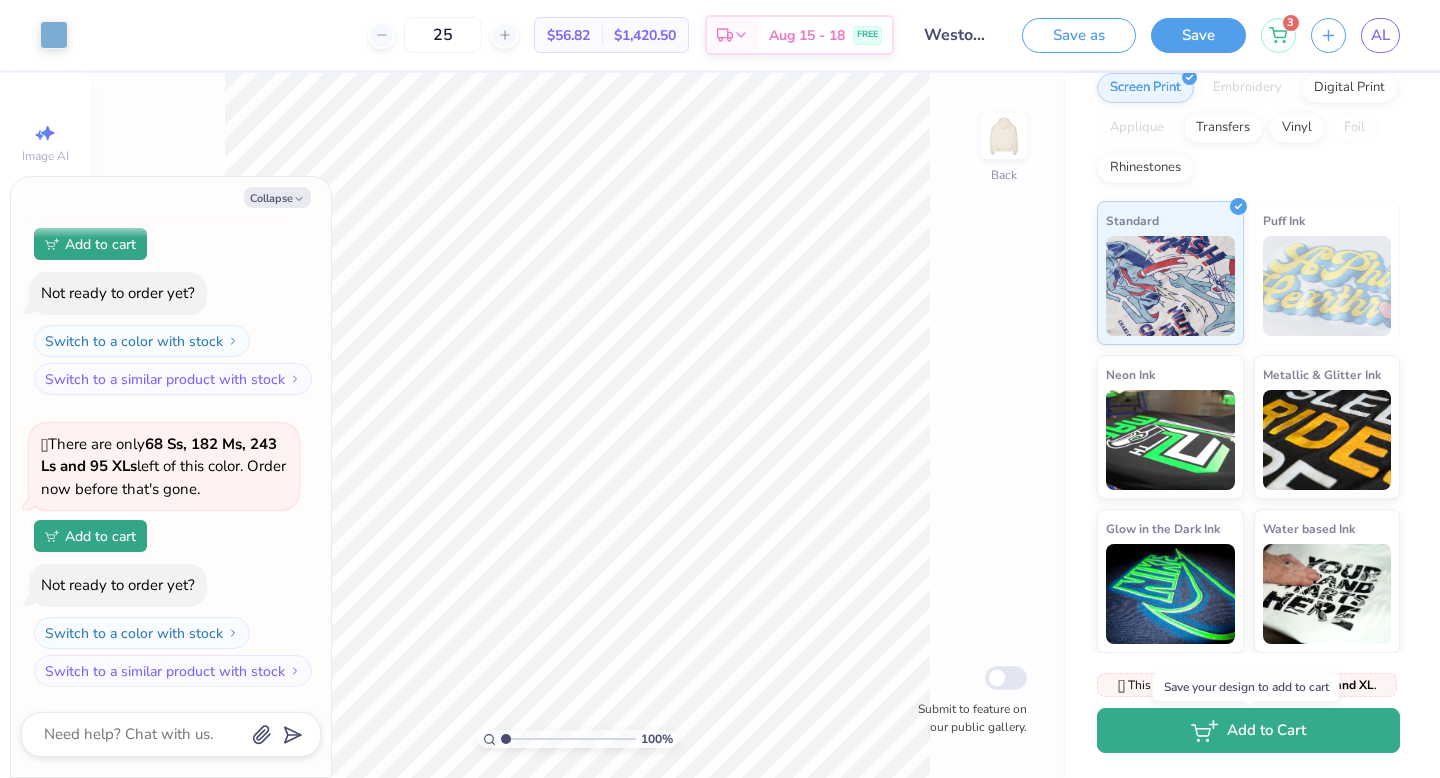 click 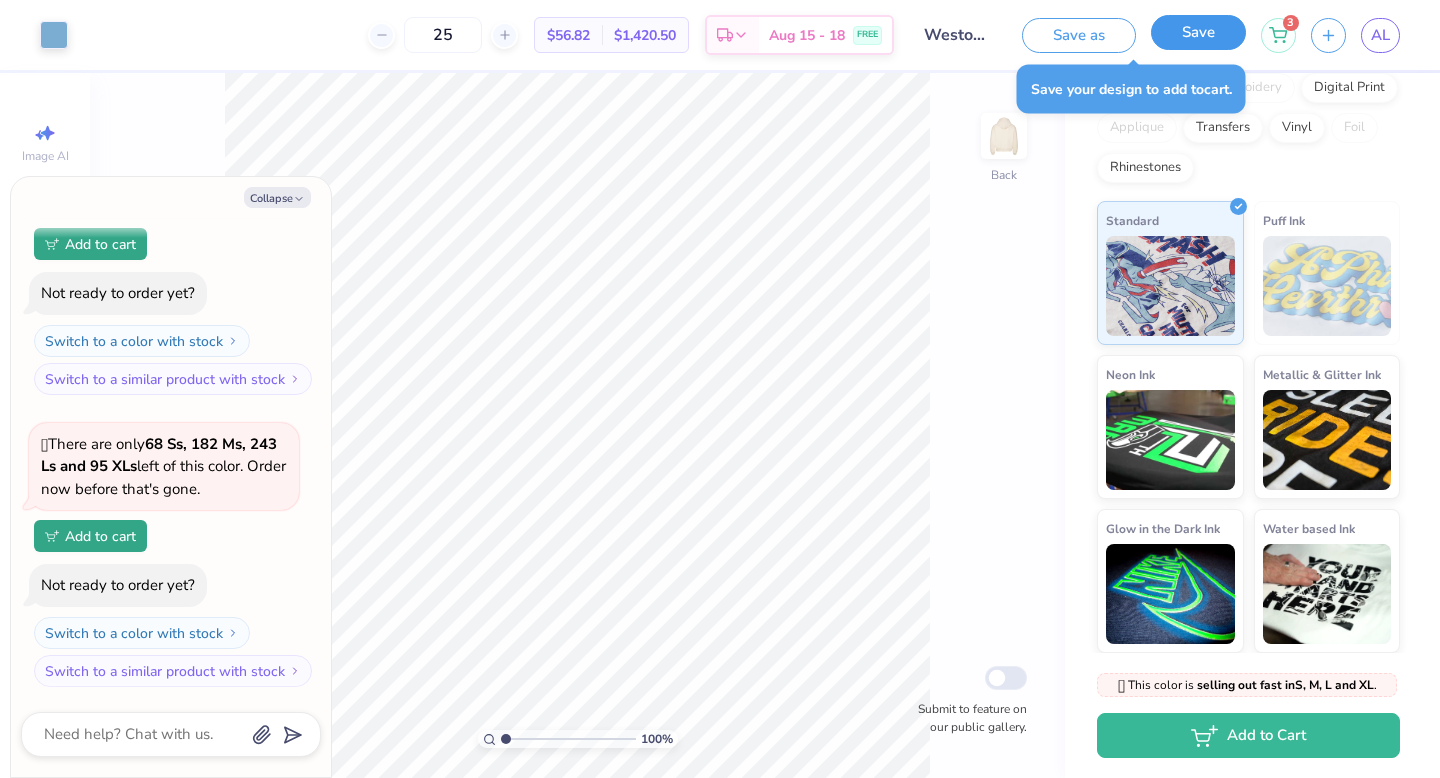click on "Save" at bounding box center (1198, 32) 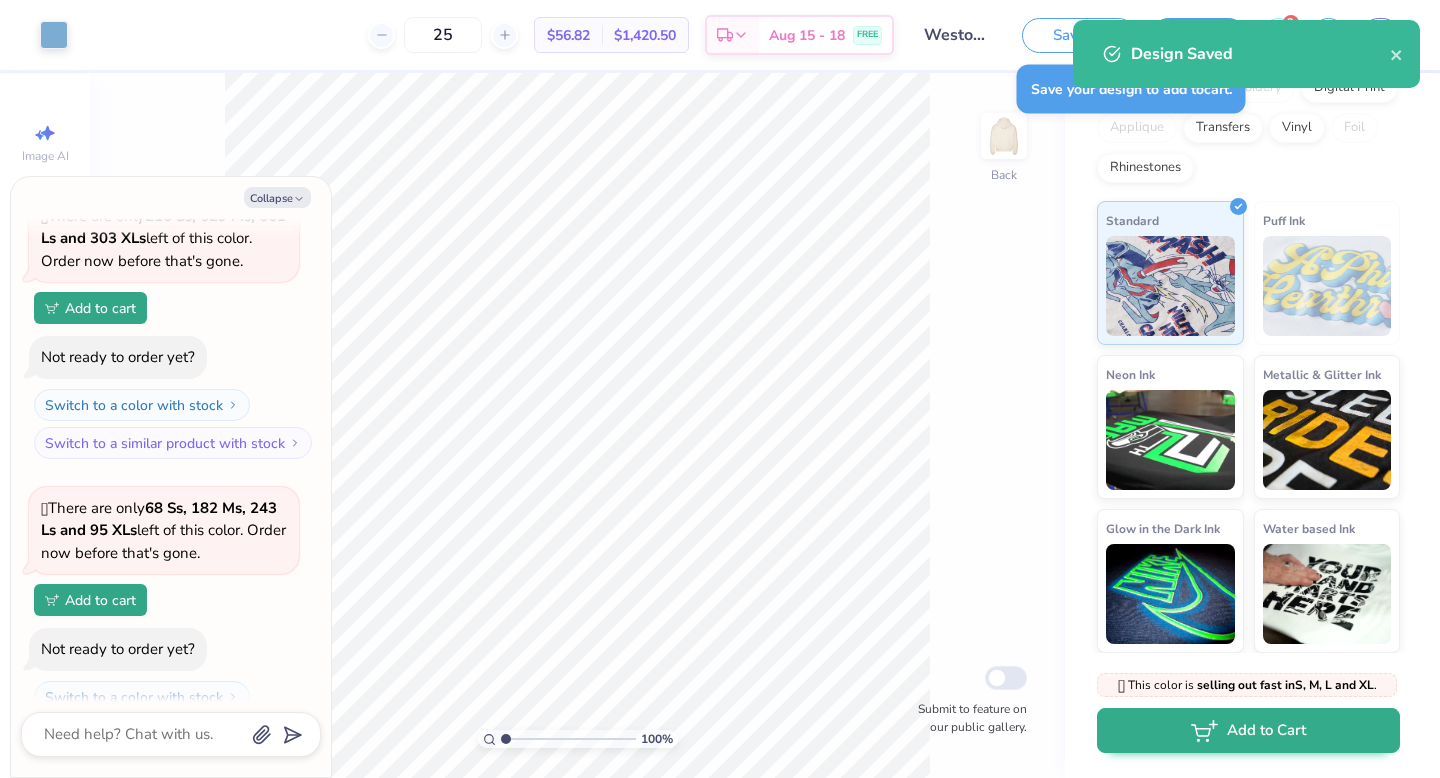 scroll, scrollTop: 174, scrollLeft: 0, axis: vertical 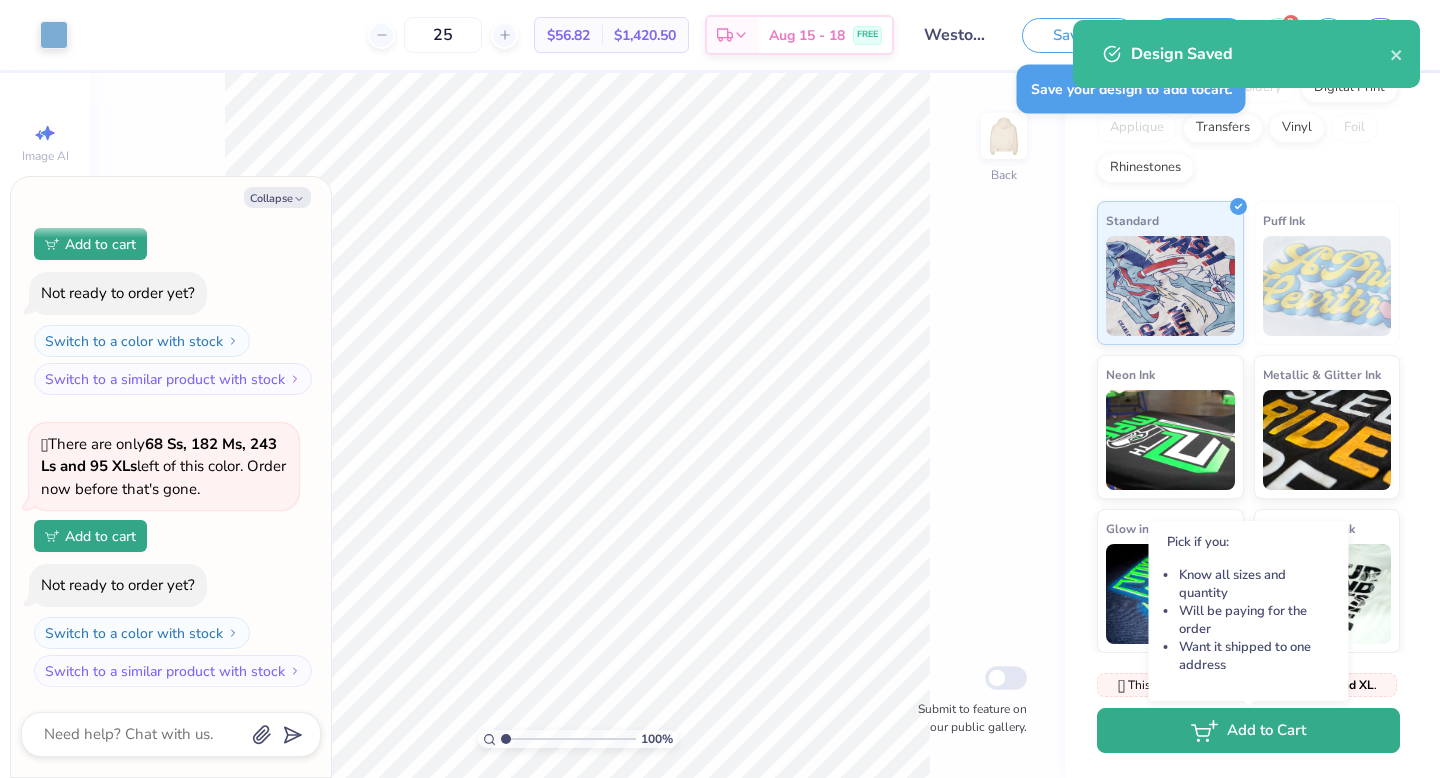 click on "Add to Cart" at bounding box center [1248, 730] 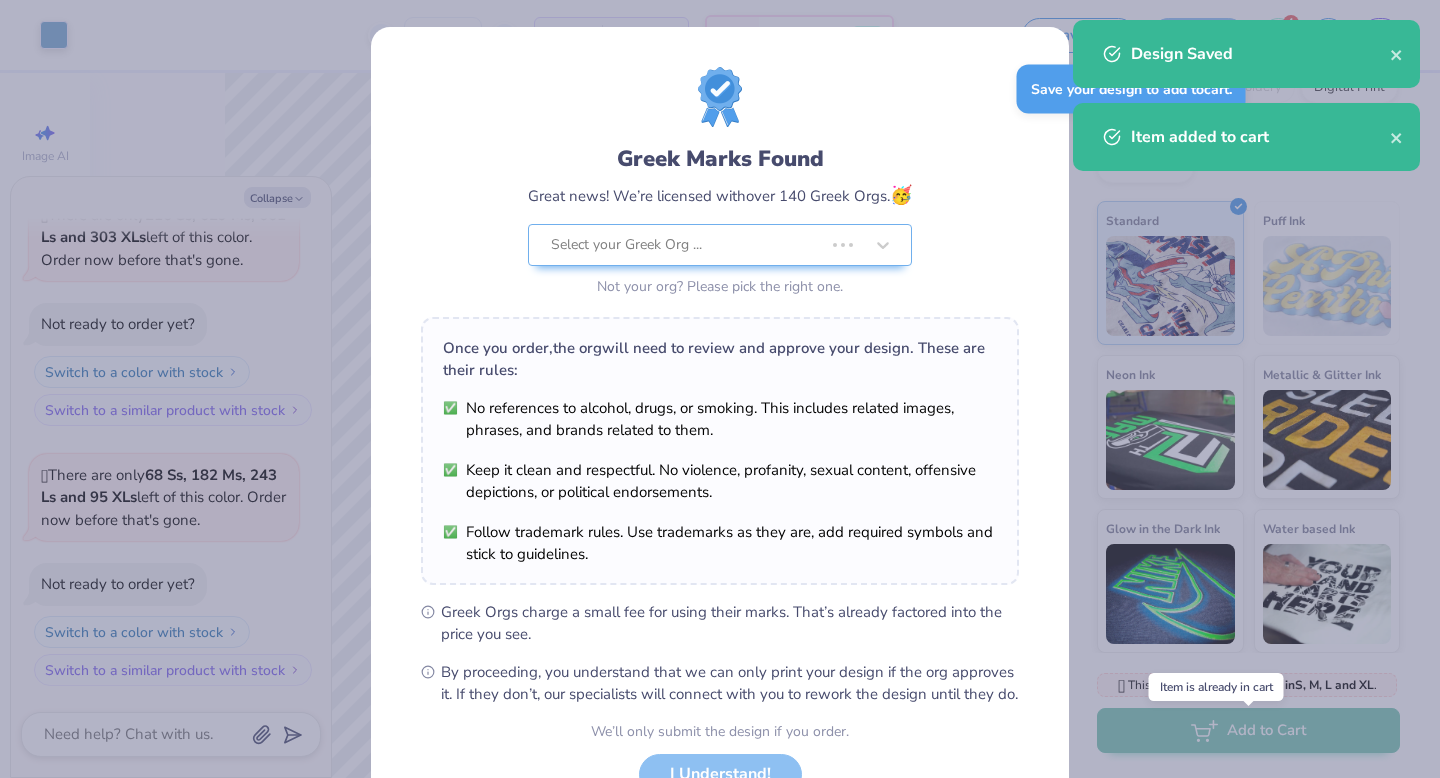 scroll, scrollTop: 110, scrollLeft: 0, axis: vertical 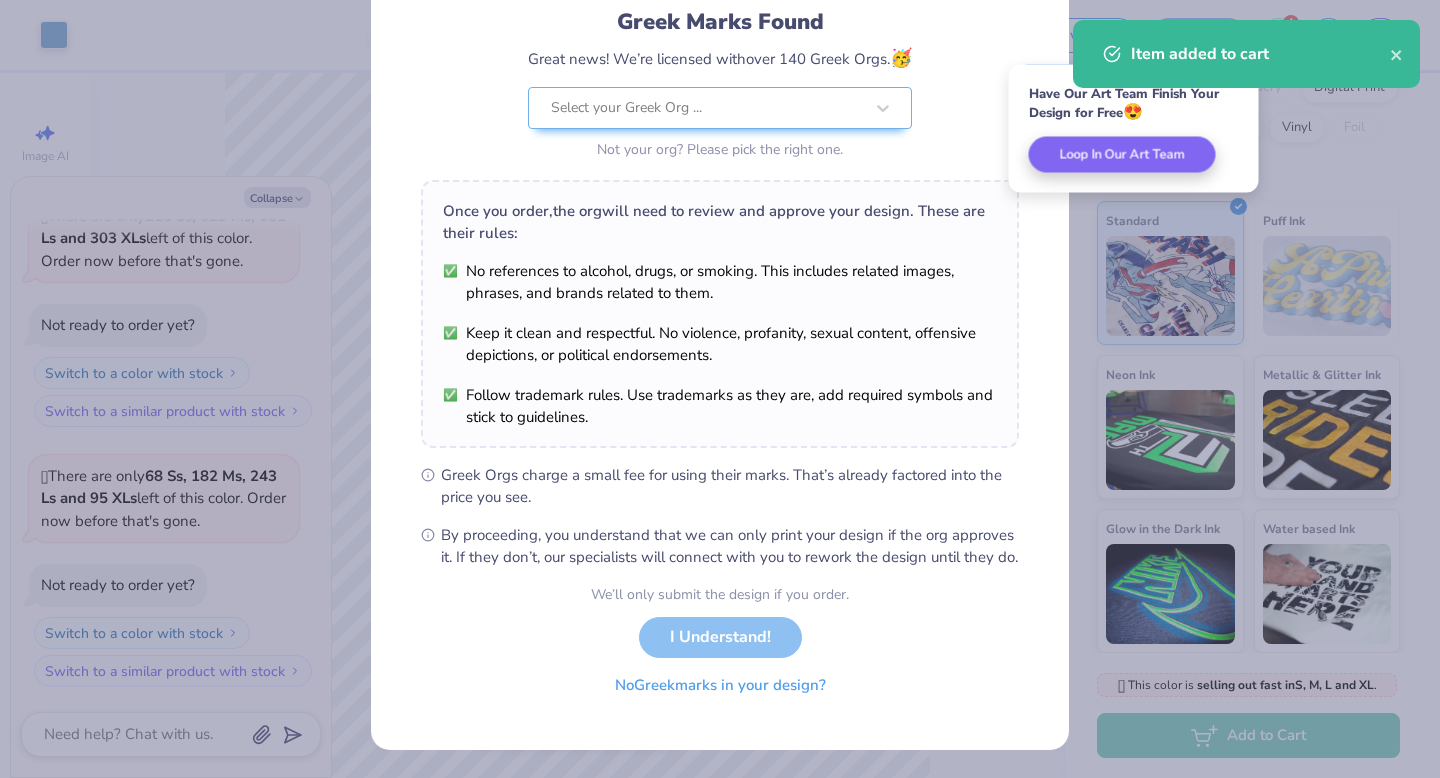 click on "No  Greek  marks in your design?" at bounding box center (720, 685) 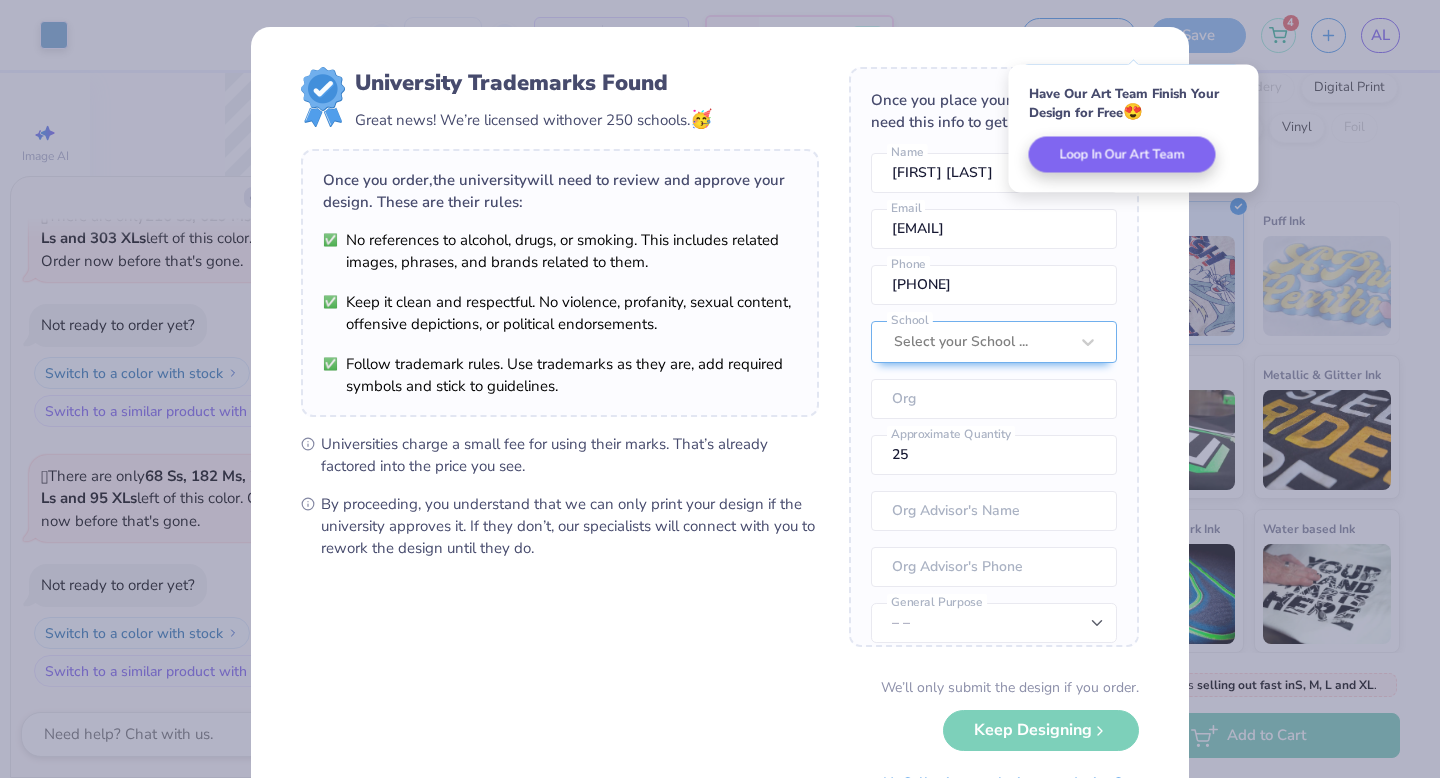 scroll, scrollTop: 92, scrollLeft: 0, axis: vertical 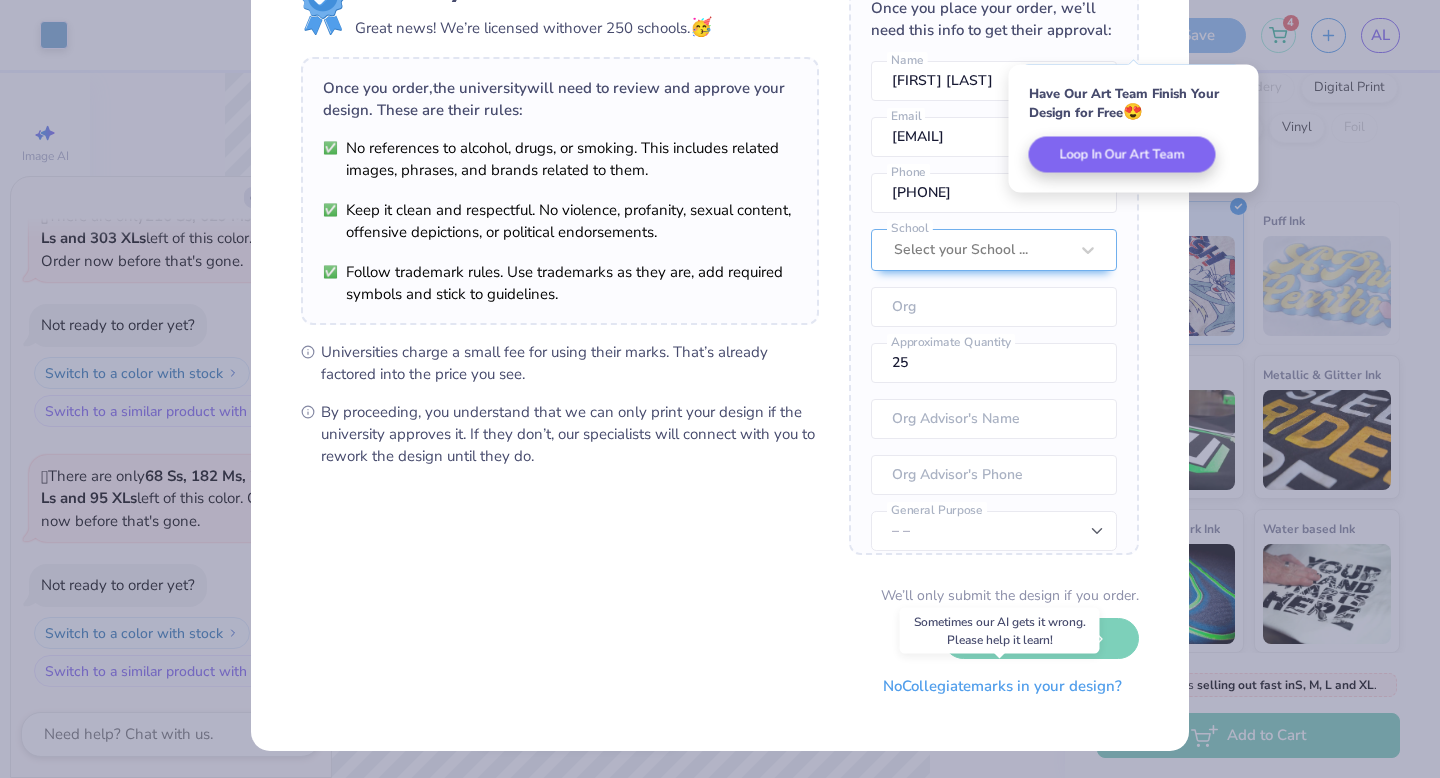 click on "No  Collegiate  marks in your design?" at bounding box center [1002, 686] 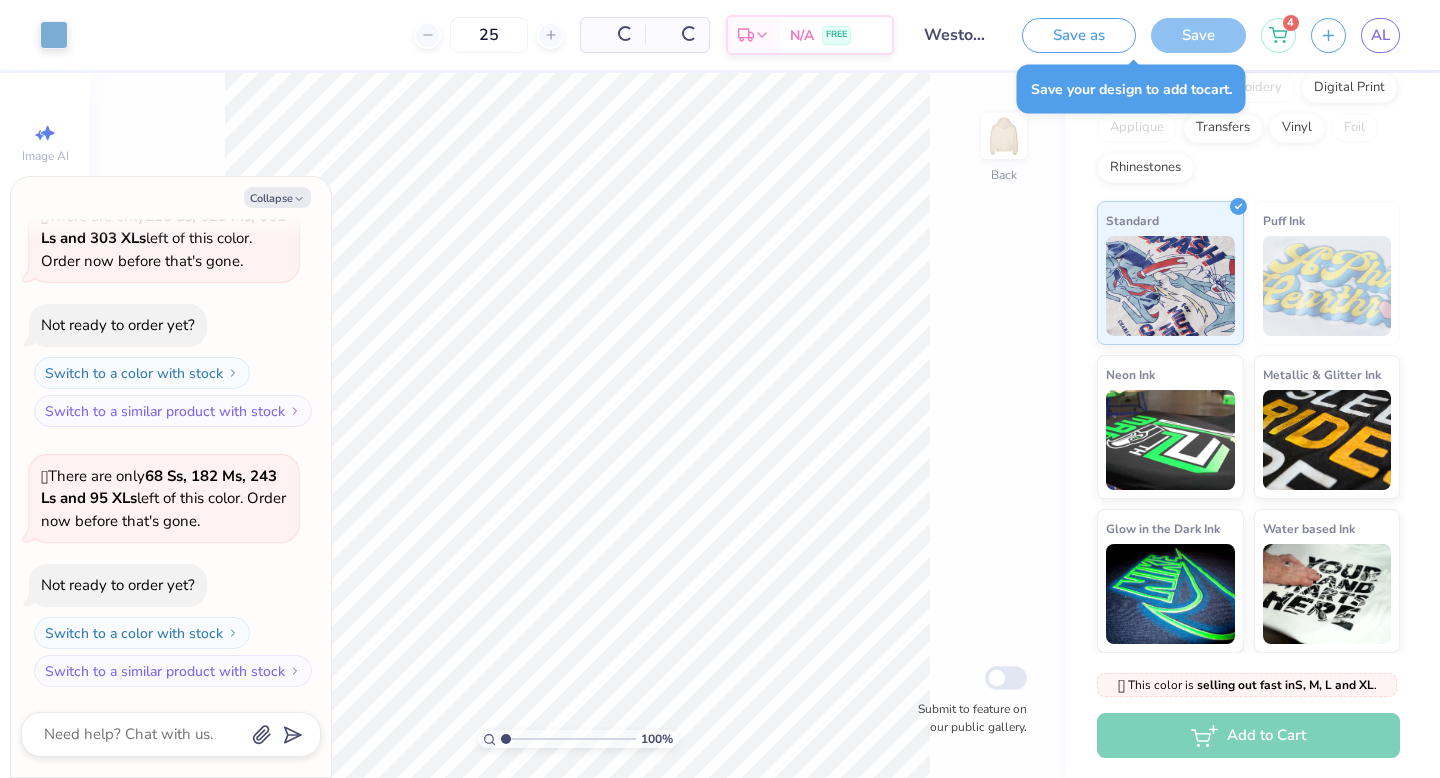 scroll, scrollTop: 0, scrollLeft: 0, axis: both 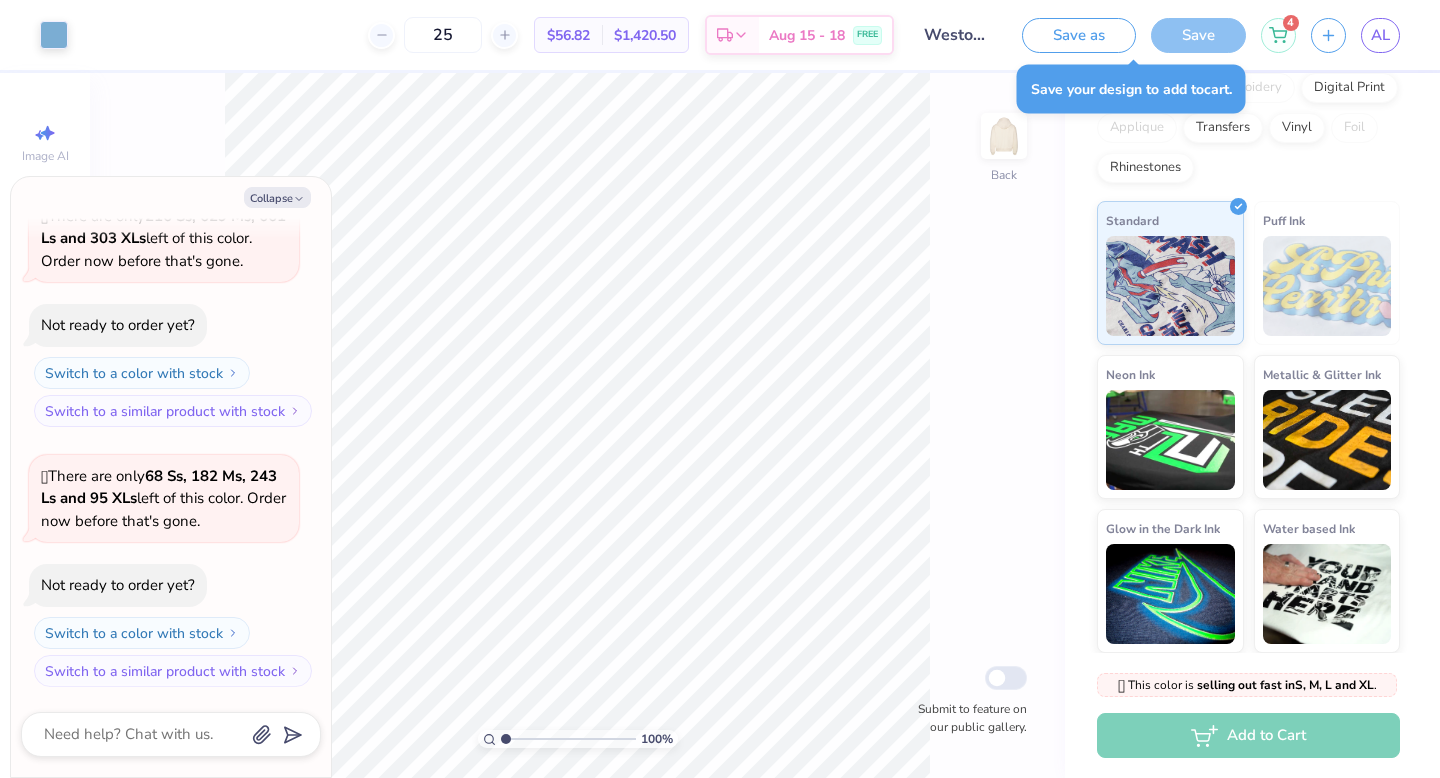 type on "x" 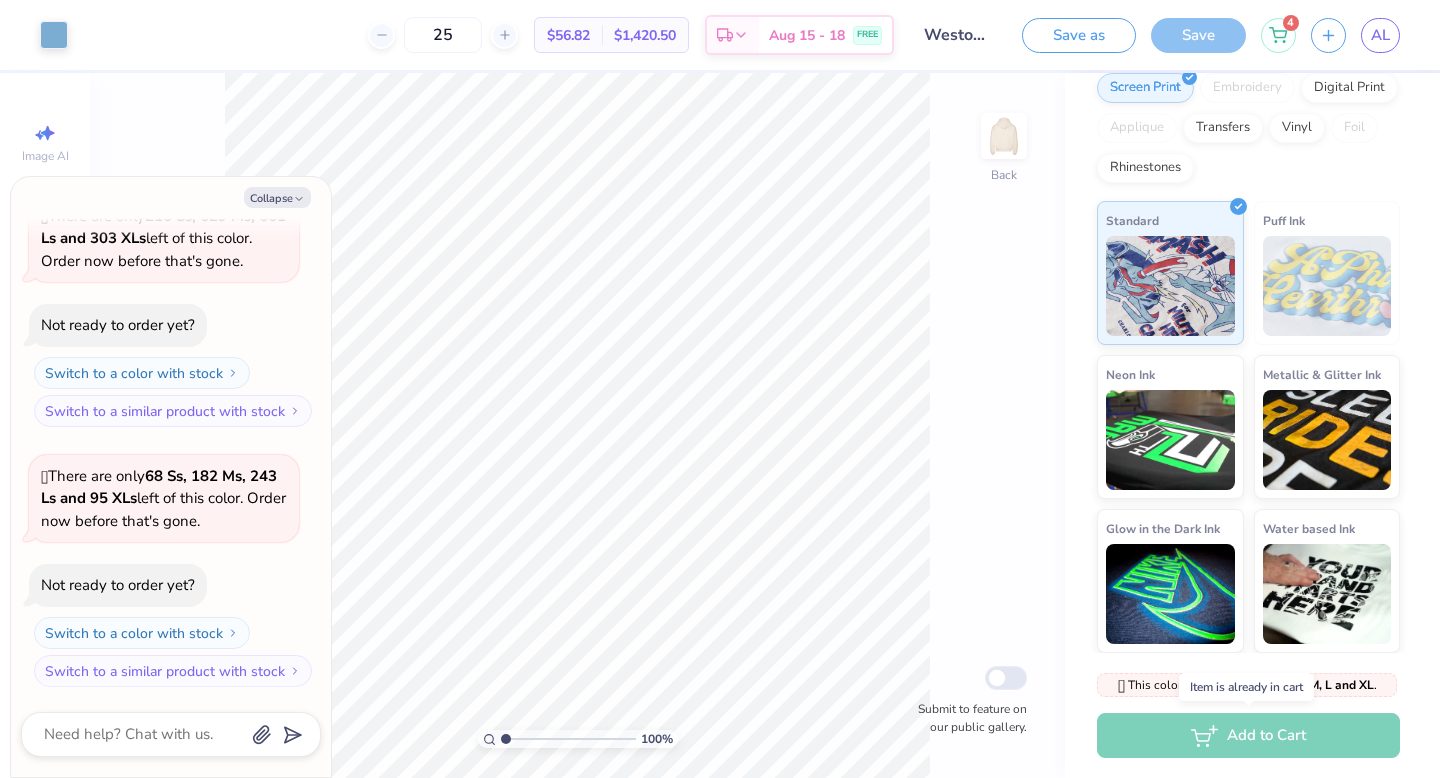 click on "Add to Cart" at bounding box center [1248, 735] 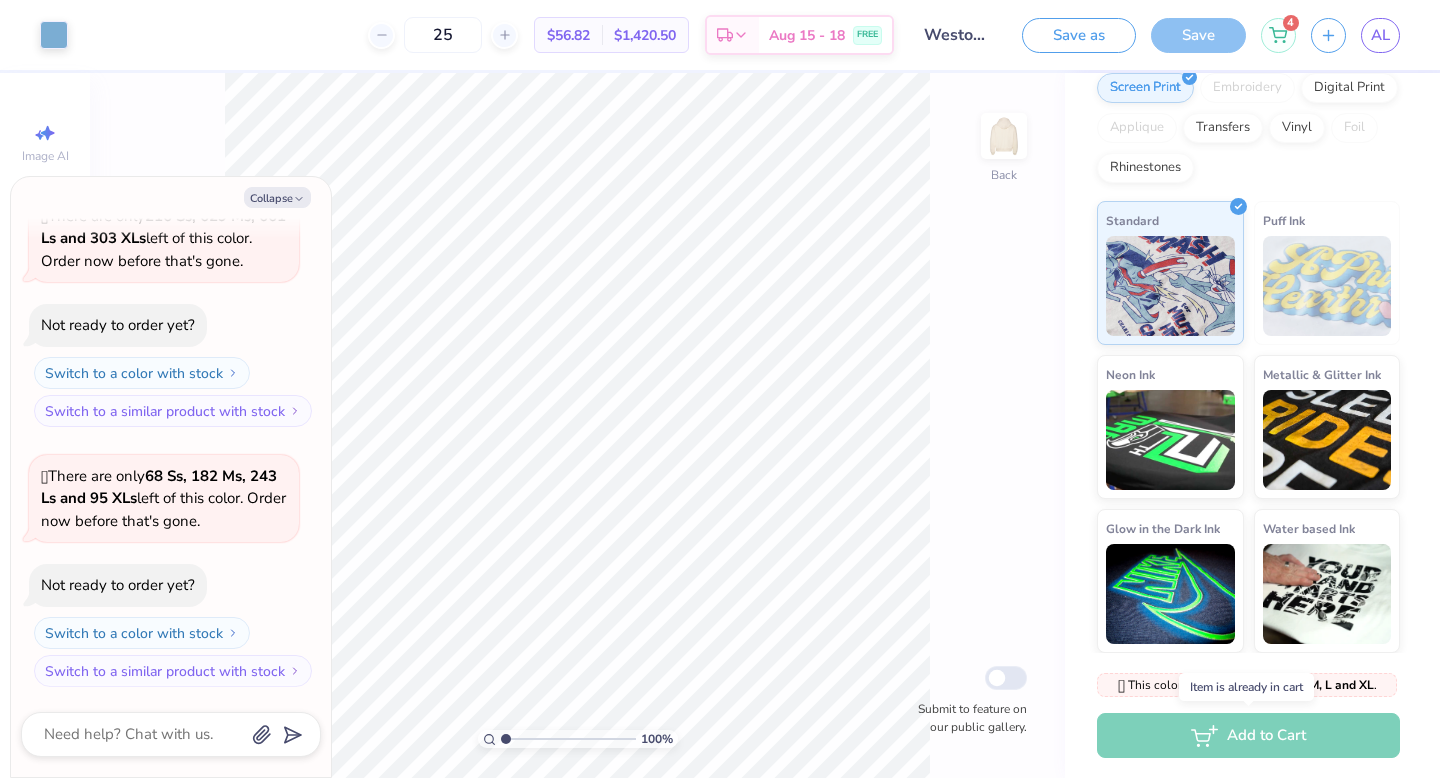 click on "Add to Cart" at bounding box center (1248, 735) 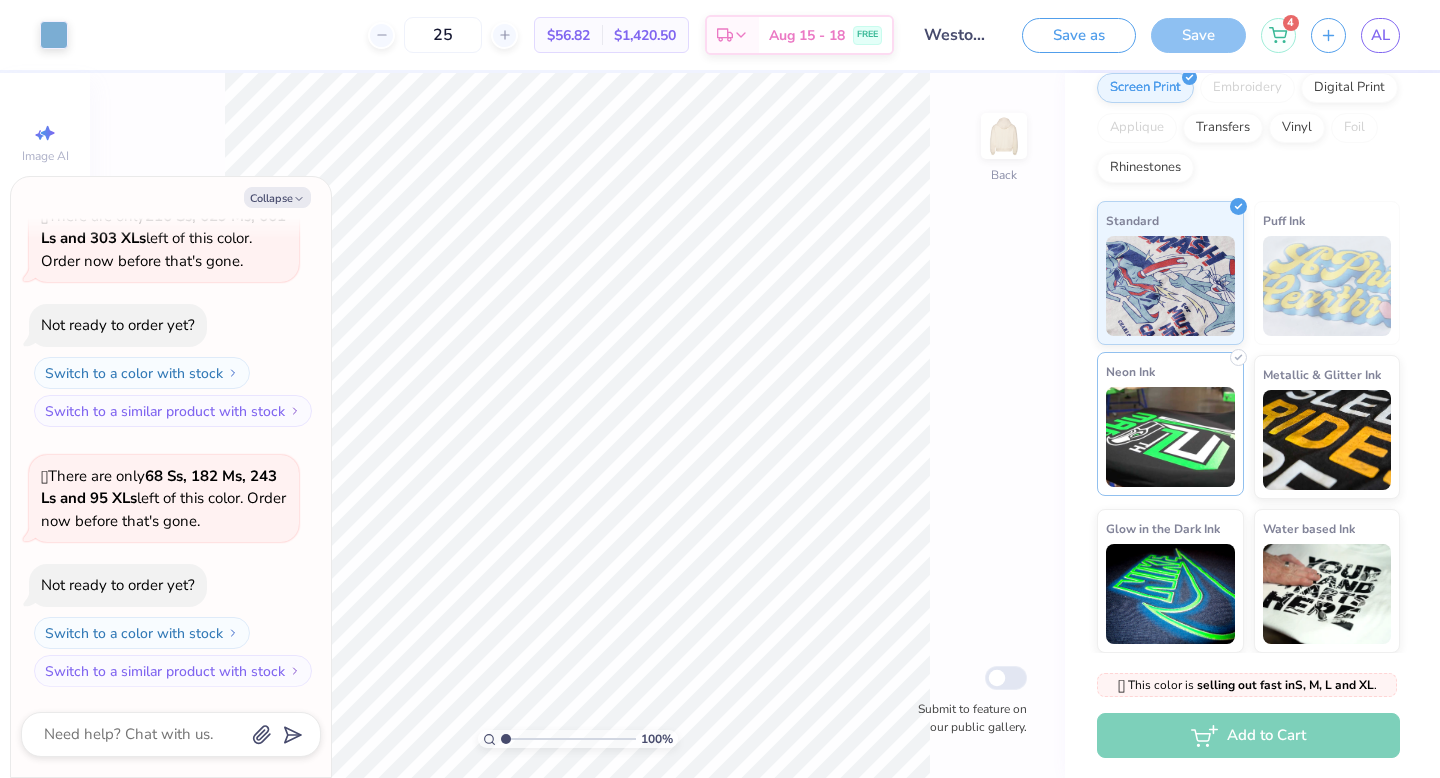 scroll, scrollTop: 0, scrollLeft: 0, axis: both 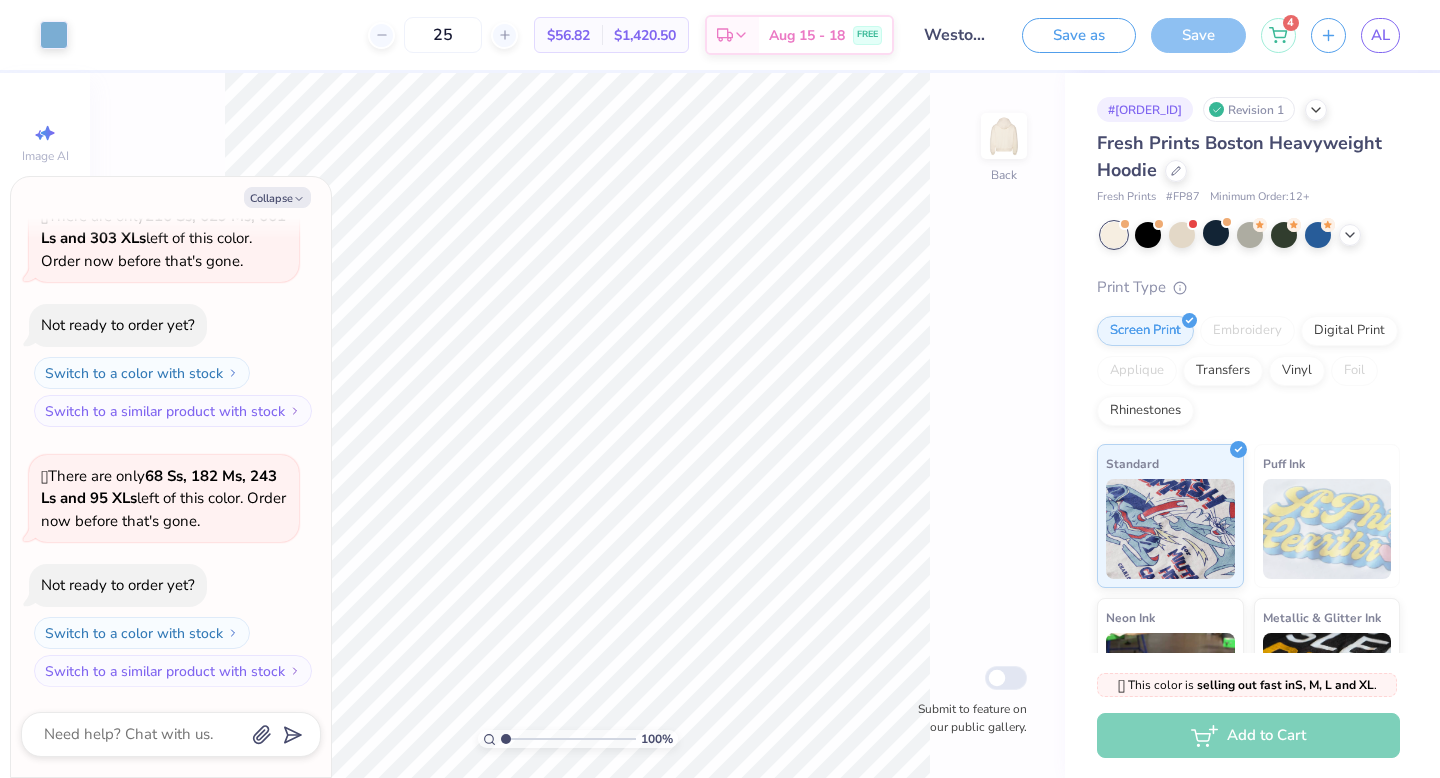 click on "Fresh Prints Boston Heavyweight Hoodie Fresh Prints # FP87 Minimum Order:  12 +   Print Type Screen Print Embroidery Digital Print Applique Transfers Vinyl Foil Rhinestones Standard Puff Ink Neon Ink Metallic & Glitter Ink Glow in the Dark Ink Water based Ink" at bounding box center [1248, 513] 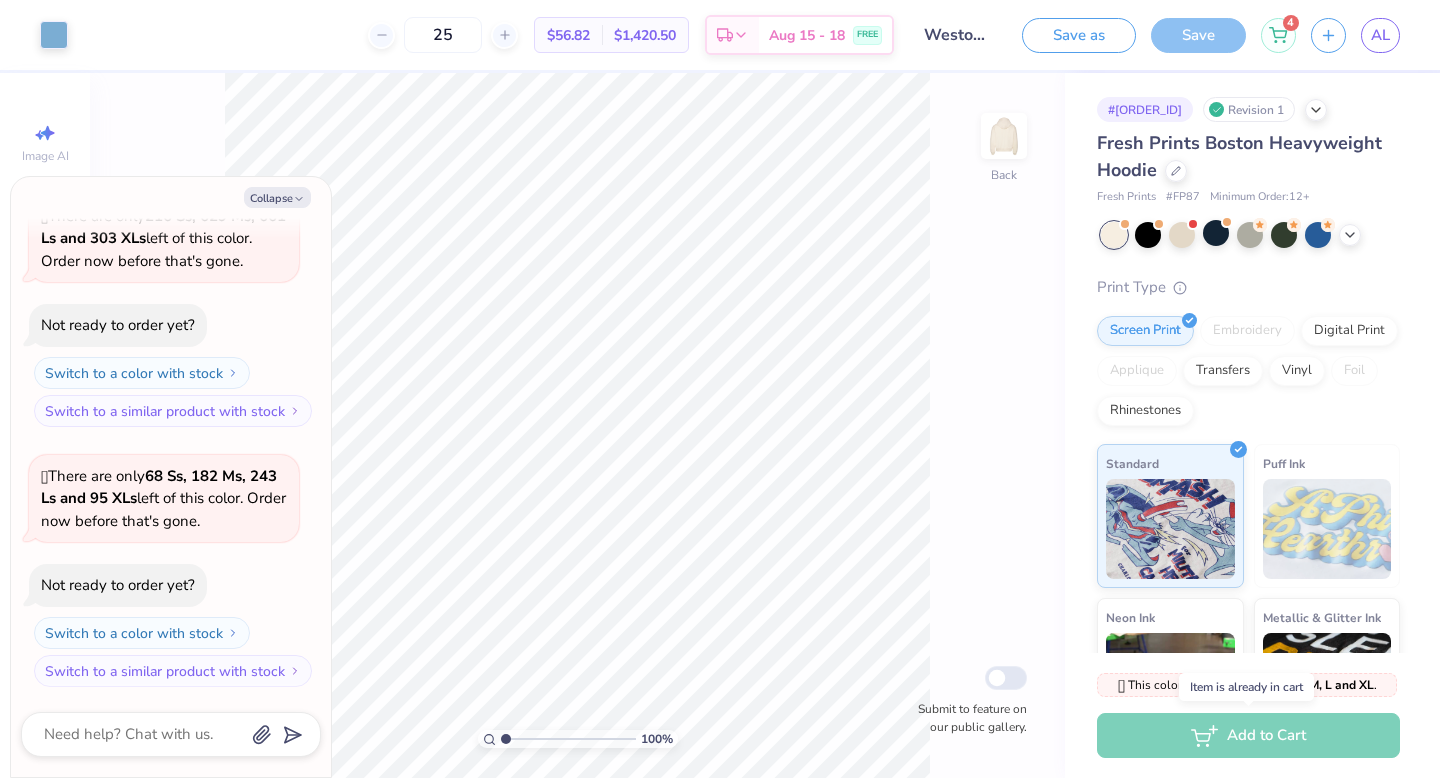 click on "Add to Cart" at bounding box center (1248, 735) 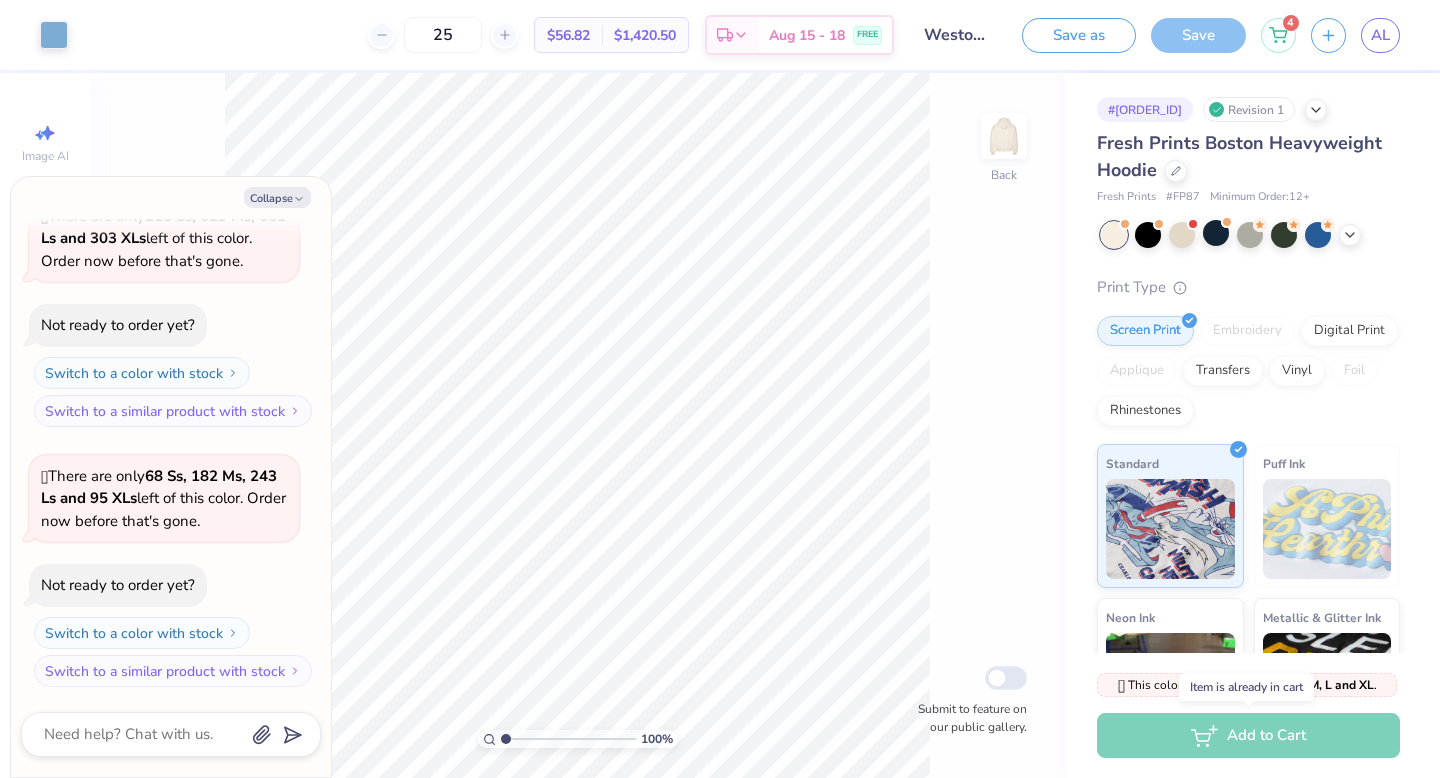 click on "Add to Cart" at bounding box center (1248, 735) 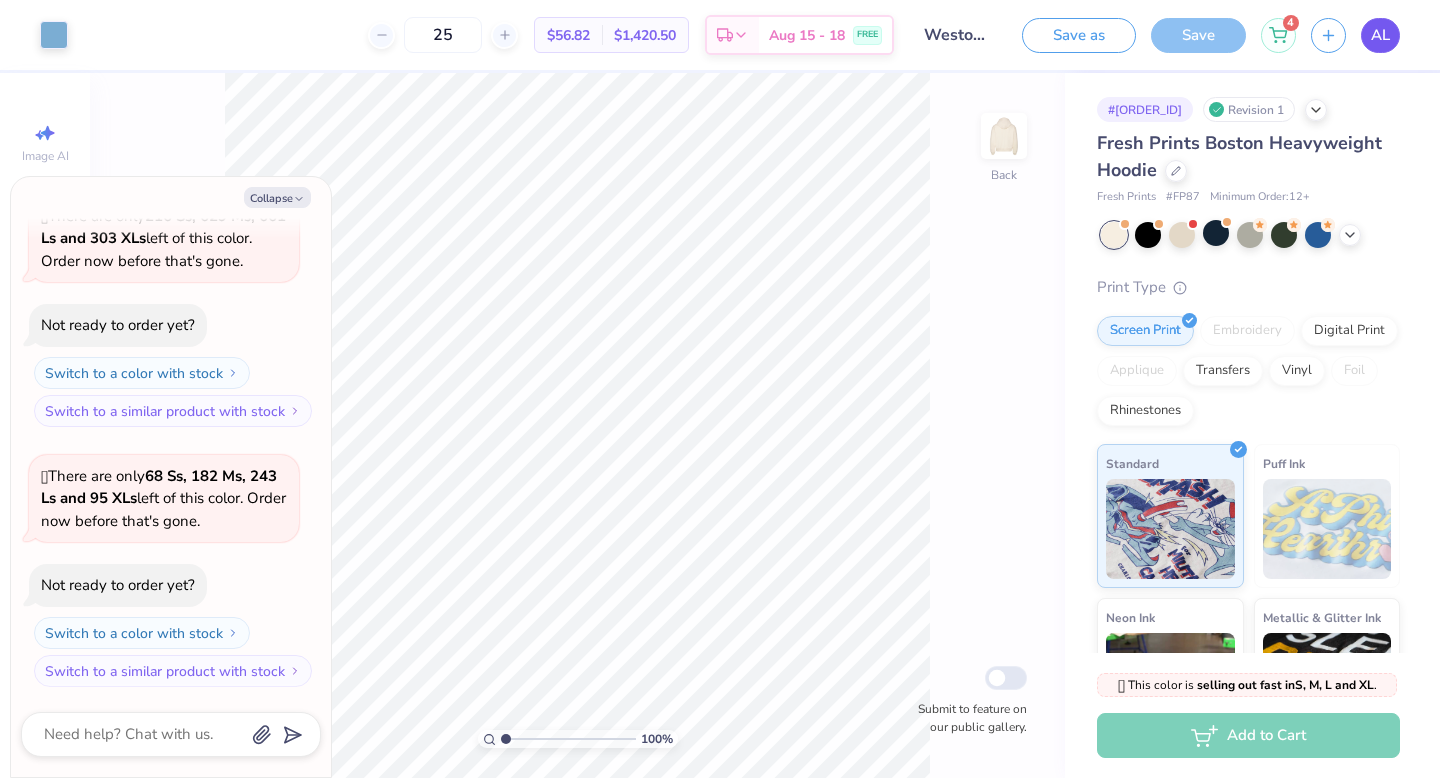 click on "AL" at bounding box center (1380, 35) 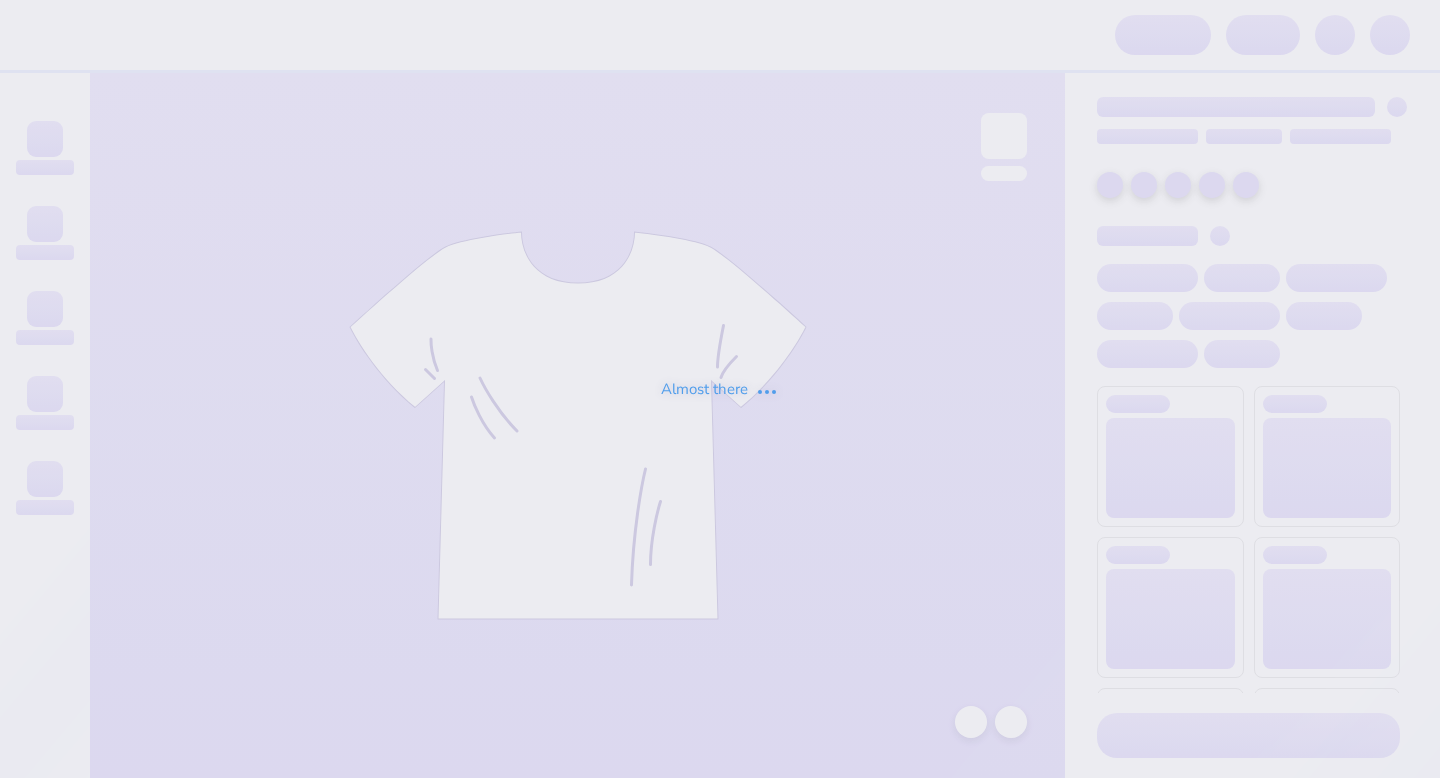 scroll, scrollTop: 0, scrollLeft: 0, axis: both 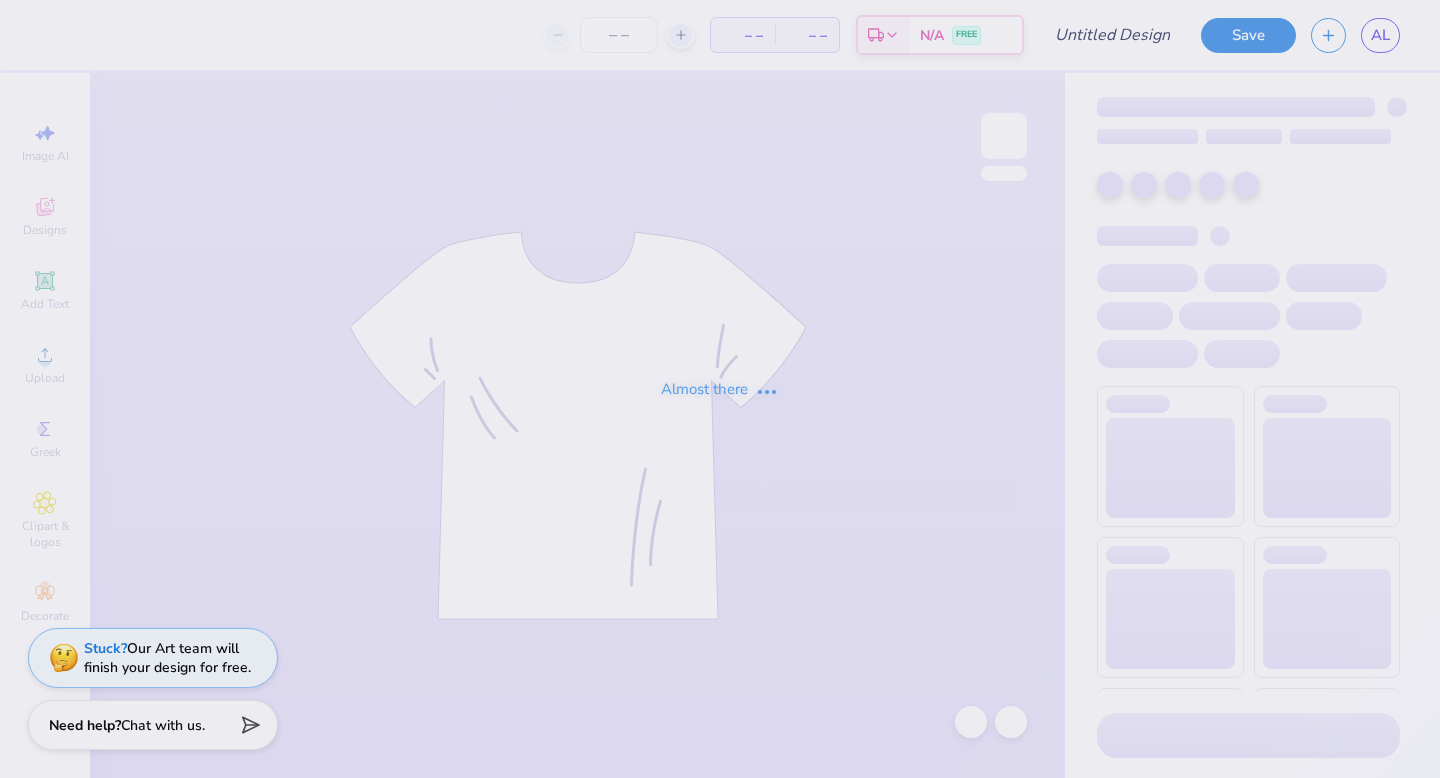 type on "Westover Sweatpants" 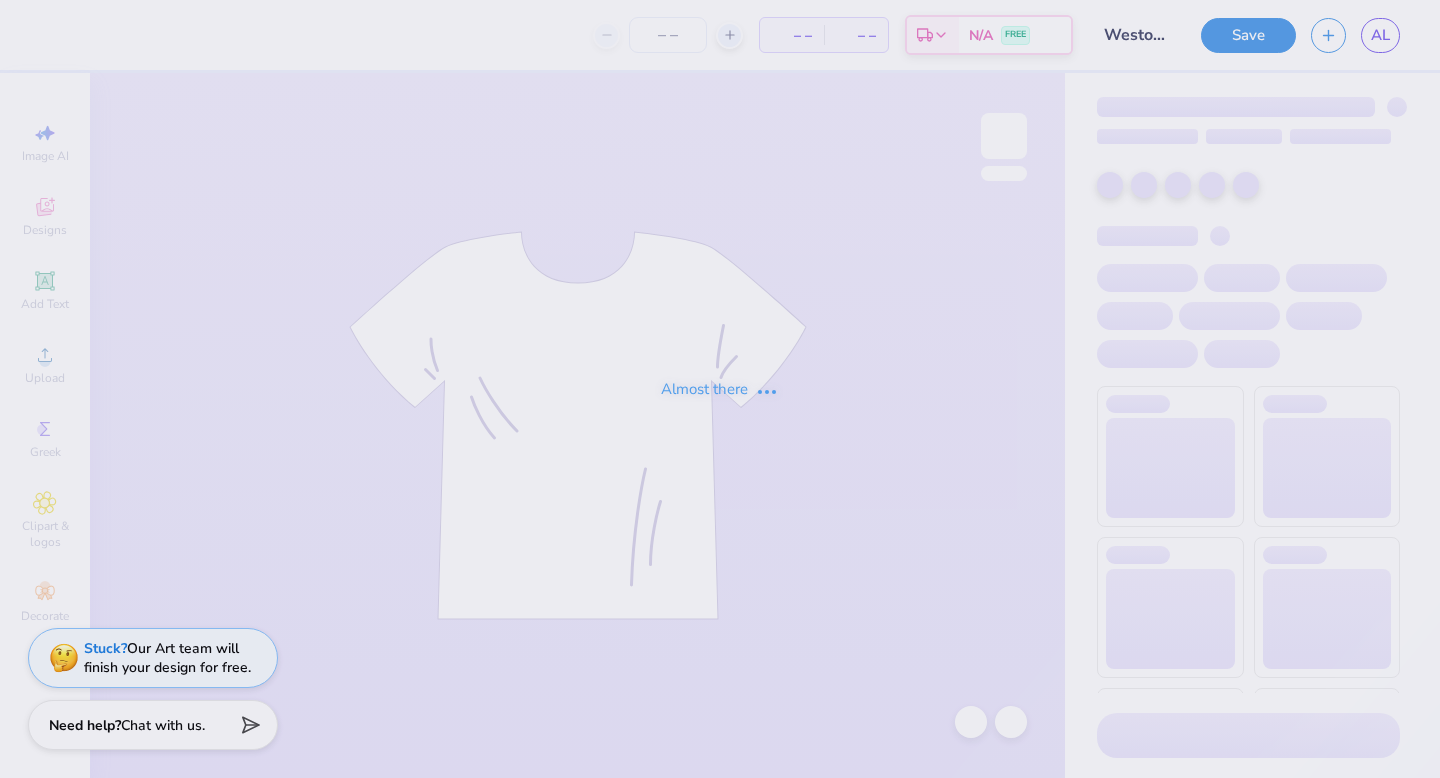 type on "25" 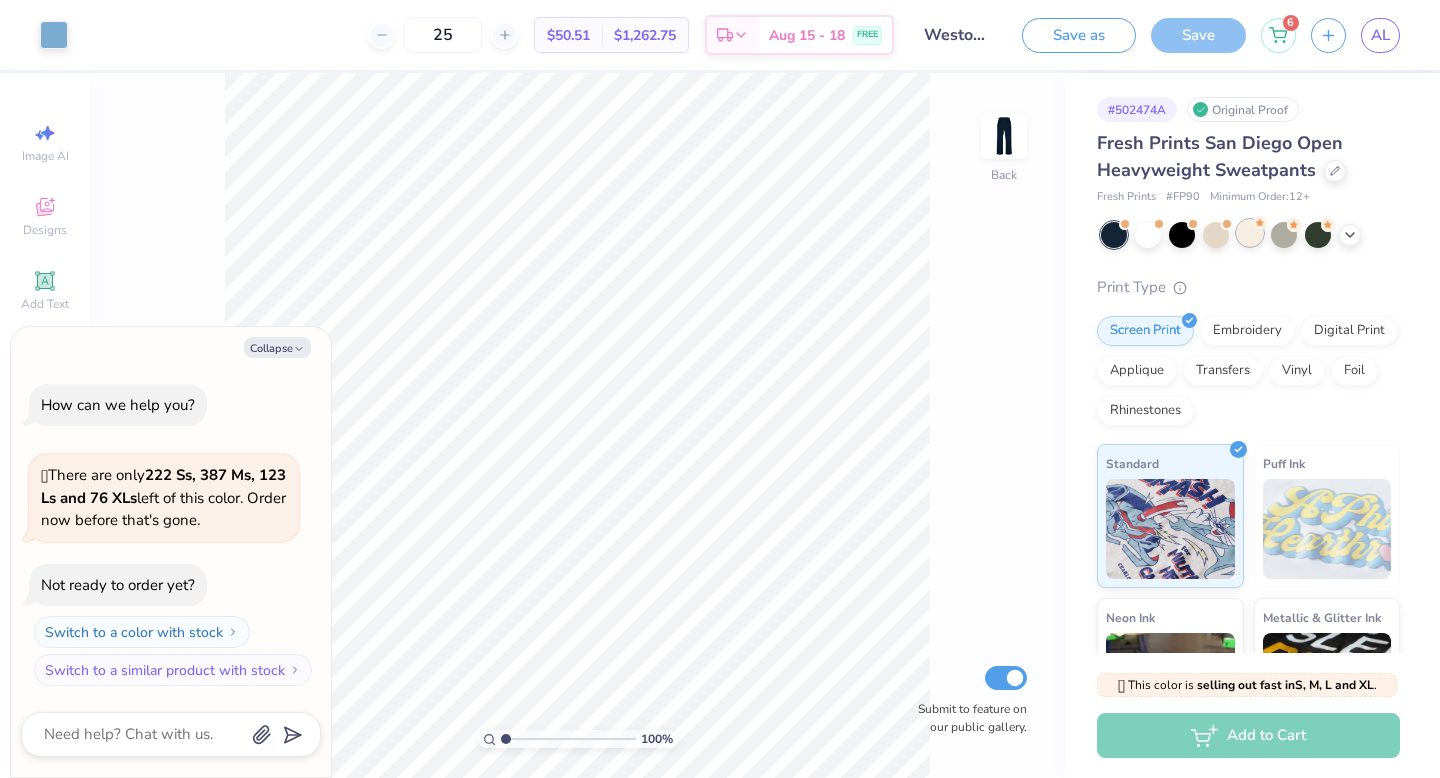 click at bounding box center [1250, 233] 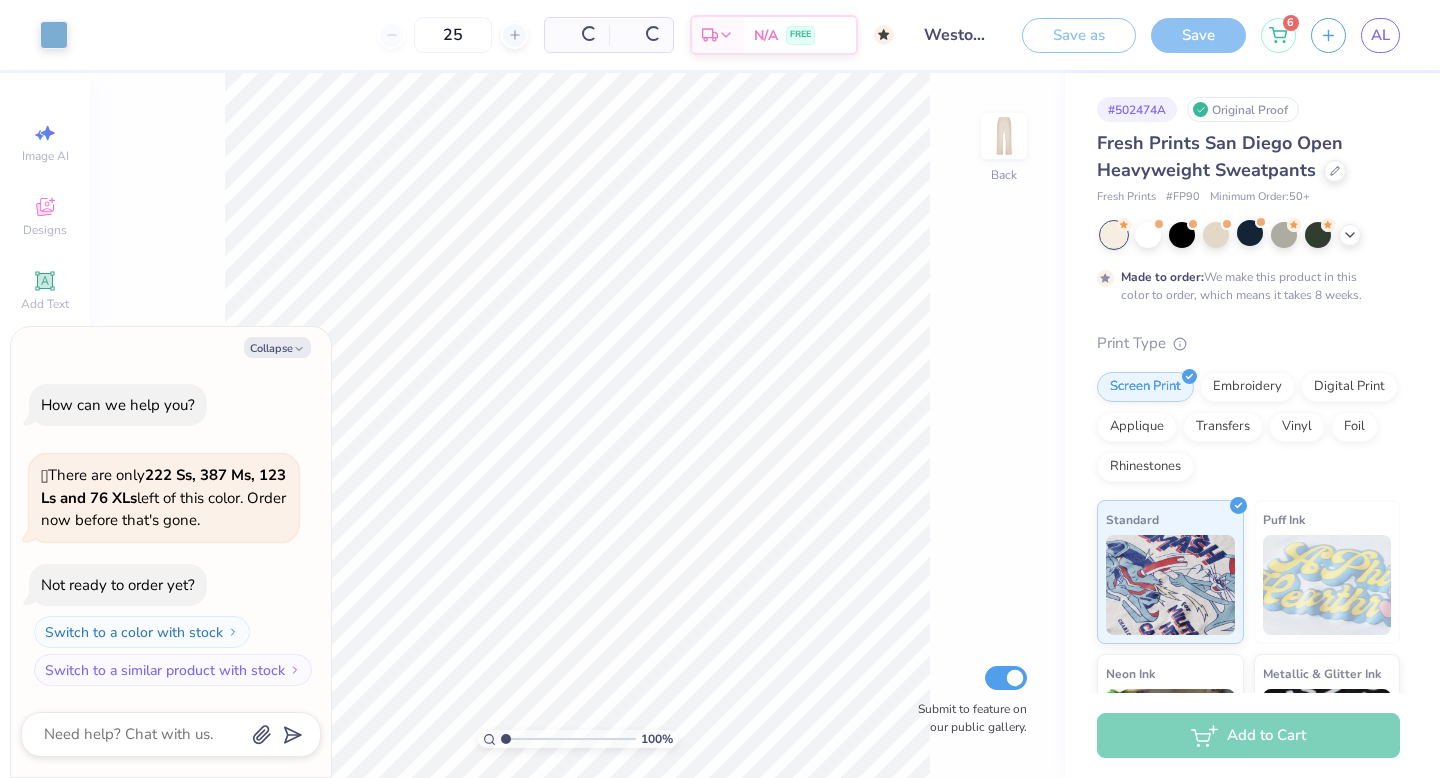 type on "x" 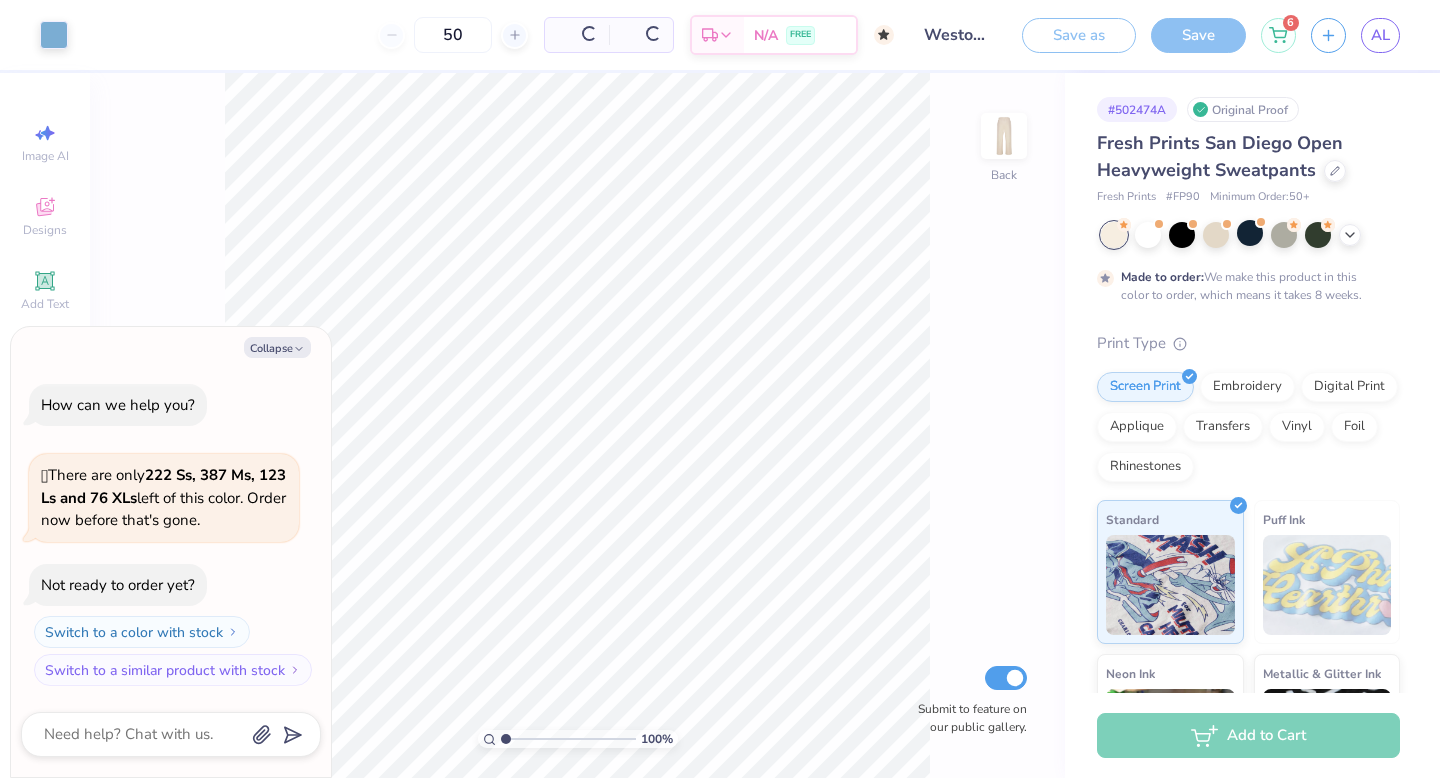 scroll, scrollTop: 16, scrollLeft: 0, axis: vertical 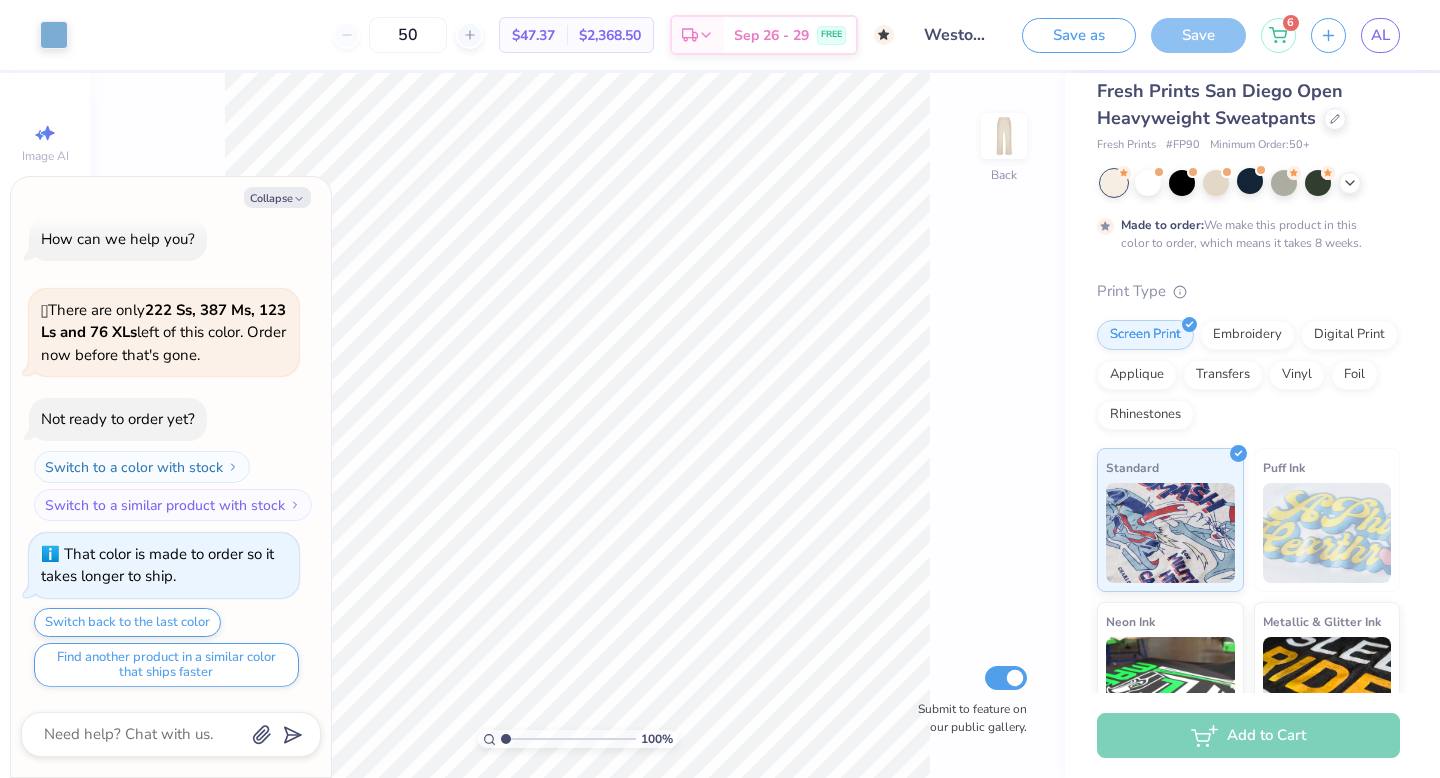 click on "Add to Cart" at bounding box center (1248, 735) 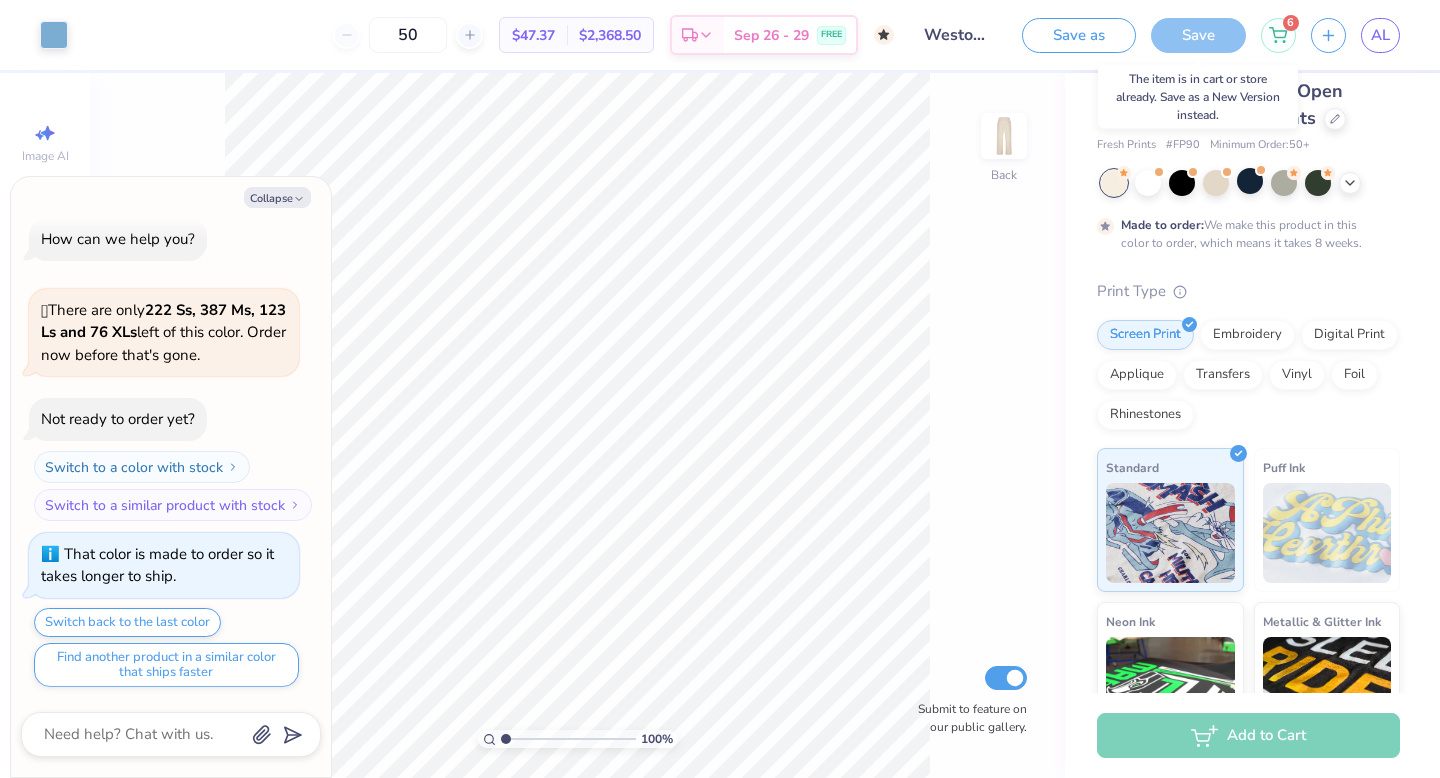 click on "Save" at bounding box center (1198, 35) 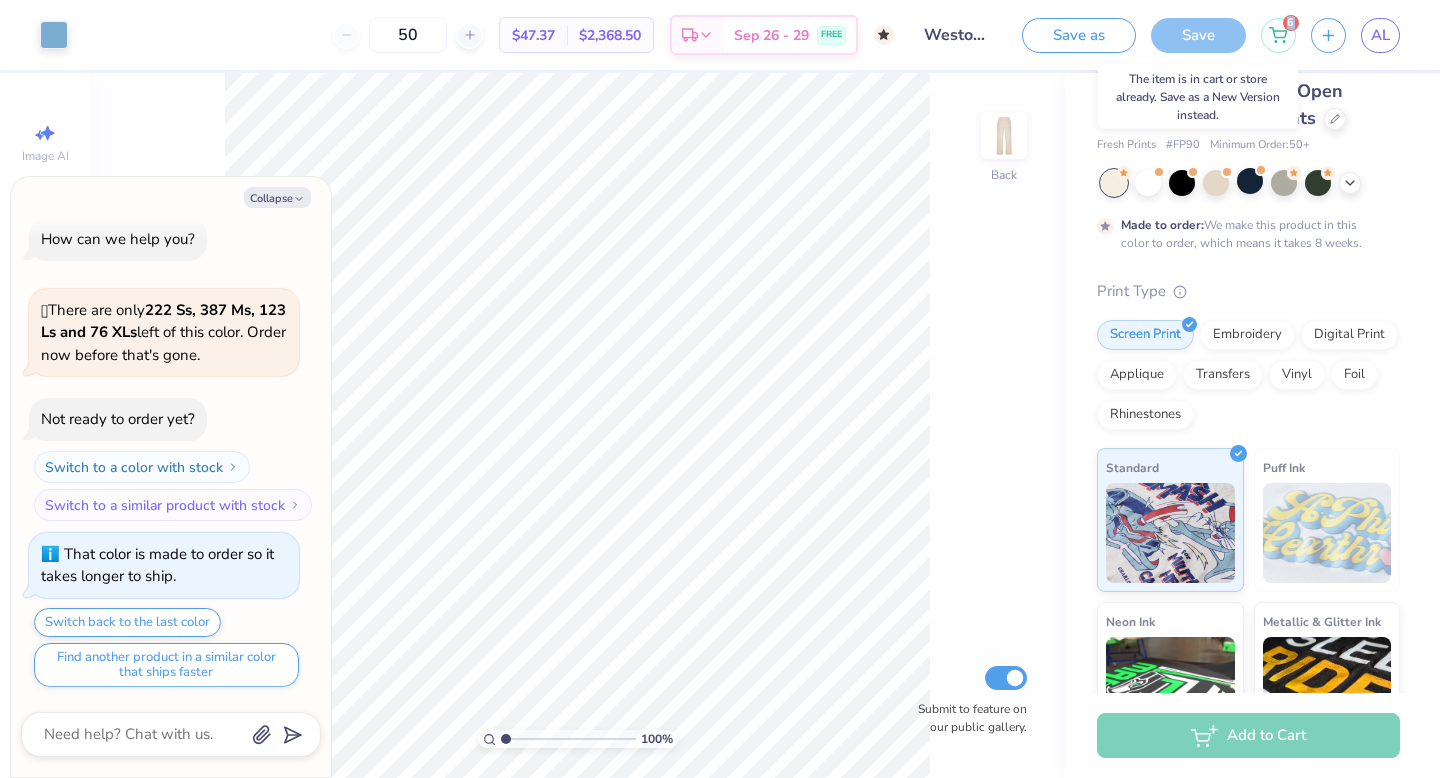 click on "Save" at bounding box center (1198, 35) 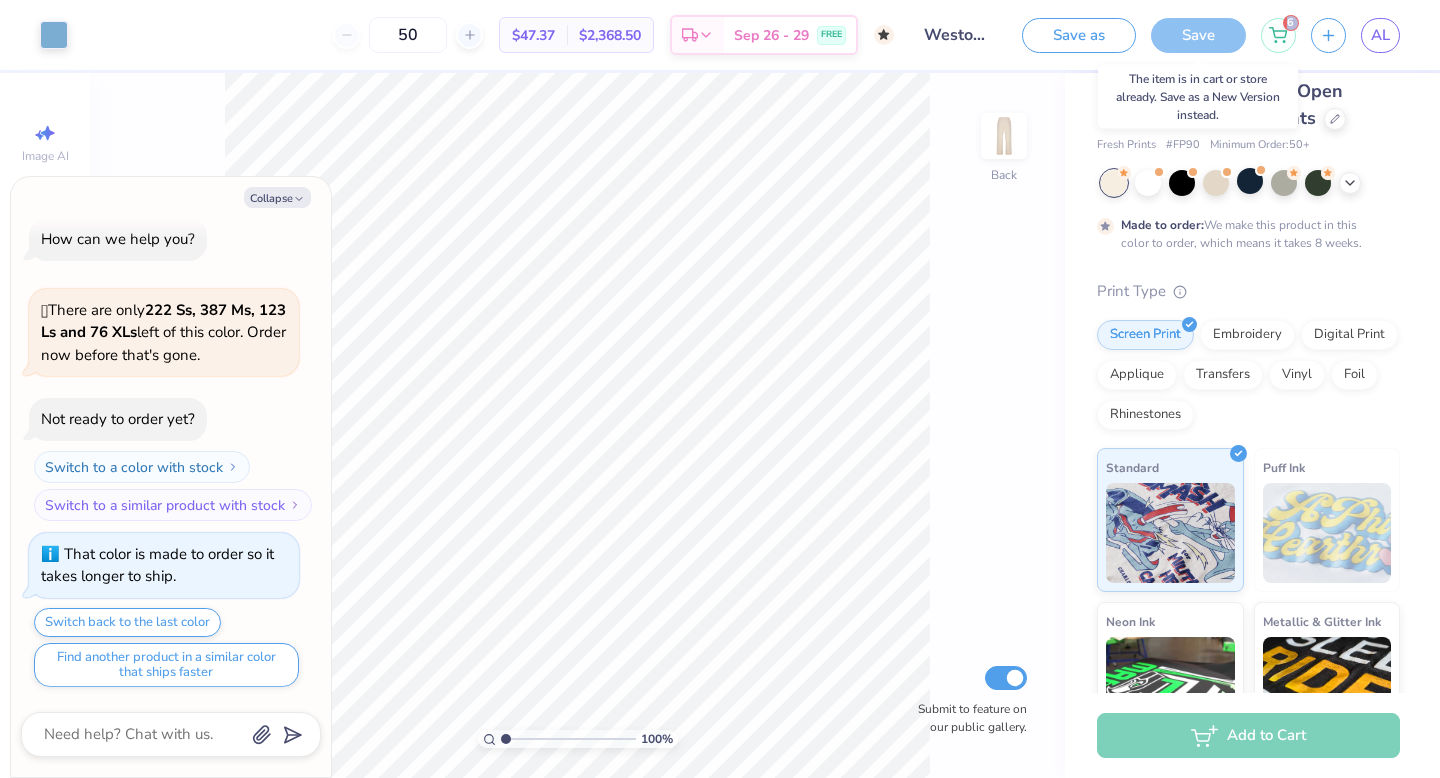 click on "Save" at bounding box center (1198, 35) 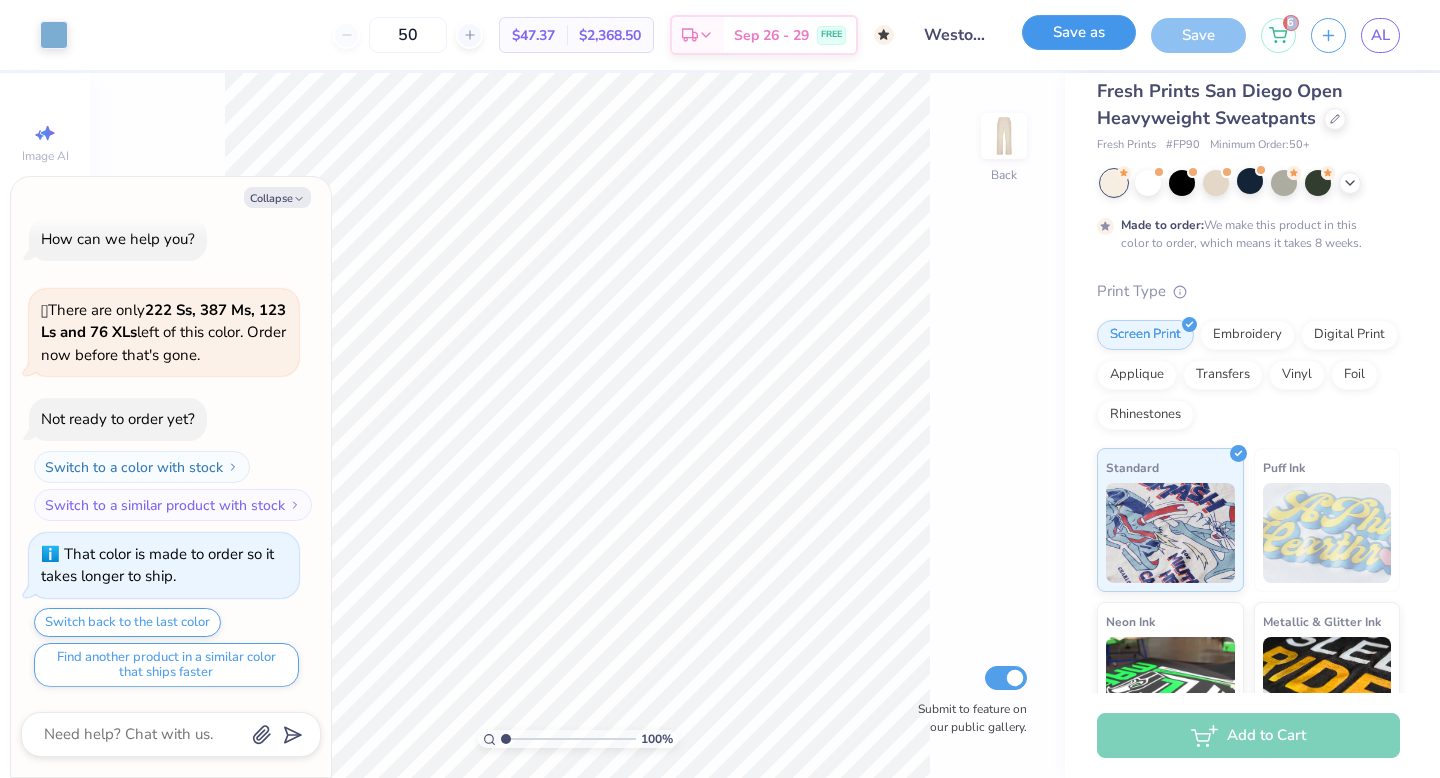 click on "Save as" at bounding box center (1079, 32) 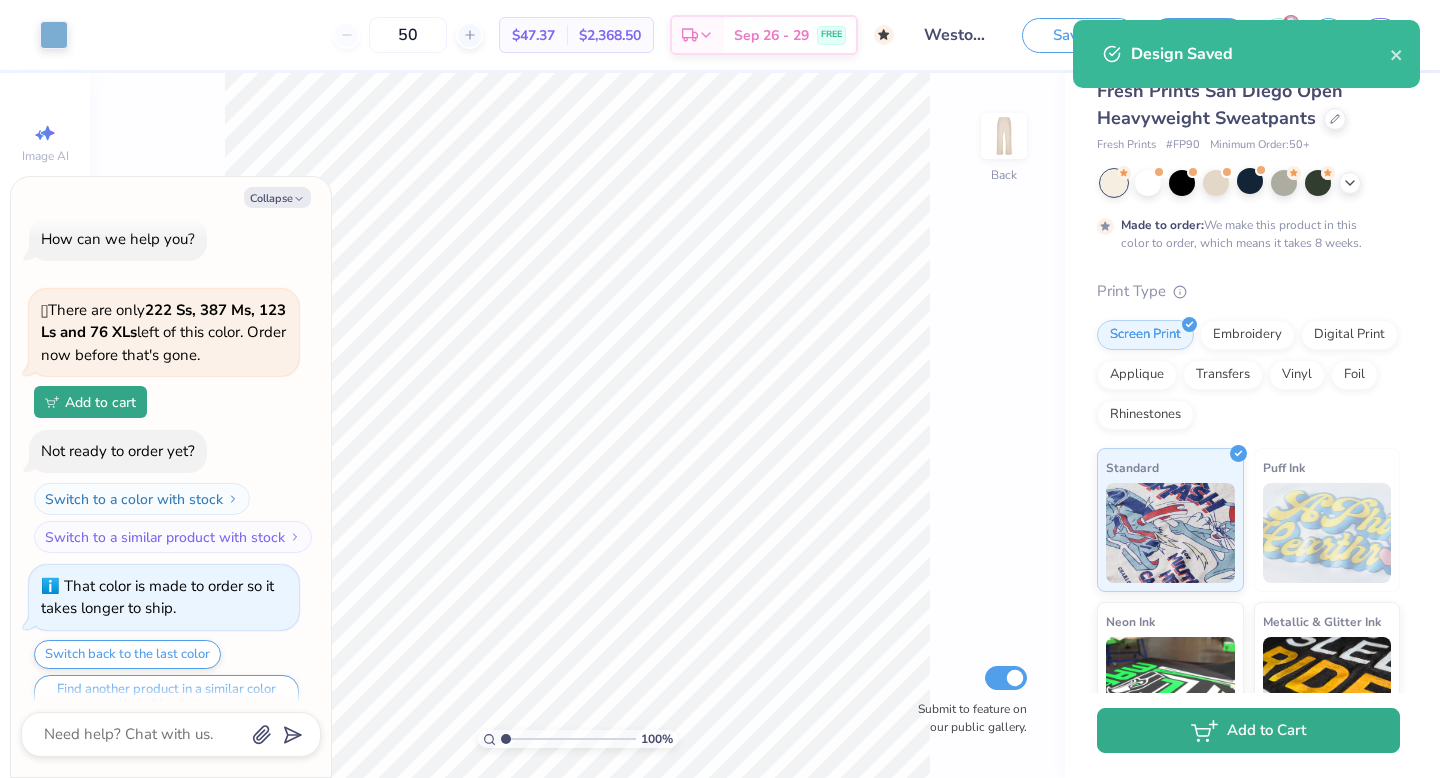 click 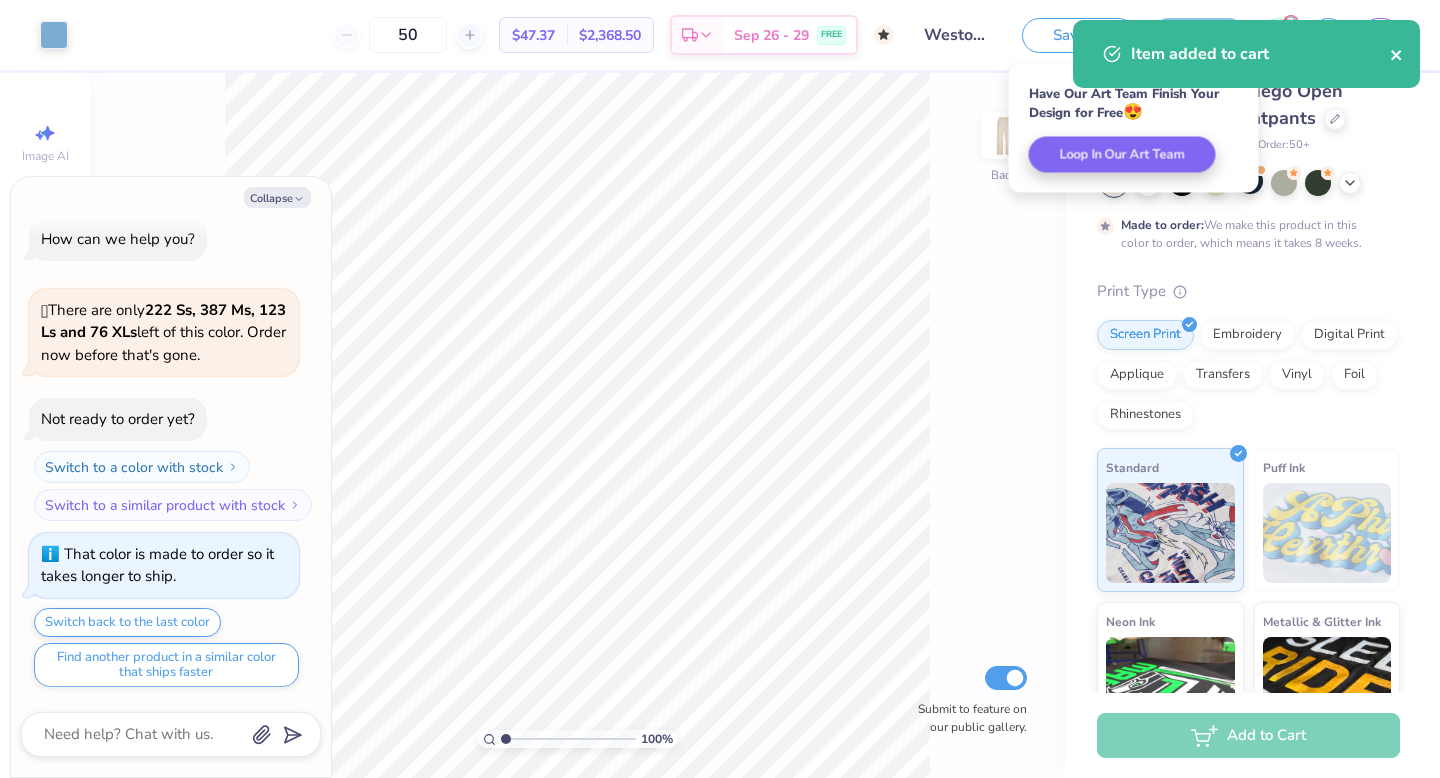 click 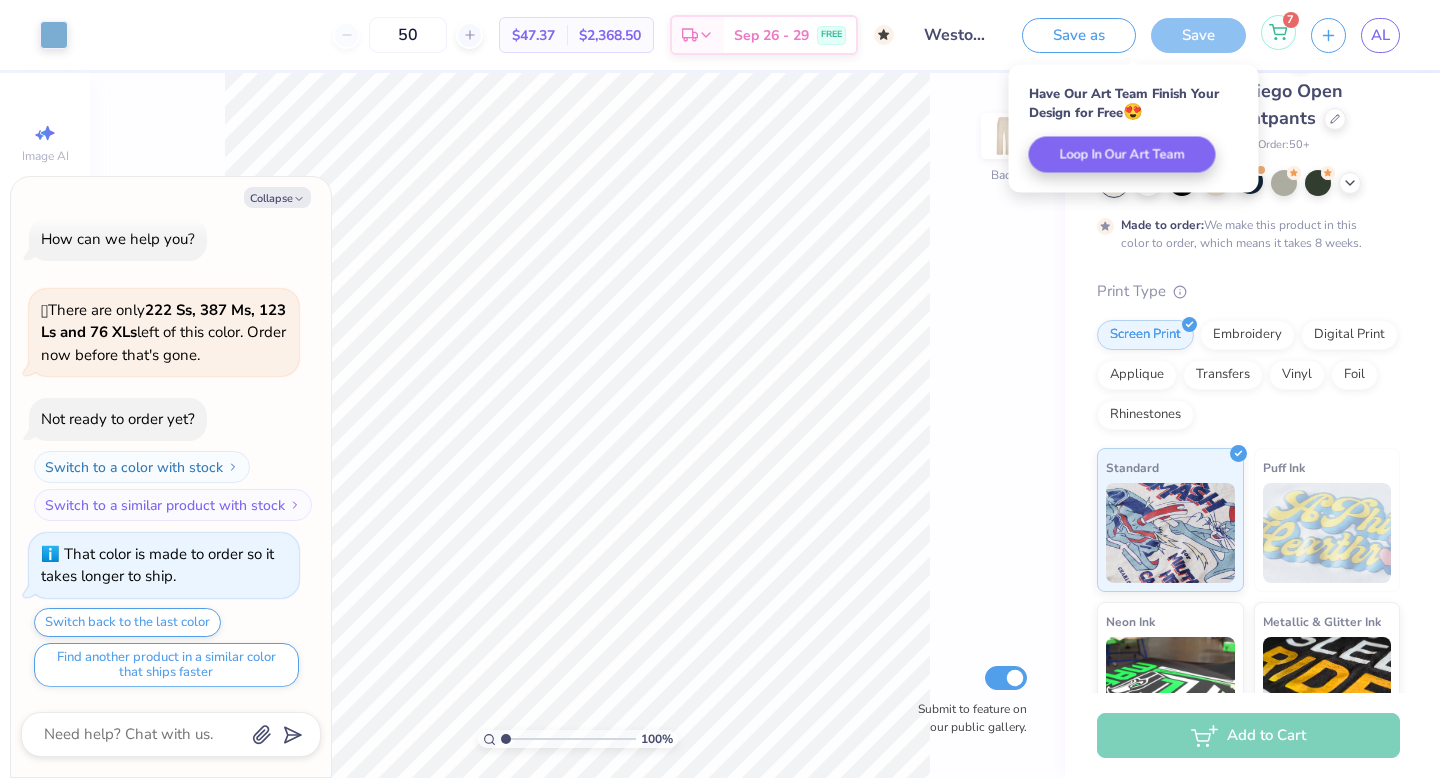 click 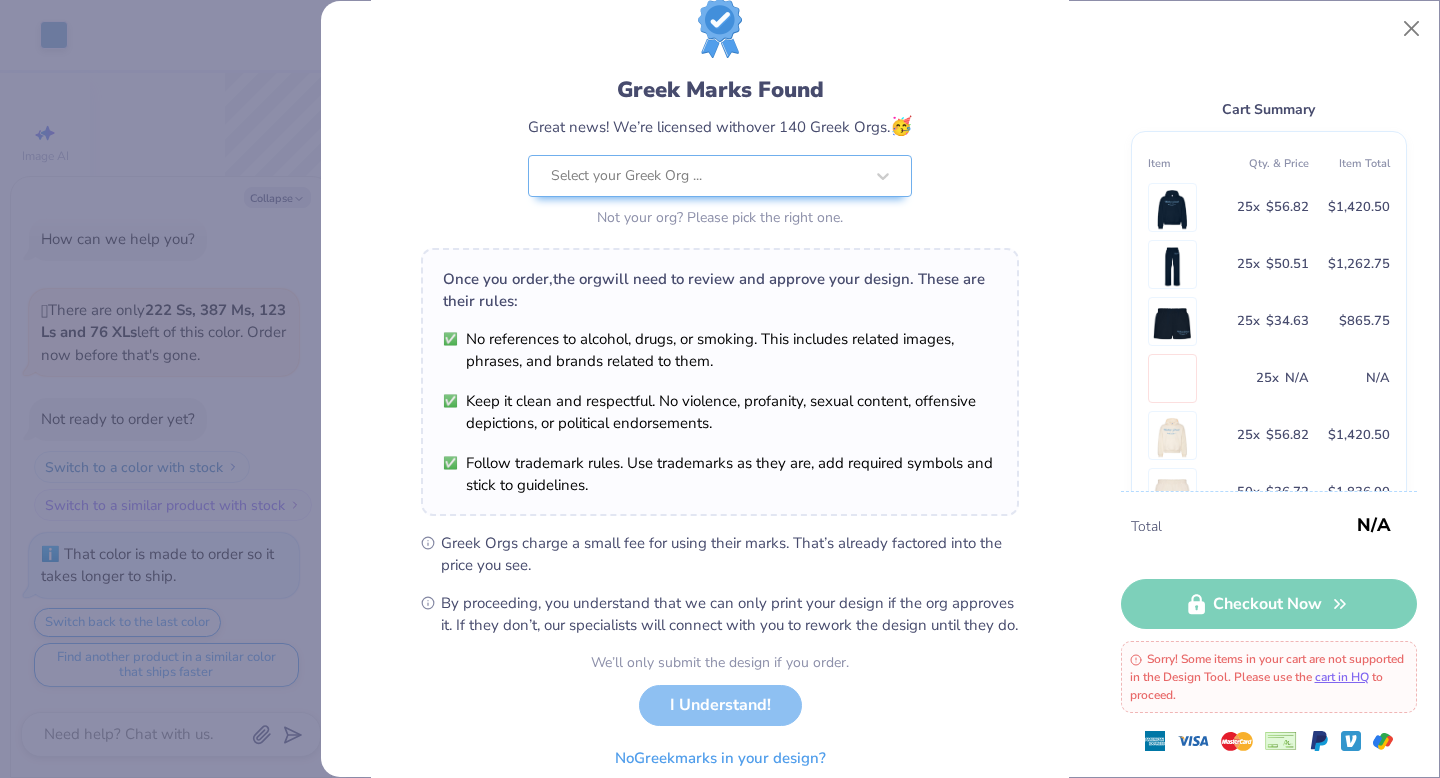 scroll, scrollTop: 158, scrollLeft: 0, axis: vertical 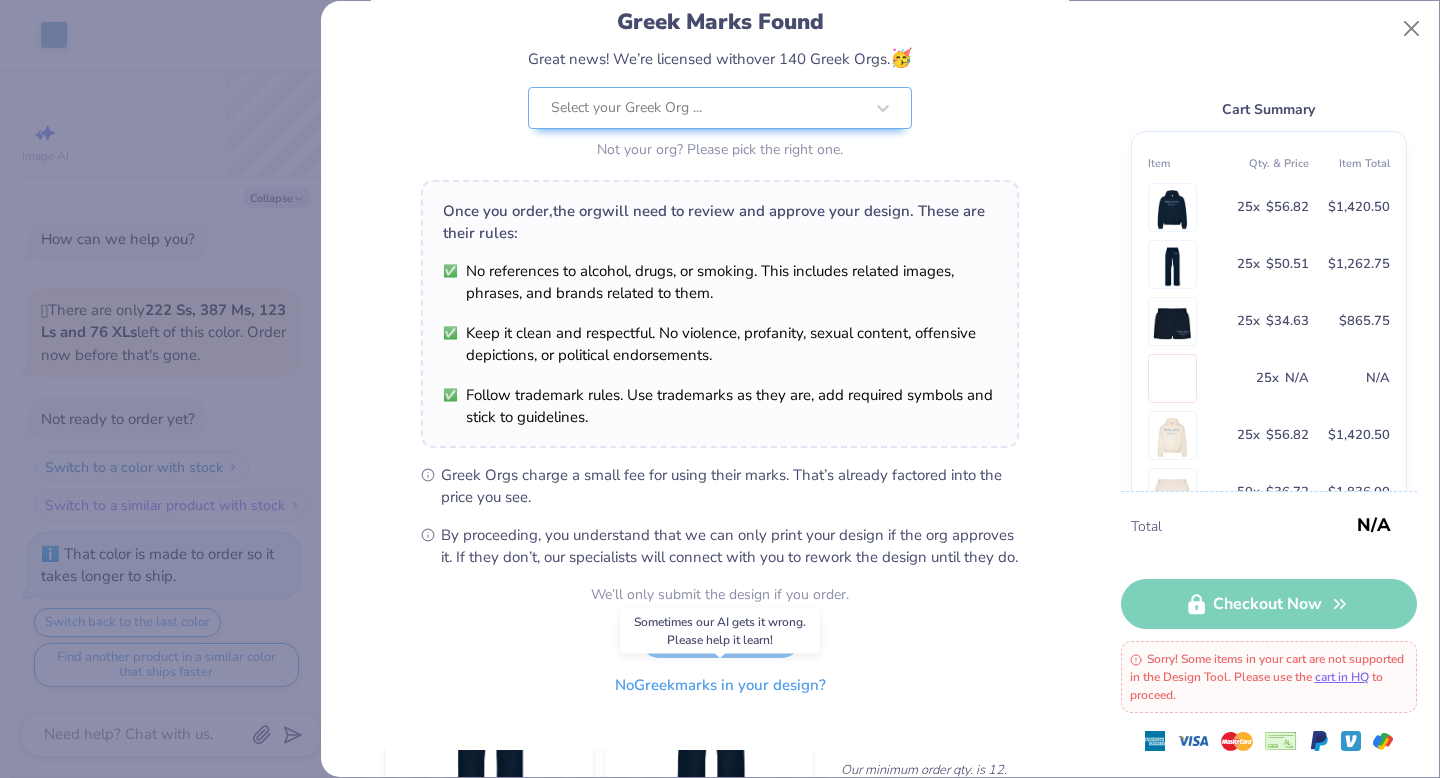 click on "No  Greek  marks in your design?" at bounding box center (720, 685) 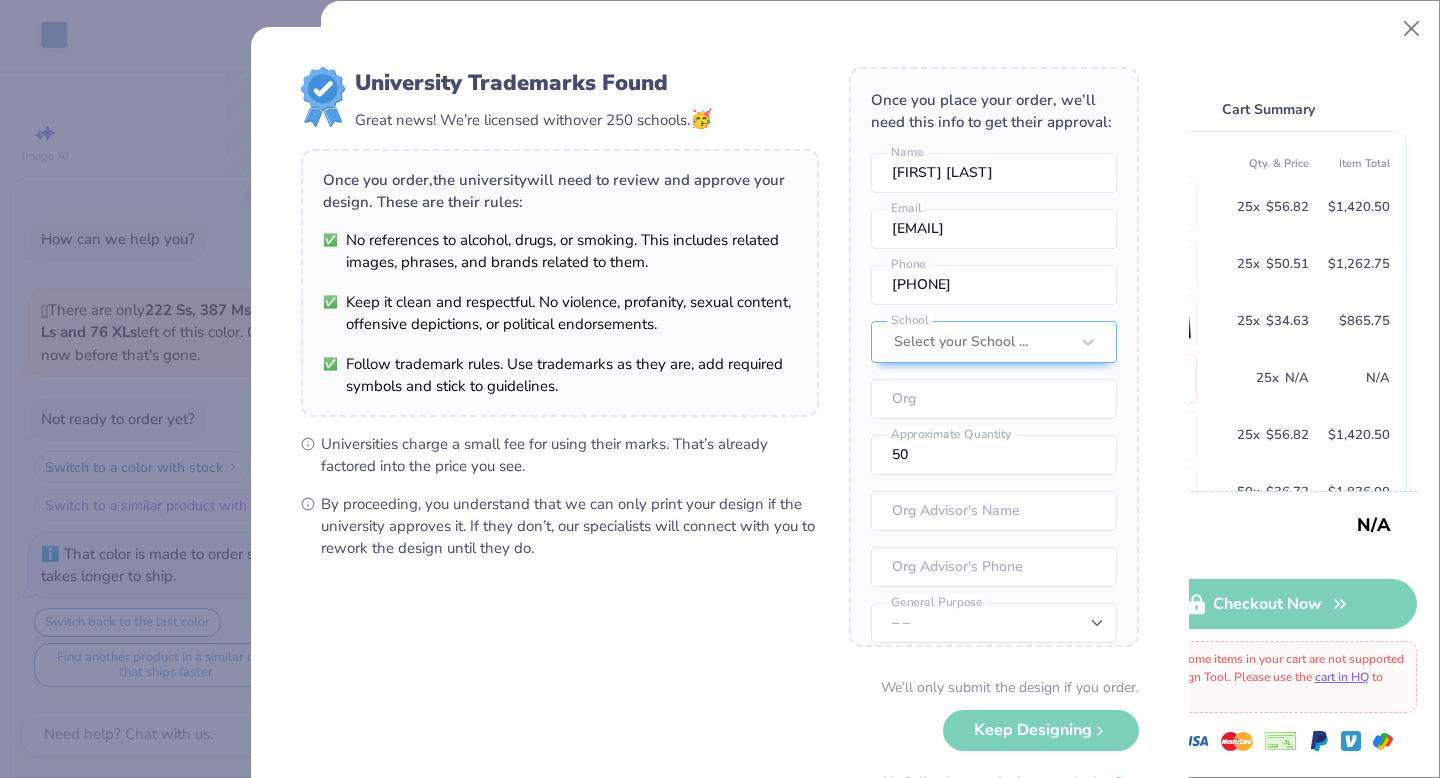 scroll, scrollTop: 92, scrollLeft: 0, axis: vertical 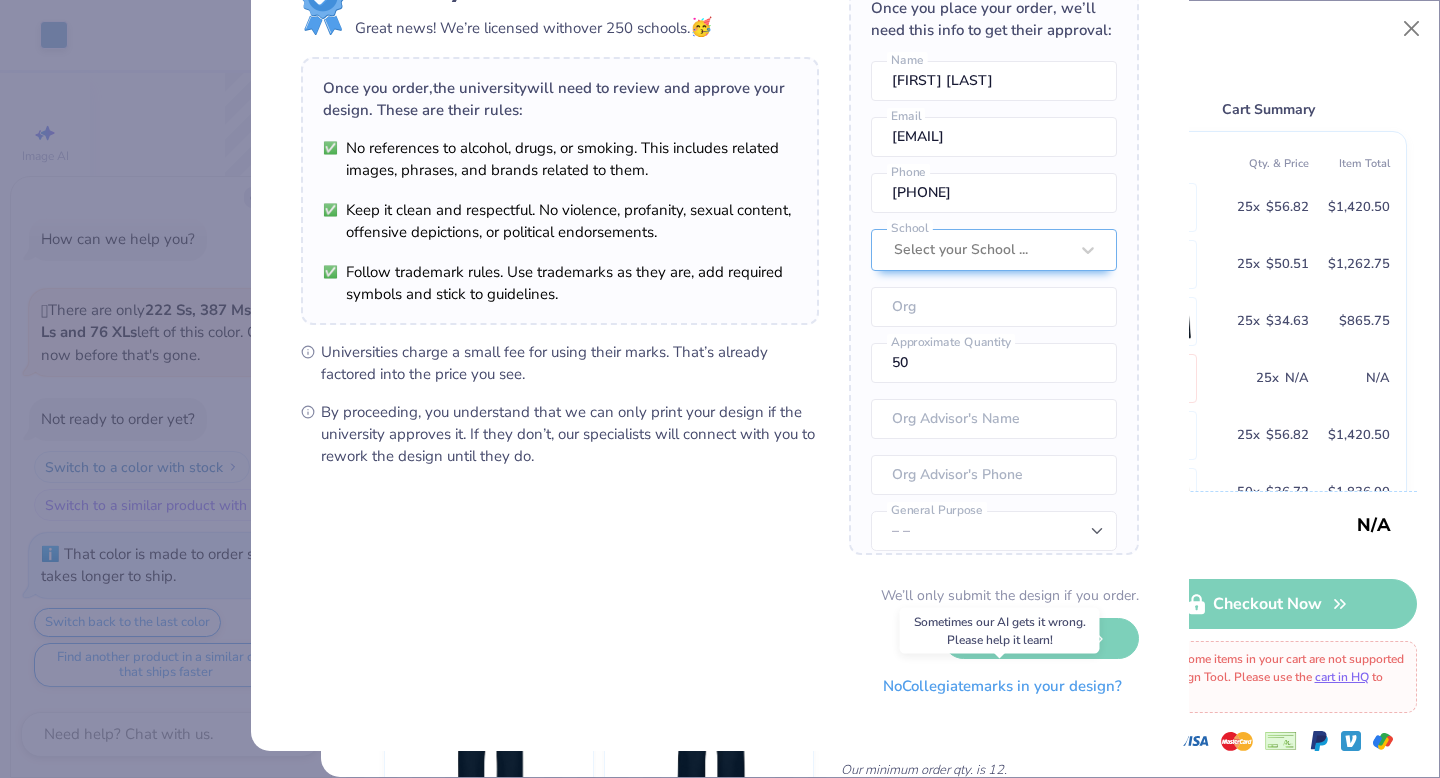click on "No  Collegiate  marks in your design?" at bounding box center (1002, 686) 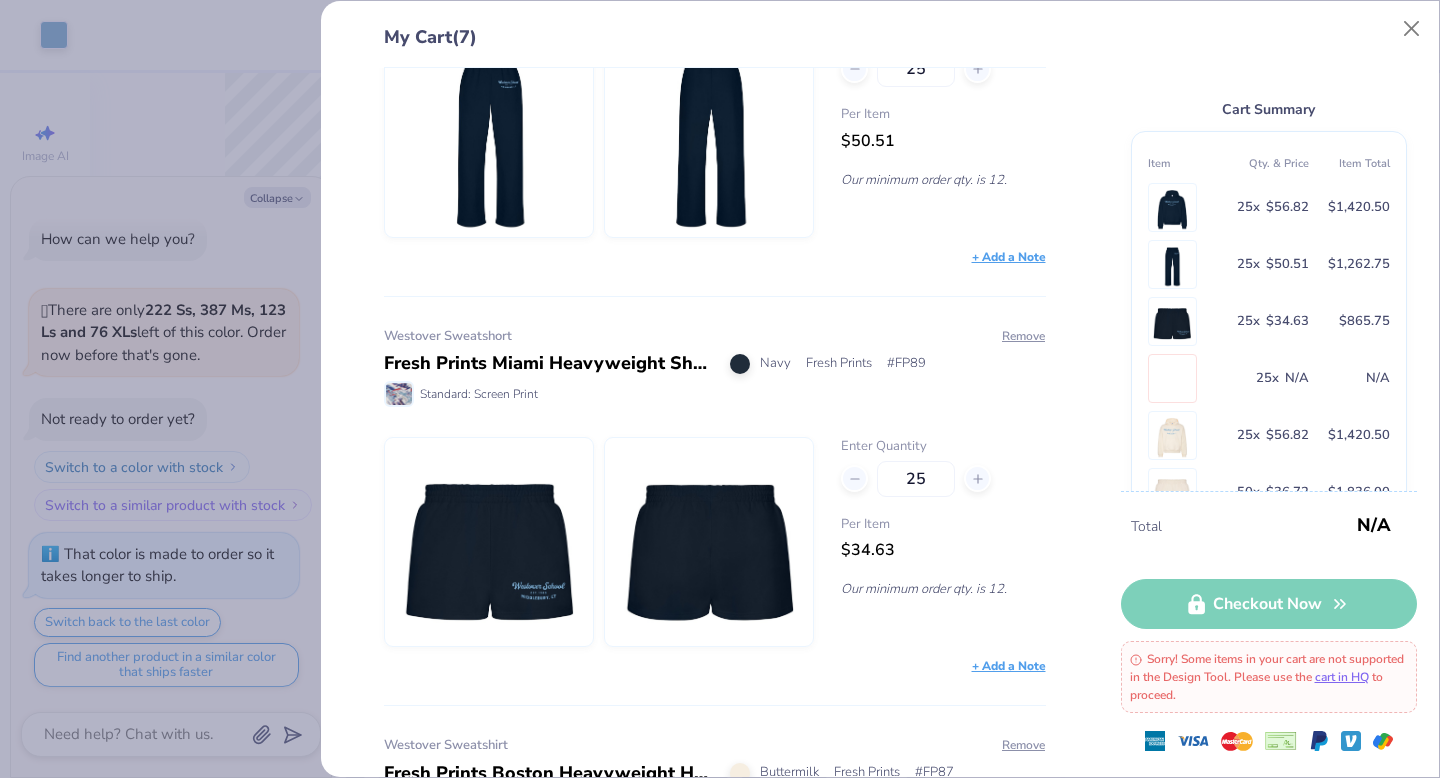 type on "x" 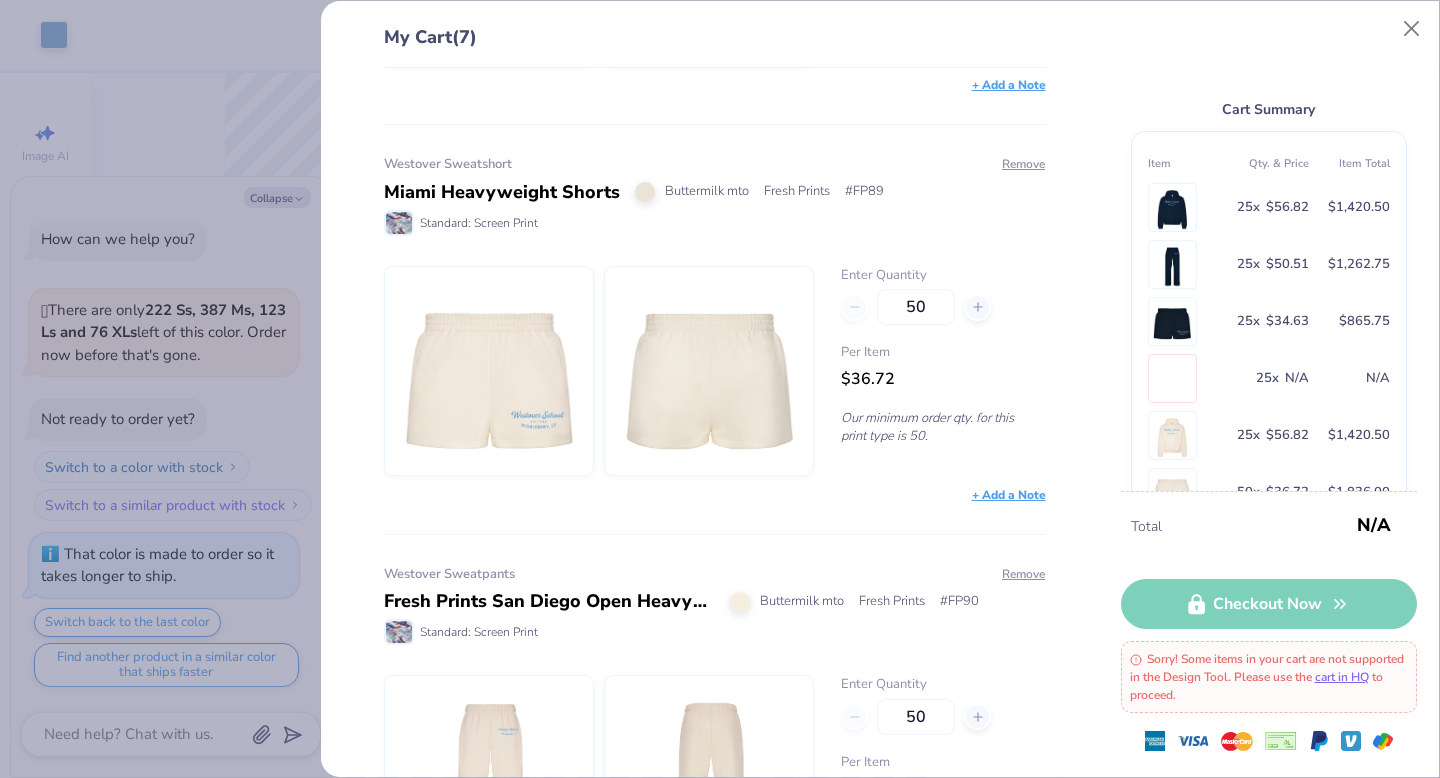 scroll, scrollTop: 2169, scrollLeft: 0, axis: vertical 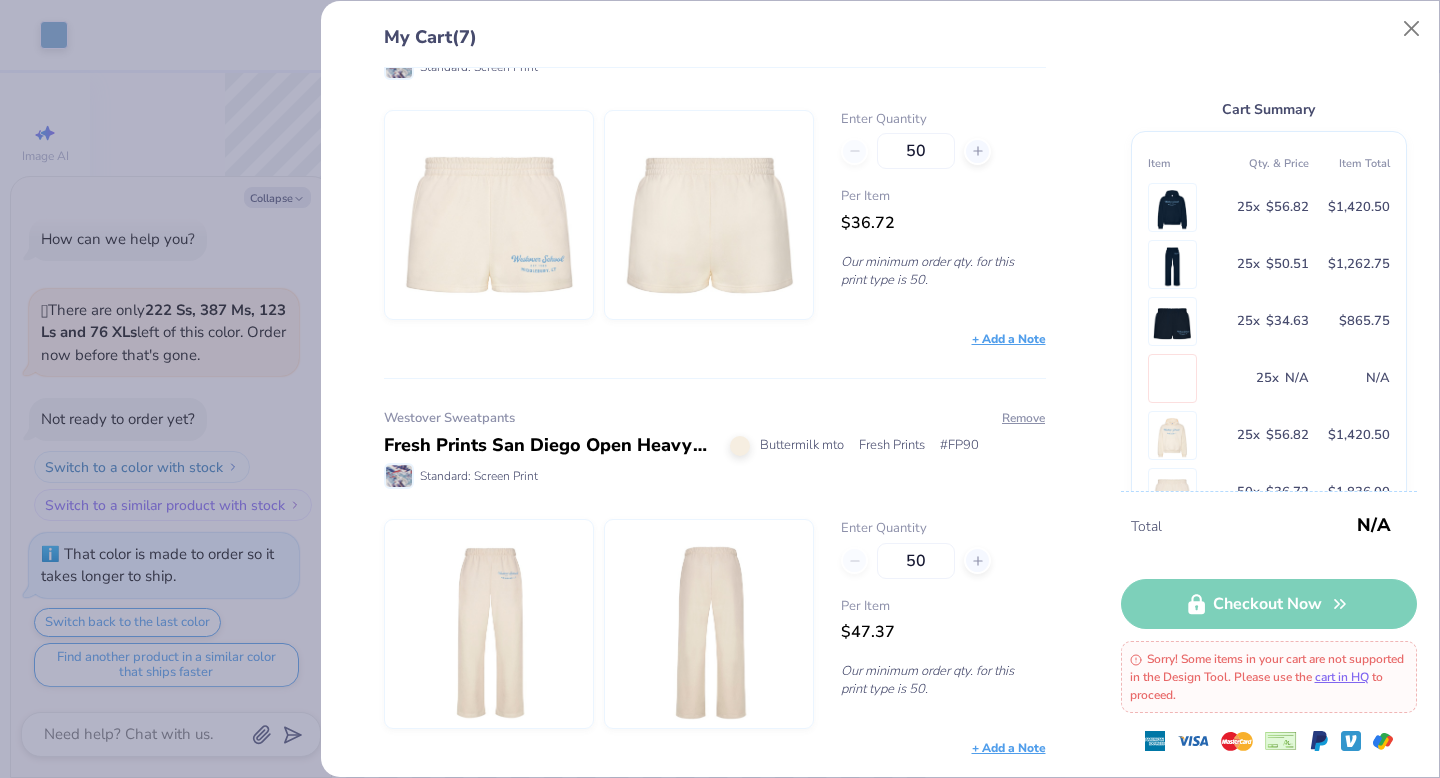 click on "Sorry! Some items in your cart are not supported in the Design Tool. Please use the   cart in HQ   to proceed." at bounding box center (1269, 677) 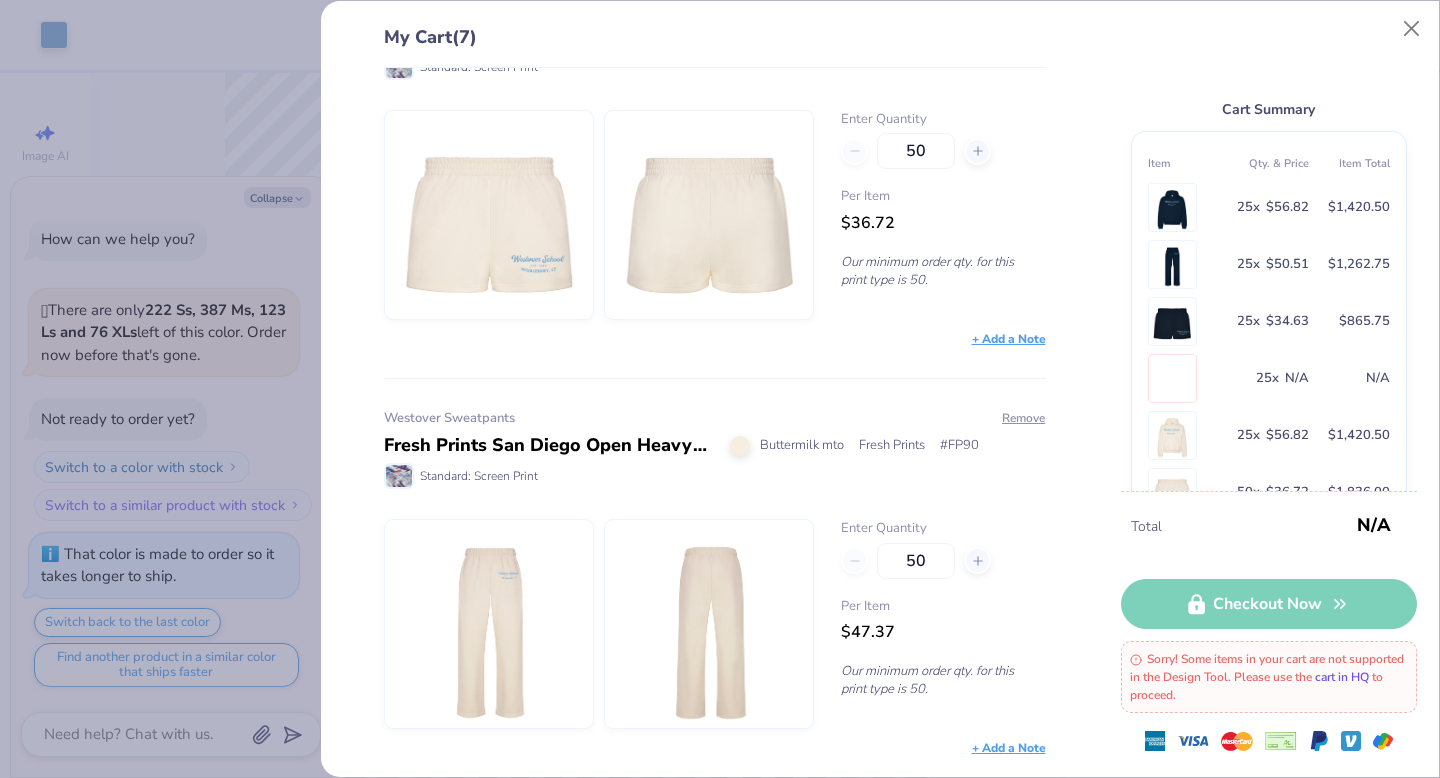 click on "cart in HQ" at bounding box center [1342, 677] 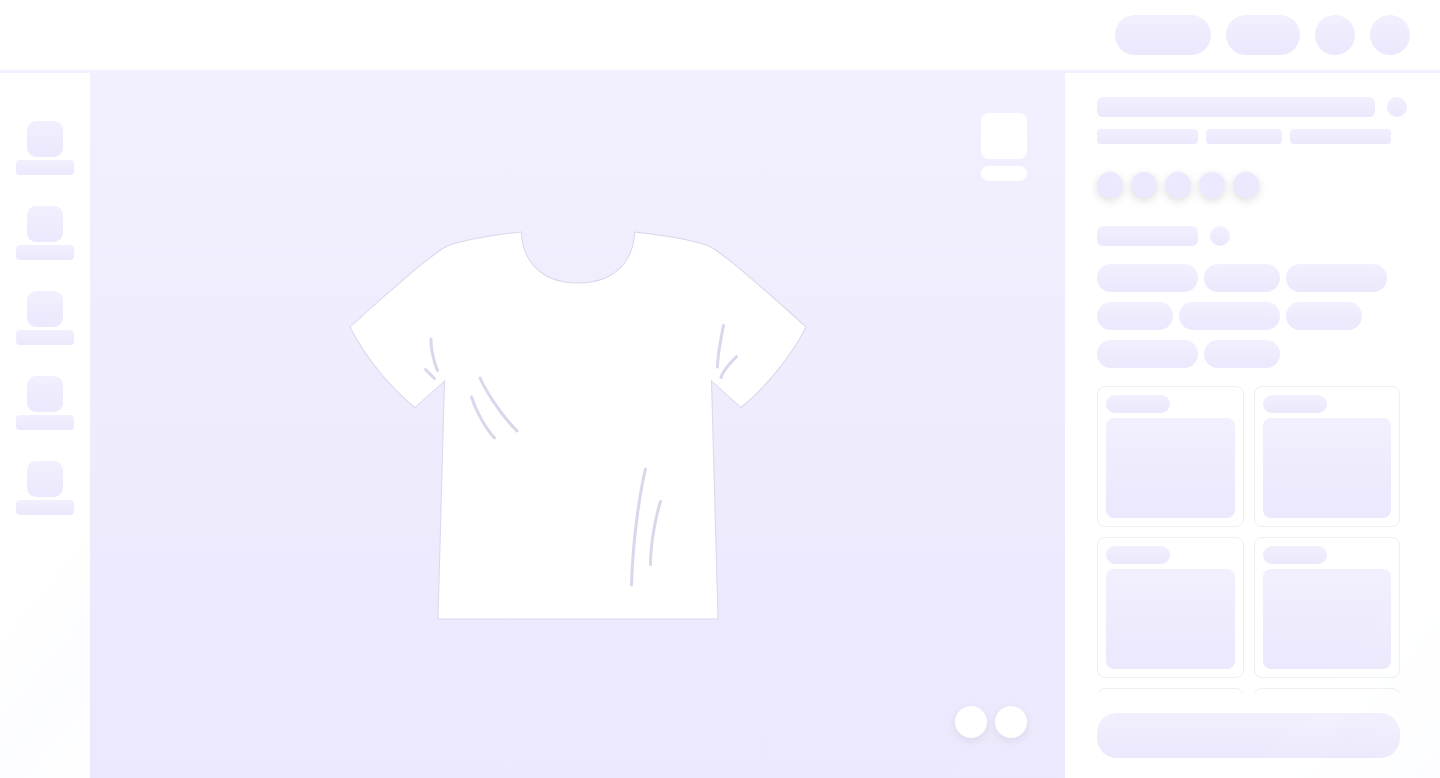 scroll, scrollTop: 0, scrollLeft: 0, axis: both 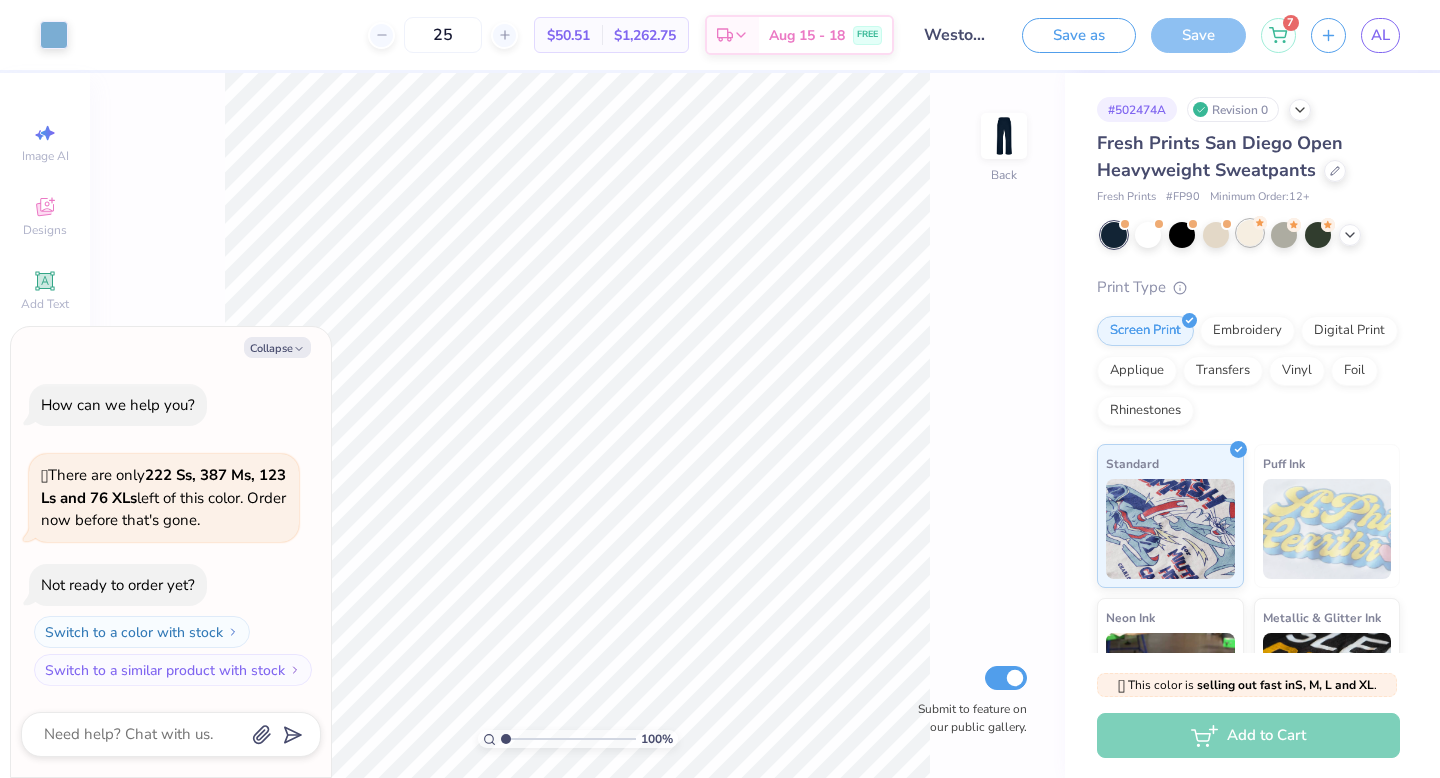 click at bounding box center [1250, 233] 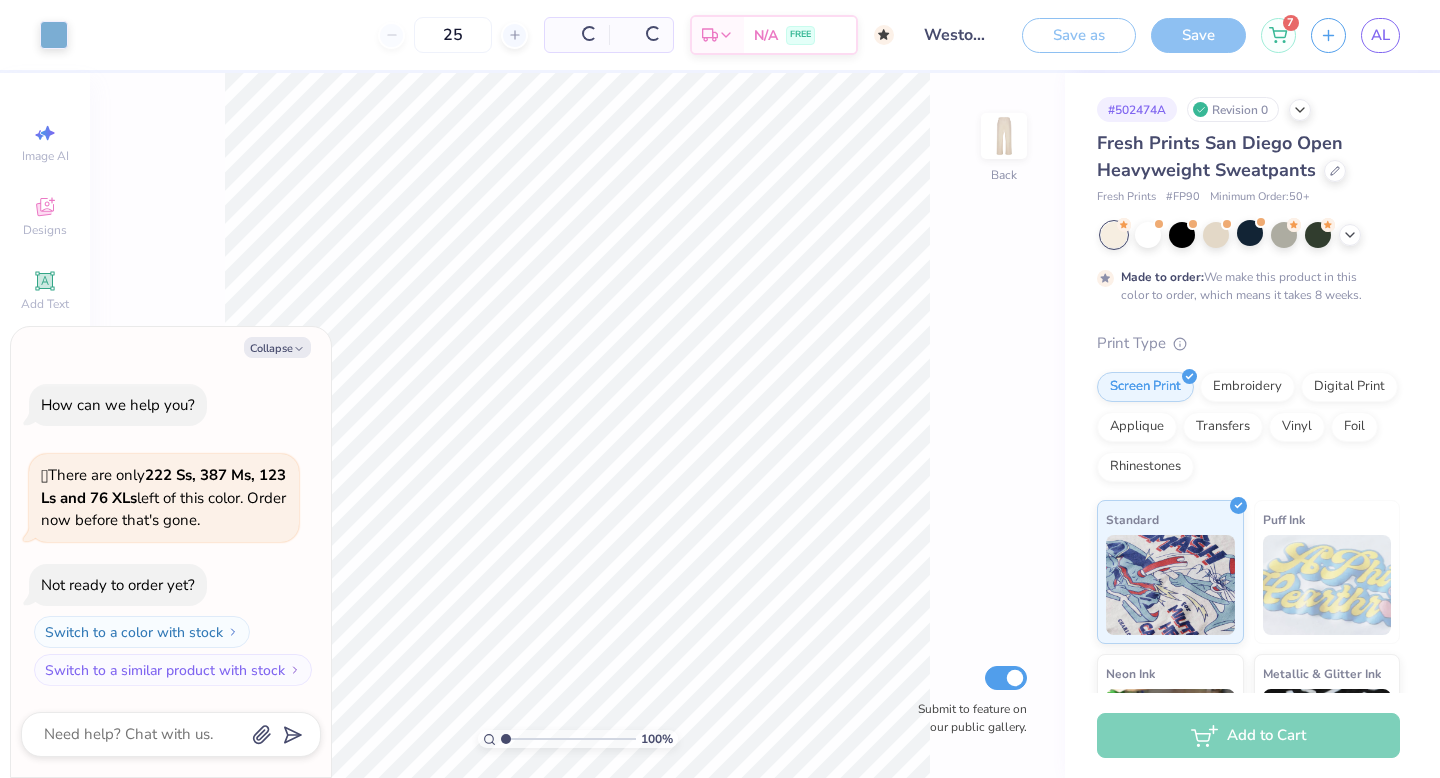 type on "x" 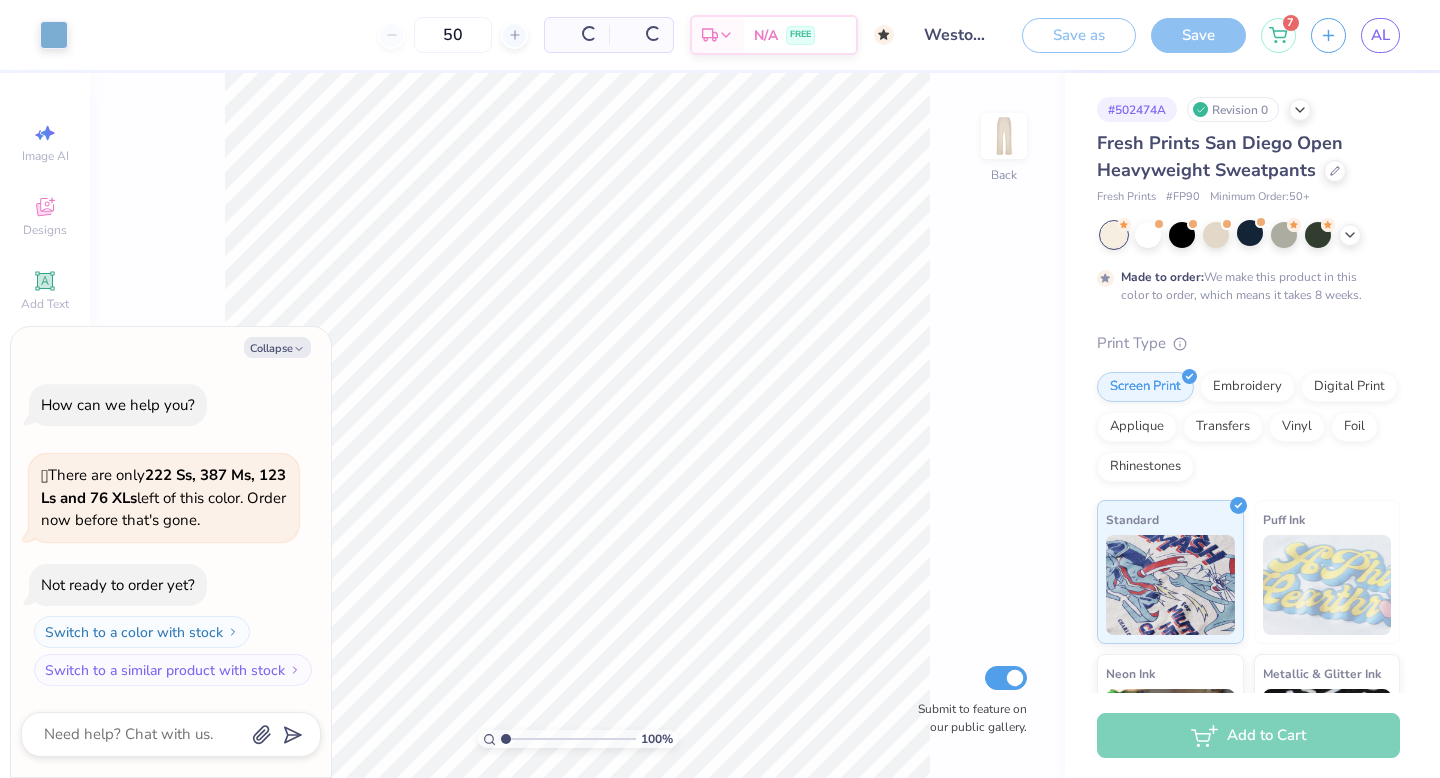 scroll, scrollTop: 16, scrollLeft: 0, axis: vertical 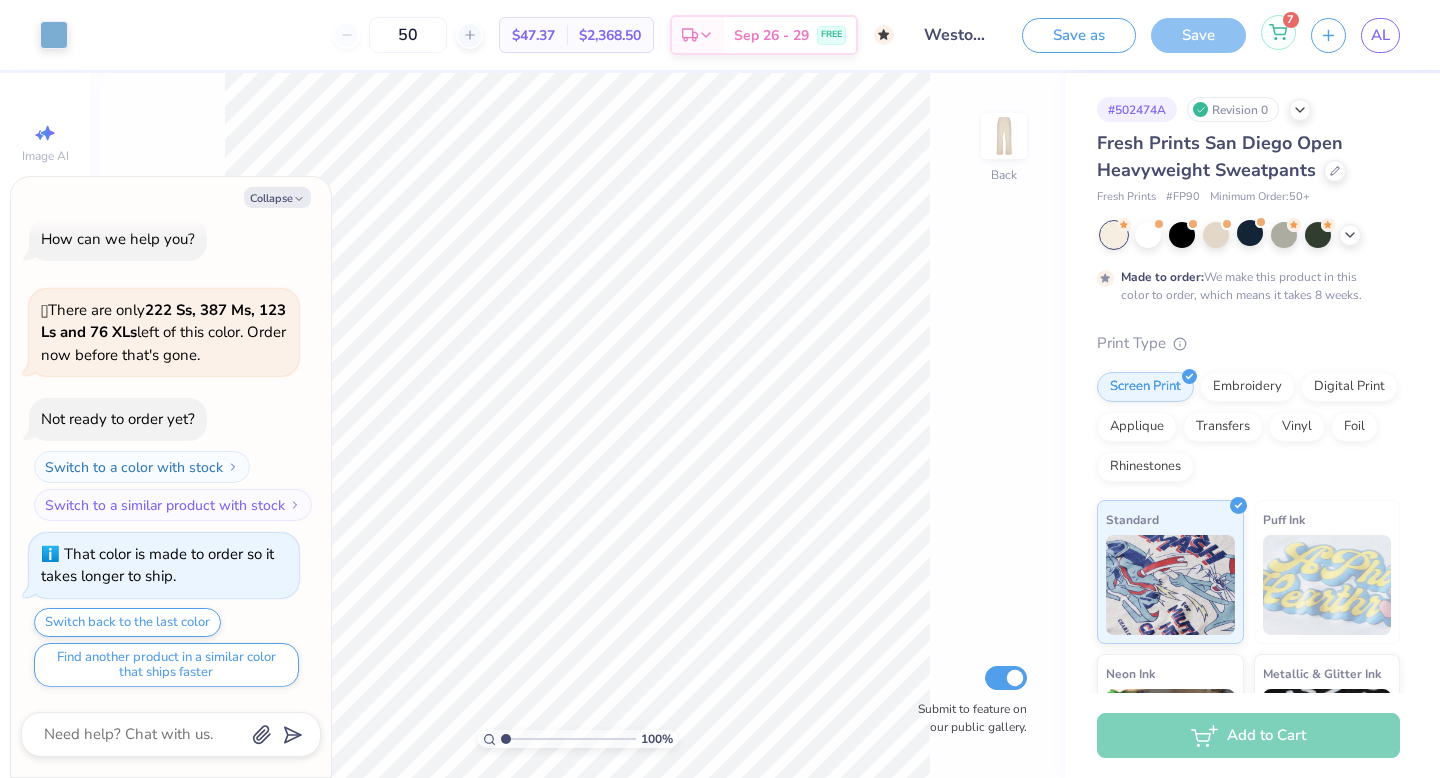 click 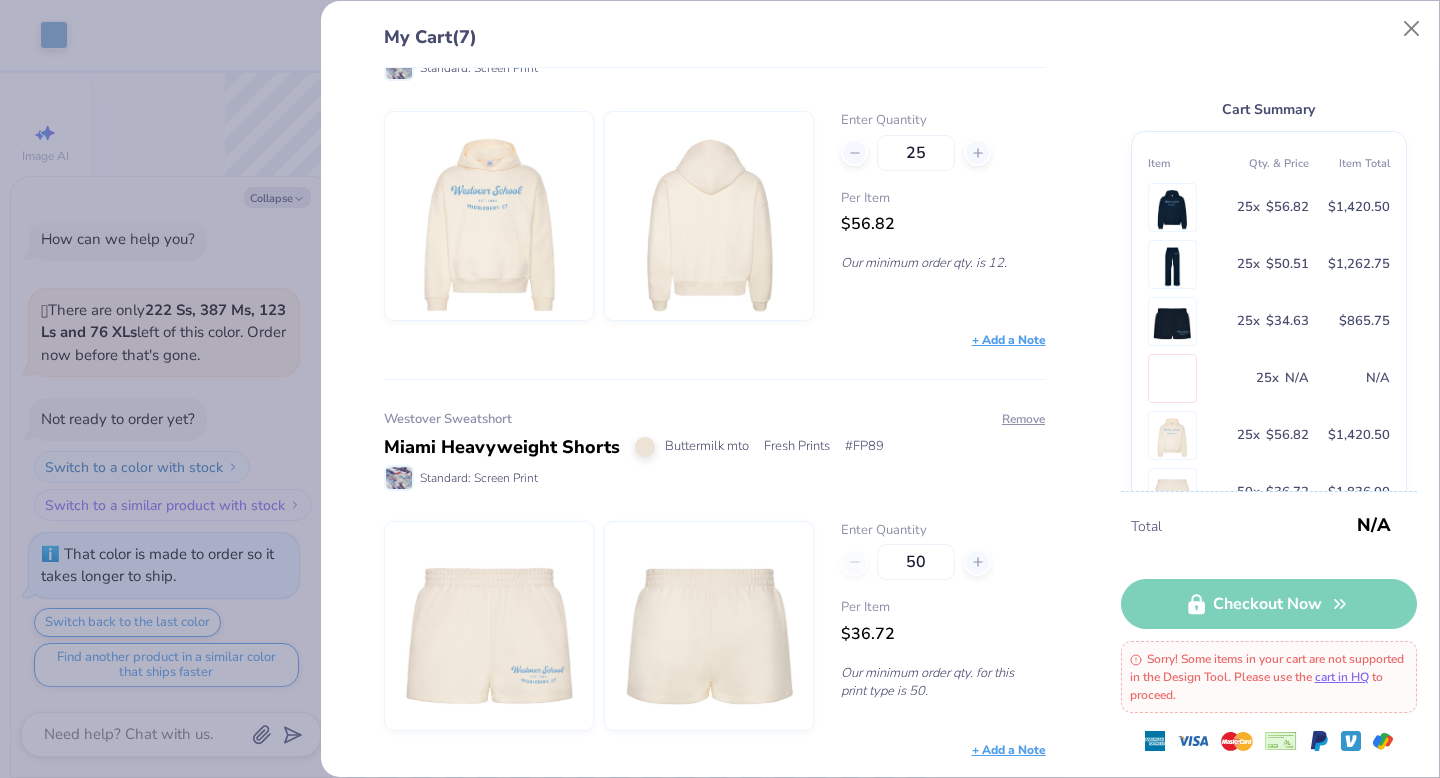 scroll, scrollTop: 2192, scrollLeft: 0, axis: vertical 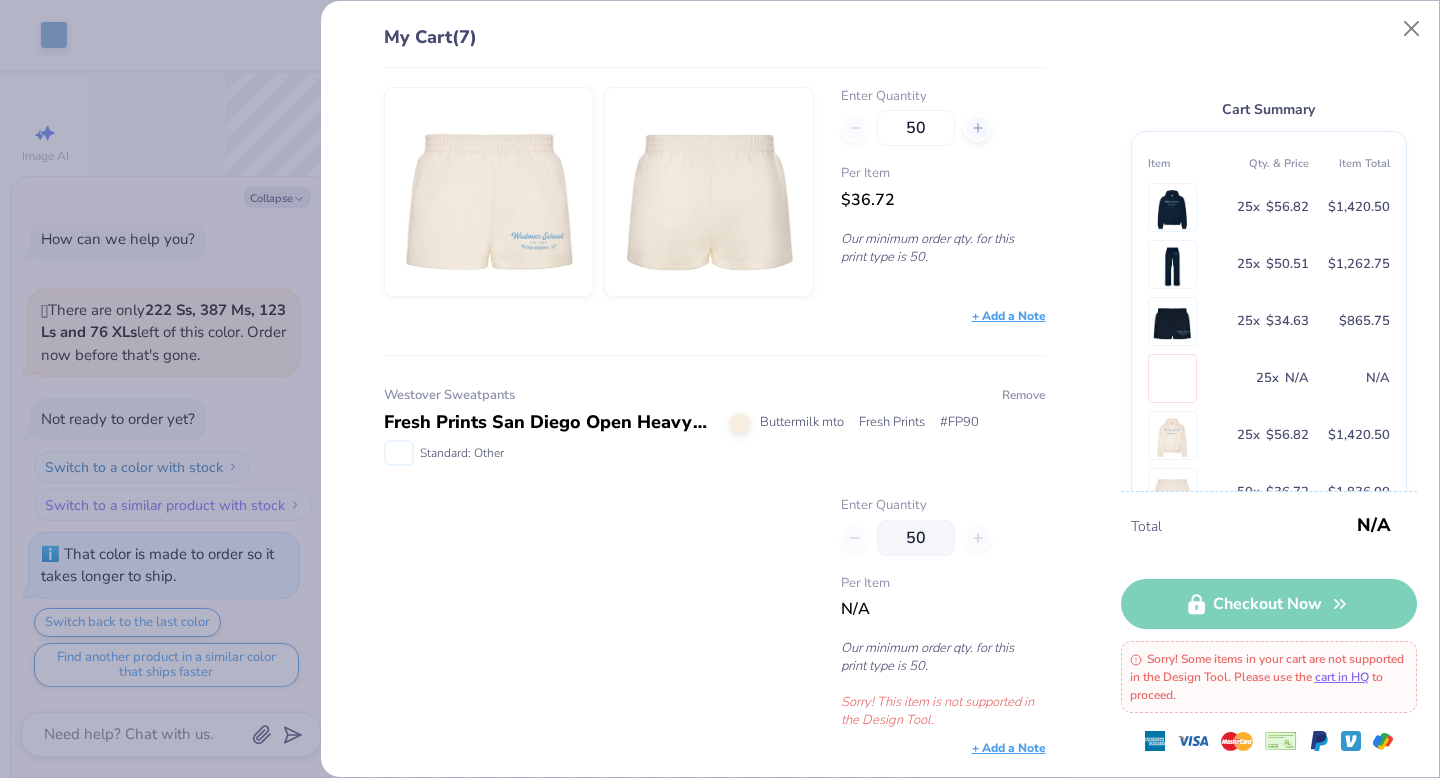 click on "Remove" at bounding box center [1023, 395] 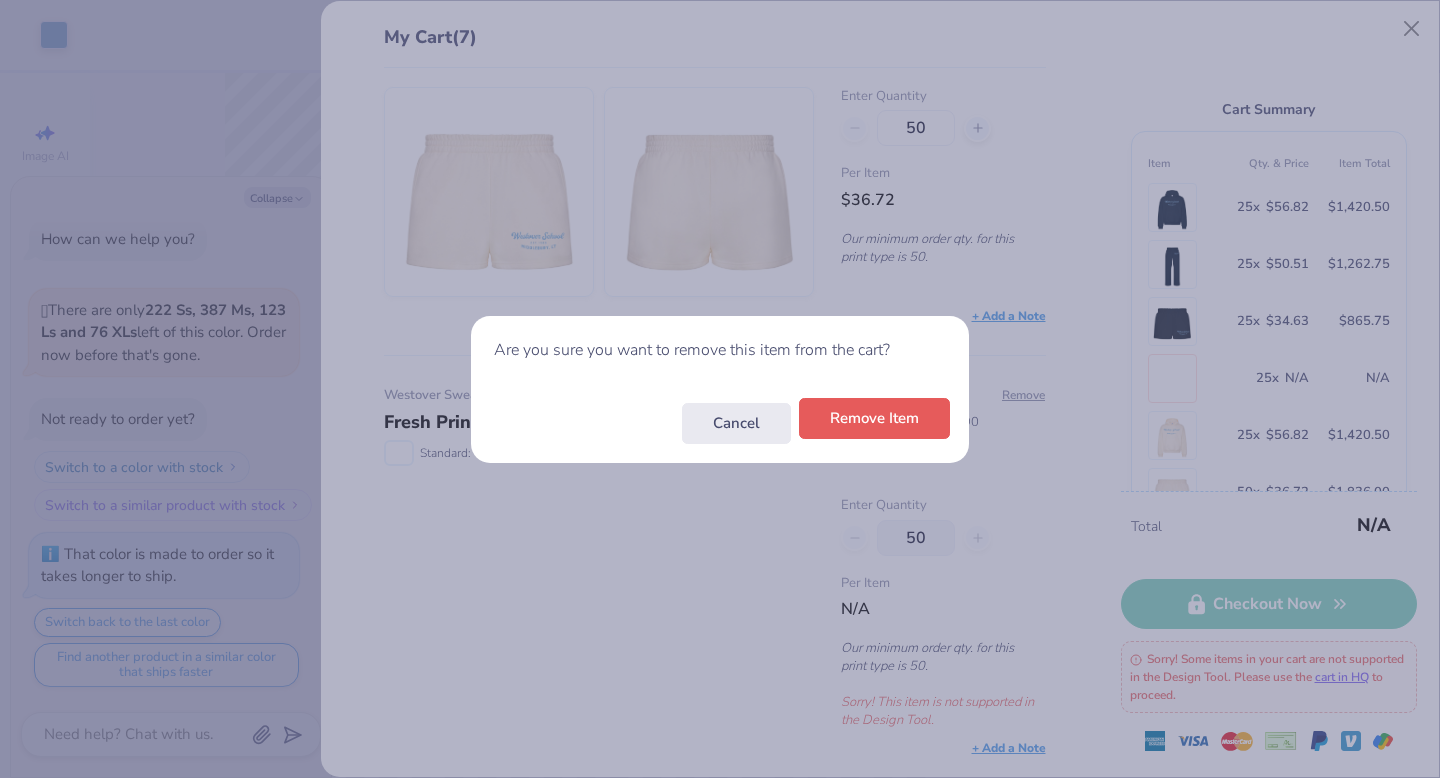 click on "Remove Item" at bounding box center (874, 418) 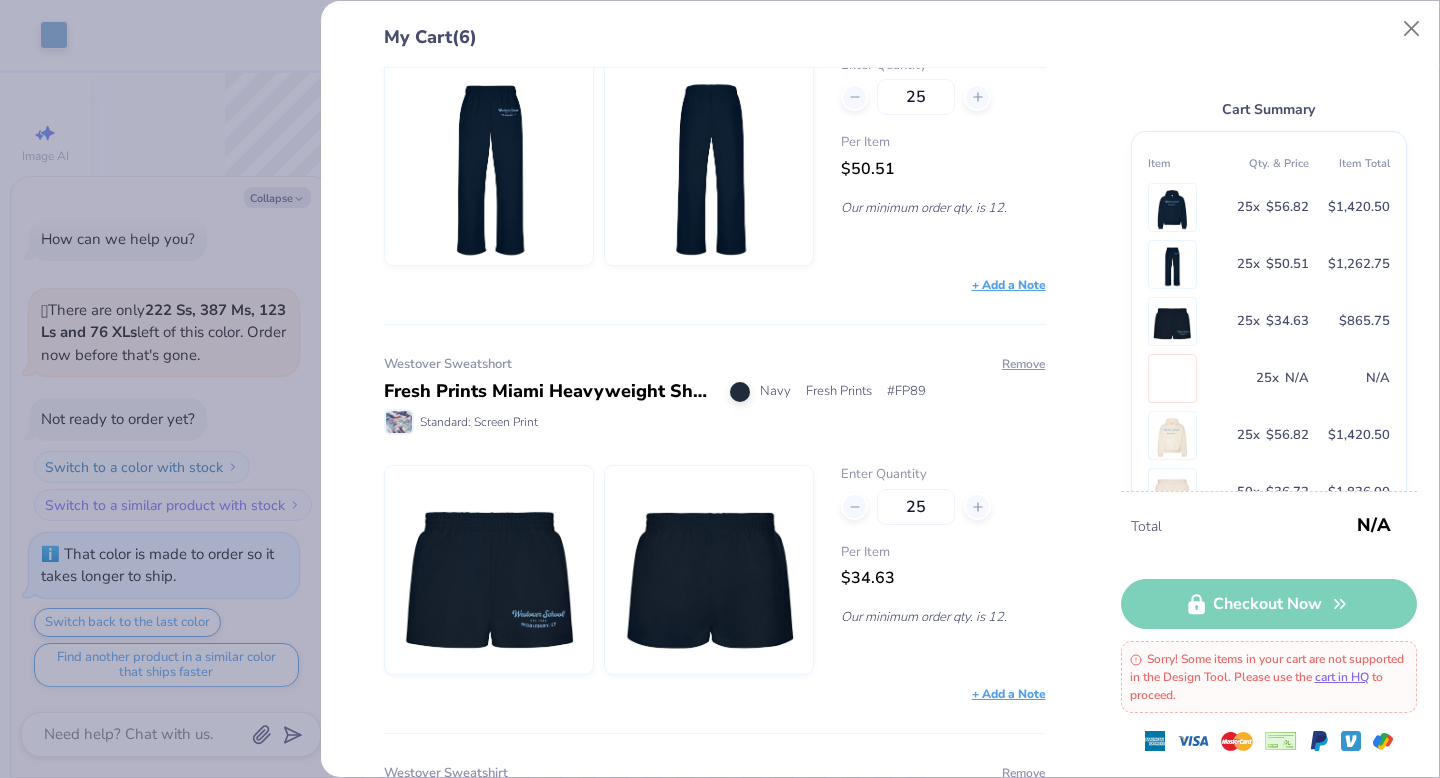 scroll, scrollTop: 1759, scrollLeft: 0, axis: vertical 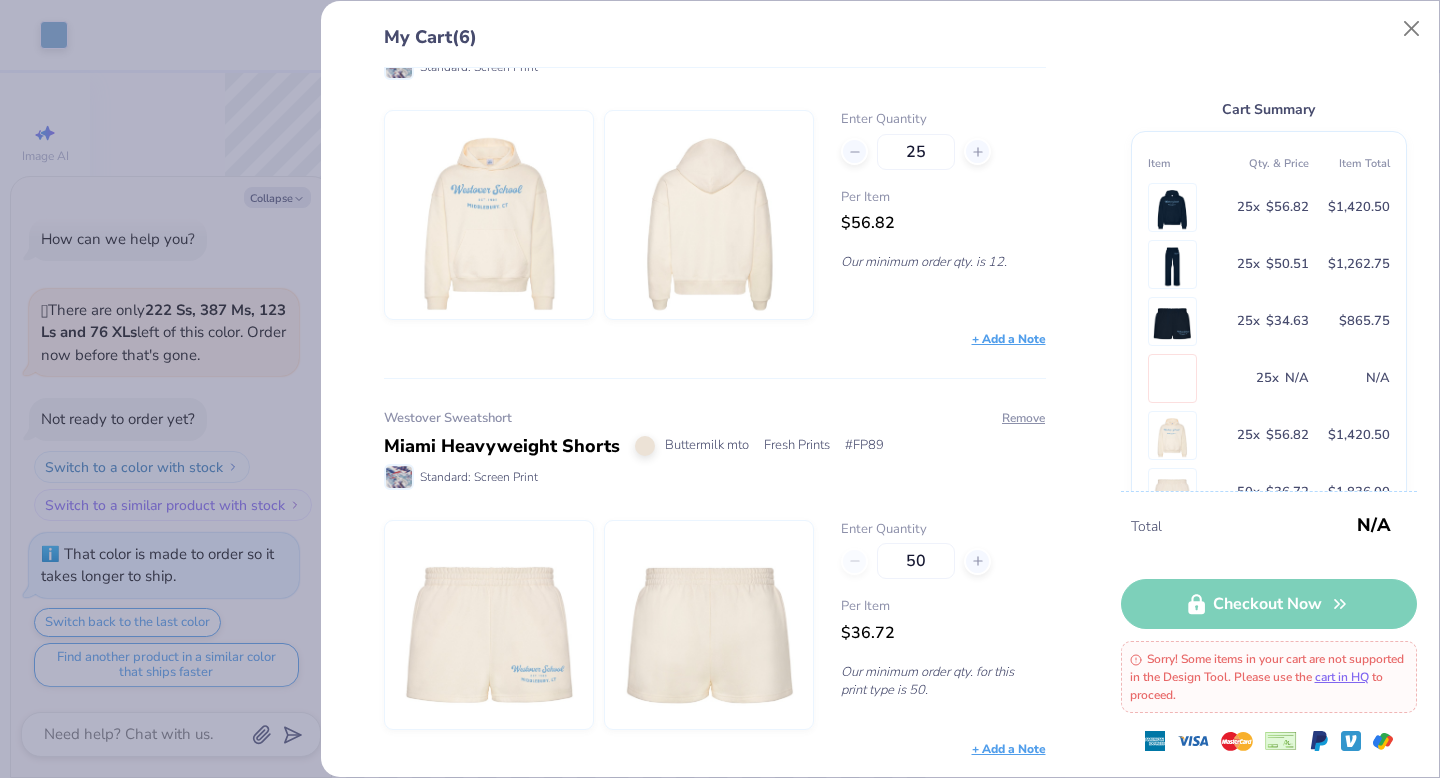 click on "My Cart  (6) Westover Sweatshirt Fresh Prints Boston Heavyweight Hoodie Navy Fresh Prints # FP87 Standard: Screen Print Remove Enter Quantity 25 Per Item $56.82 Our minimum order qty. is 12. + Add a Note Westover Sweatpants Fresh Prints San Diego Open Heavyweight Sweatpants Navy Fresh Prints # FP90 Standard: Screen Print Remove Enter Quantity 25 Per Item $50.51 Our minimum order qty. is 12. + Add a Note Westover Sweatshort Fresh Prints Miami Heavyweight Shorts Navy Fresh Prints # FP89 Standard: Screen Print Remove Enter Quantity 25 Per Item $34.63 Our minimum order qty. is 12. + Add a Note Westover Sweatshirt Fresh Prints Boston Heavyweight Hoodie Buttermilk Fresh Prints # FP87 Standard: Other Remove Enter Quantity 25 Per Item N/A Our minimum order qty. for this print type is 12. Sorry! This item is not supported in the Design Tool. + Add a Note Westover Sweatshirt Boston Heavyweight Hoodie Buttermilk Fresh Prints # FP87 Standard: Screen Print Remove Enter Quantity 25 Per Item $56.82 + Add a Note Fresh Prints" at bounding box center [880, 389] 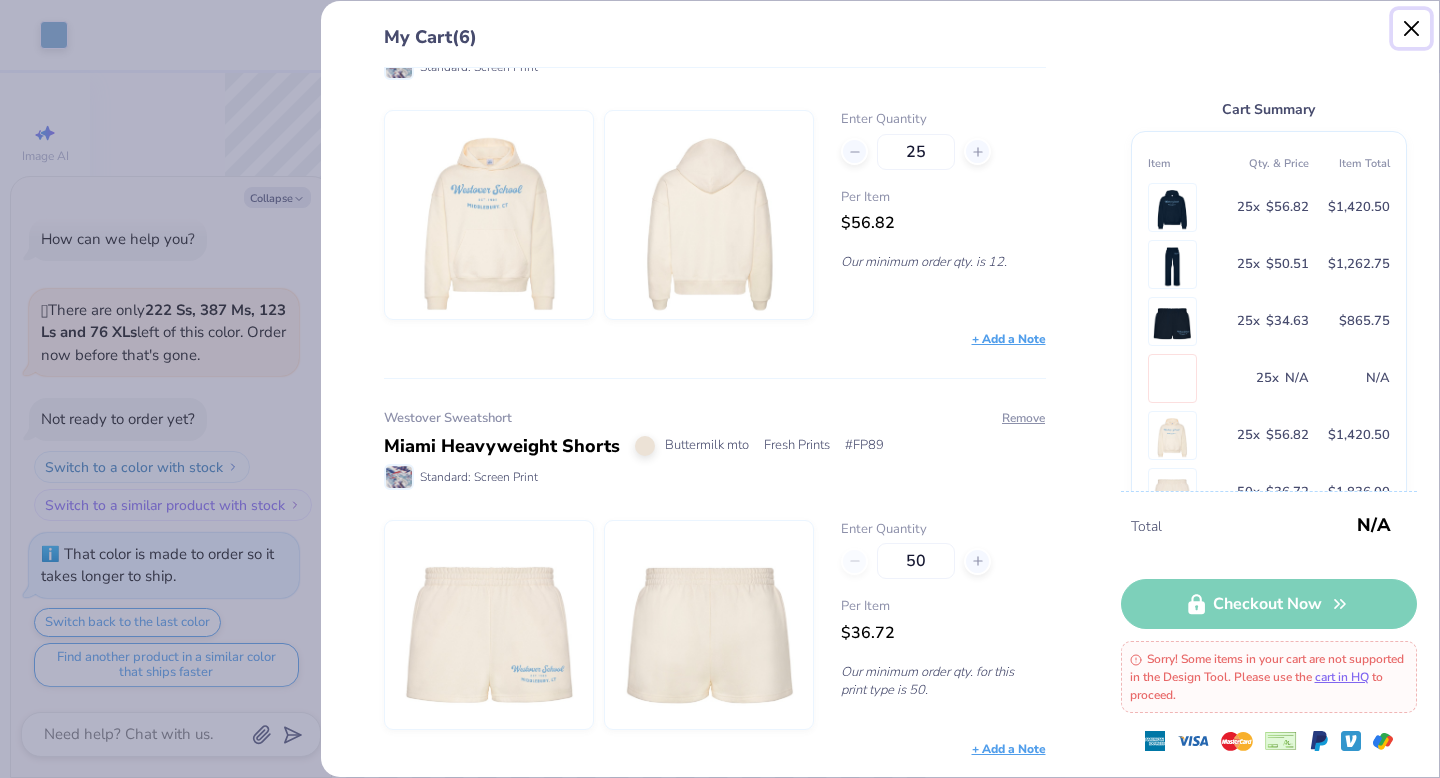 click at bounding box center (1412, 29) 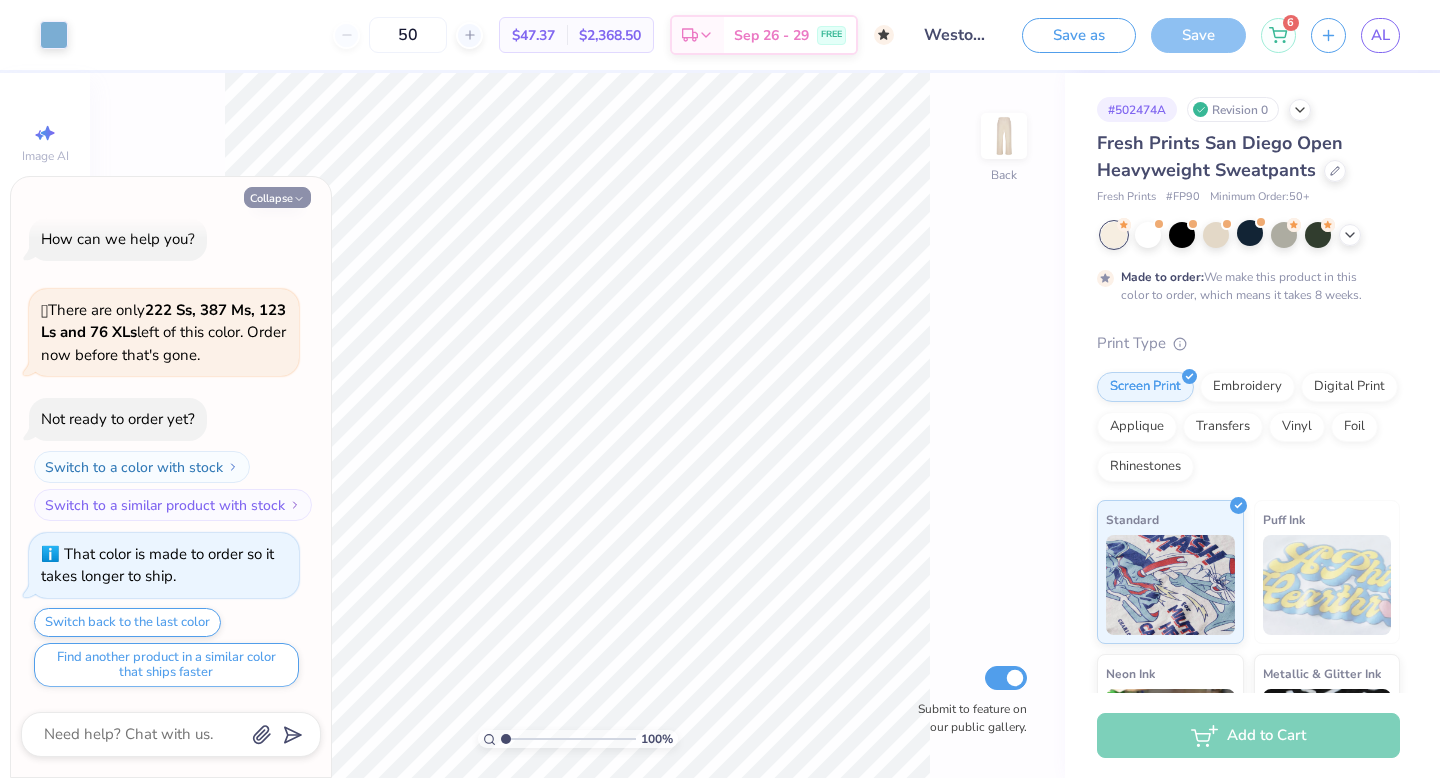 click on "Collapse" at bounding box center (277, 197) 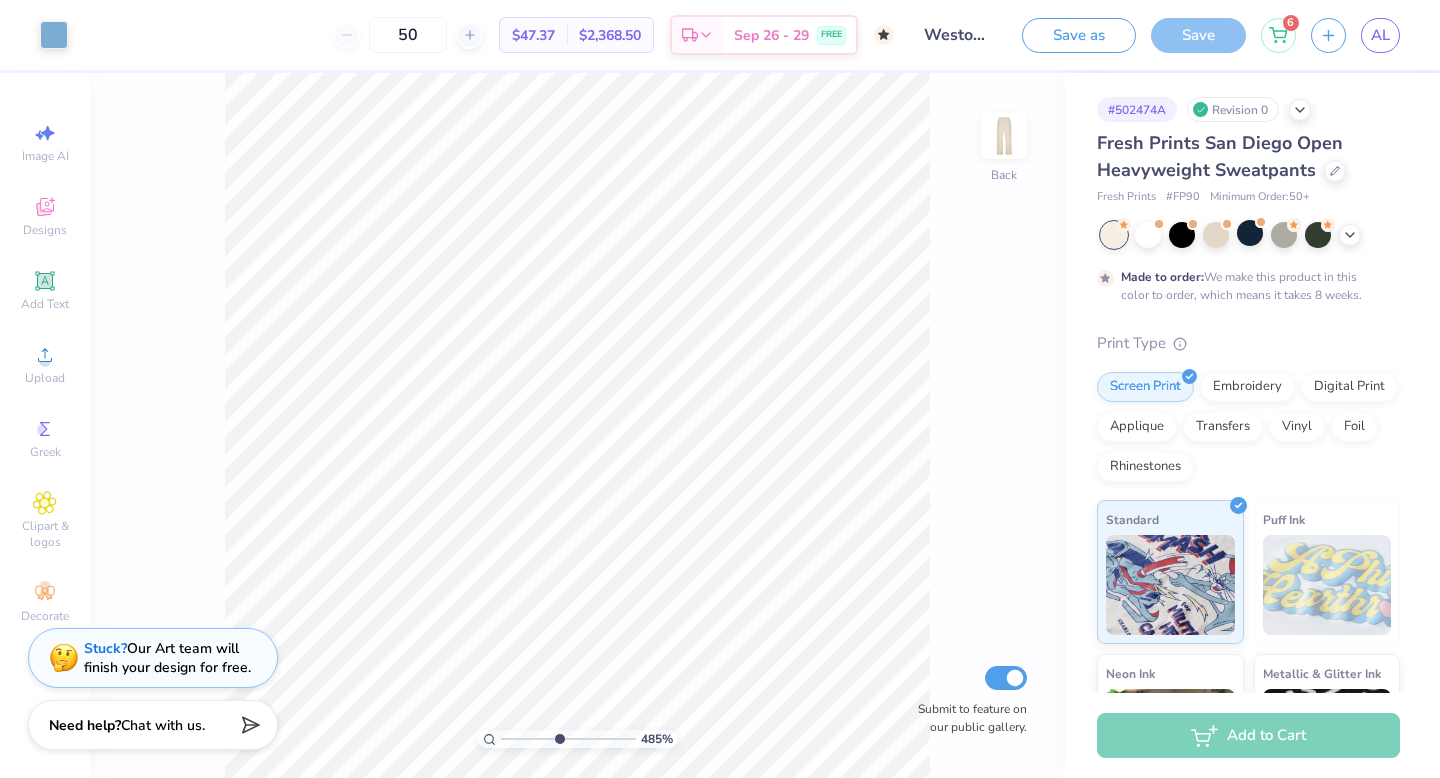 drag, startPoint x: 509, startPoint y: 736, endPoint x: 557, endPoint y: 735, distance: 48.010414 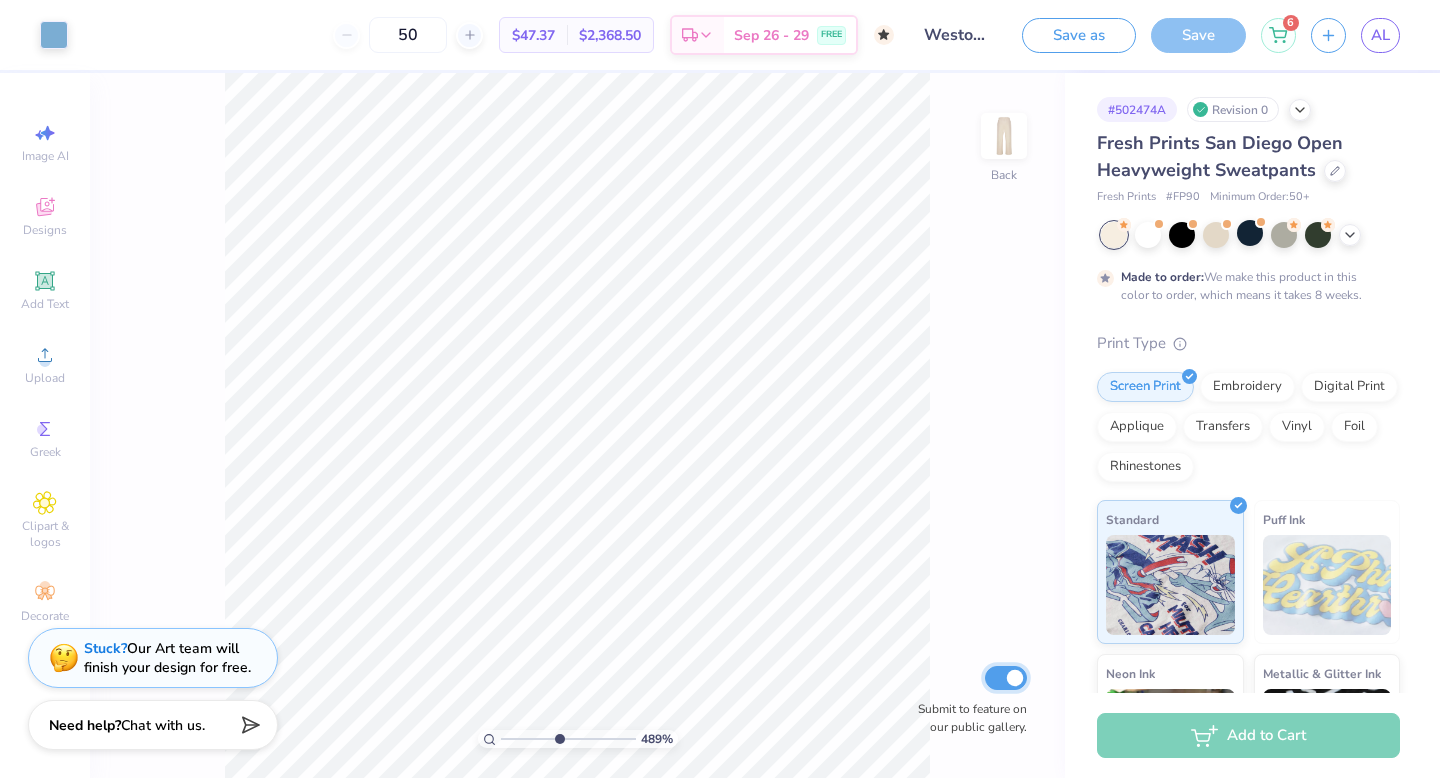 click on "Submit to feature on our public gallery." at bounding box center (1006, 678) 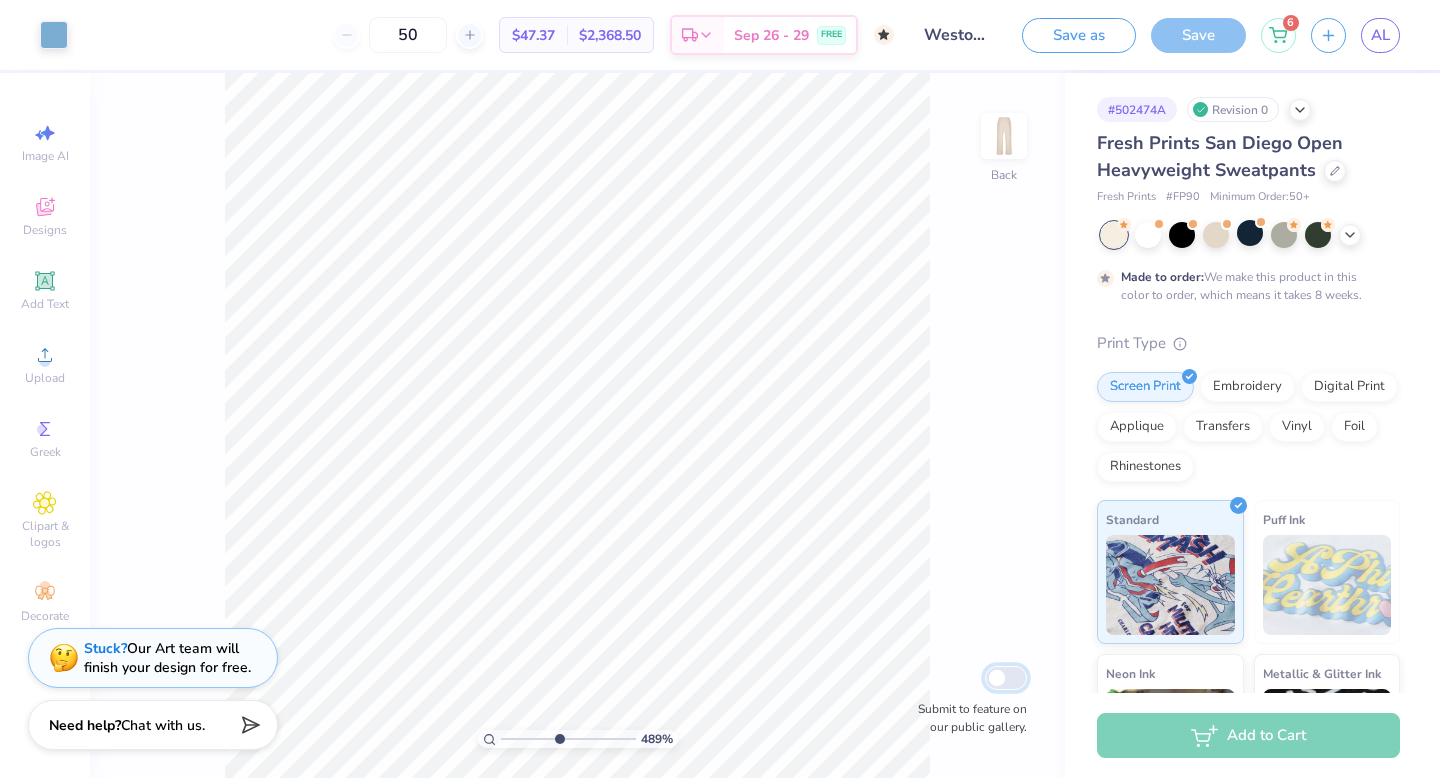checkbox on "false" 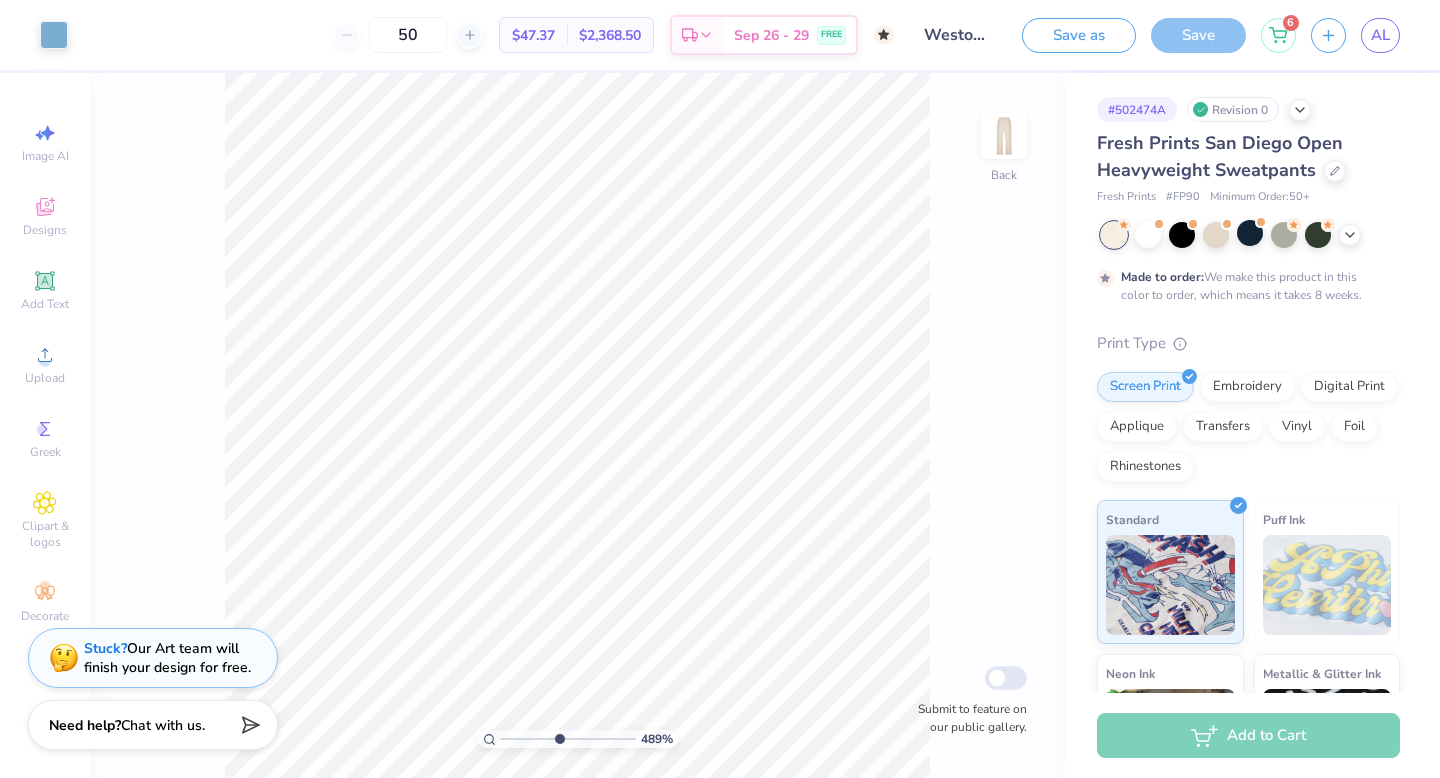 click on "Save" at bounding box center [1198, 35] 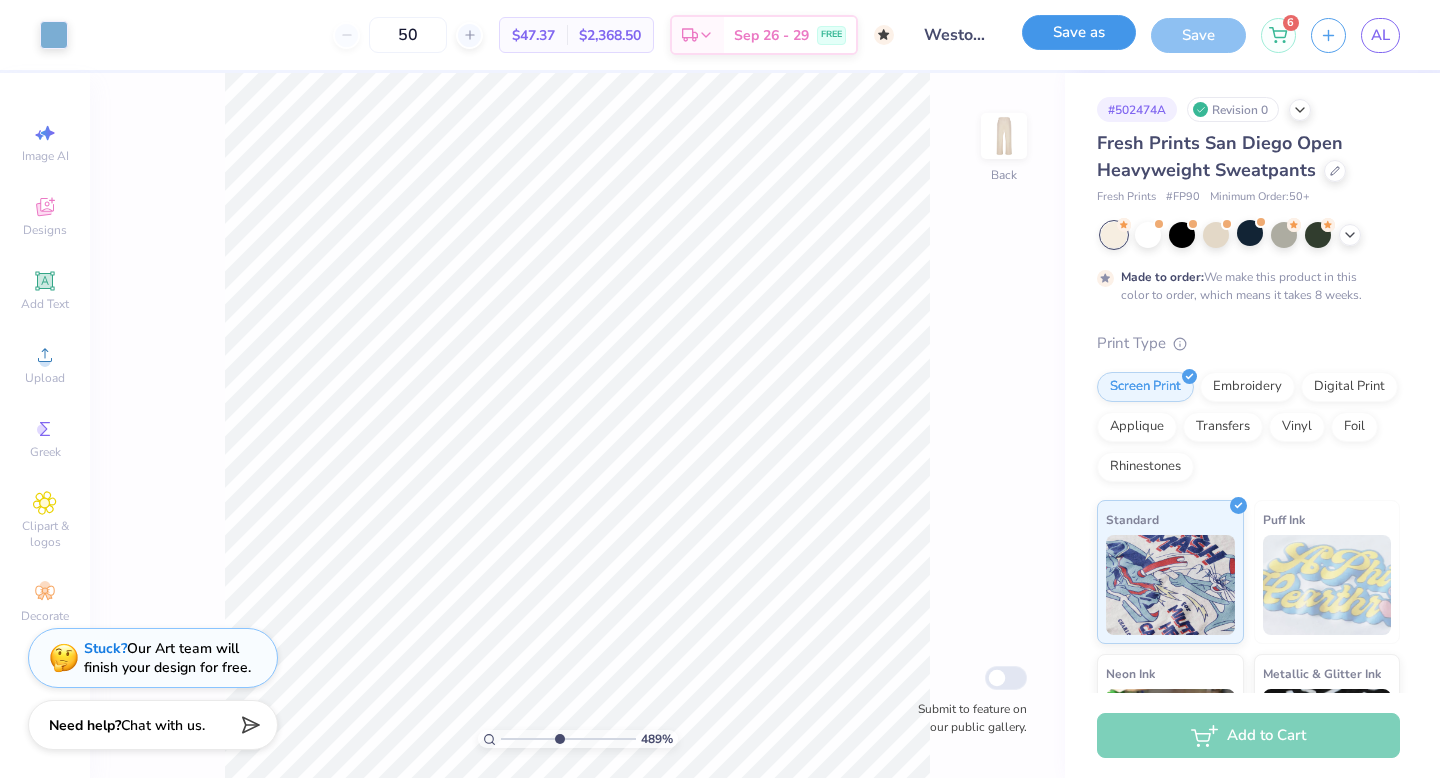 click on "Save as" at bounding box center [1079, 32] 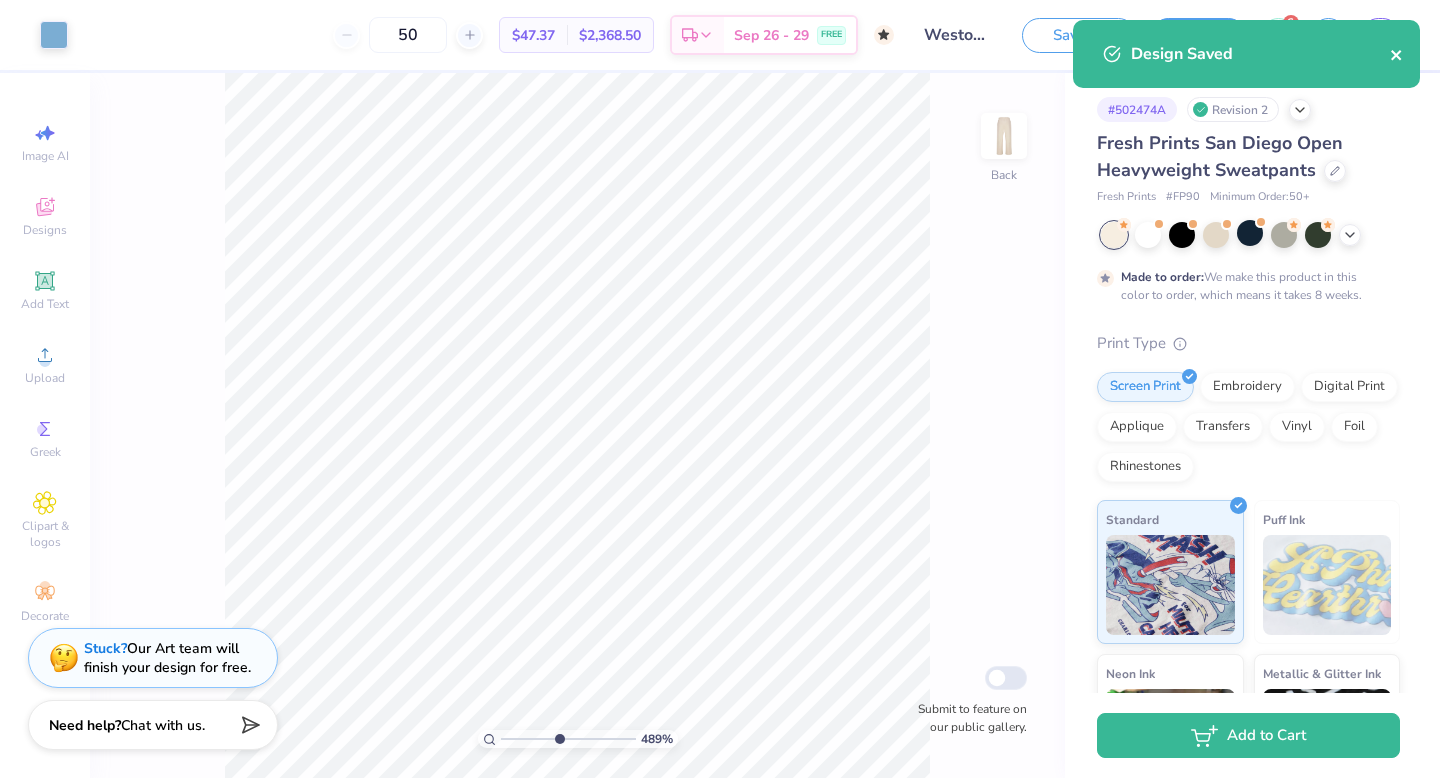click 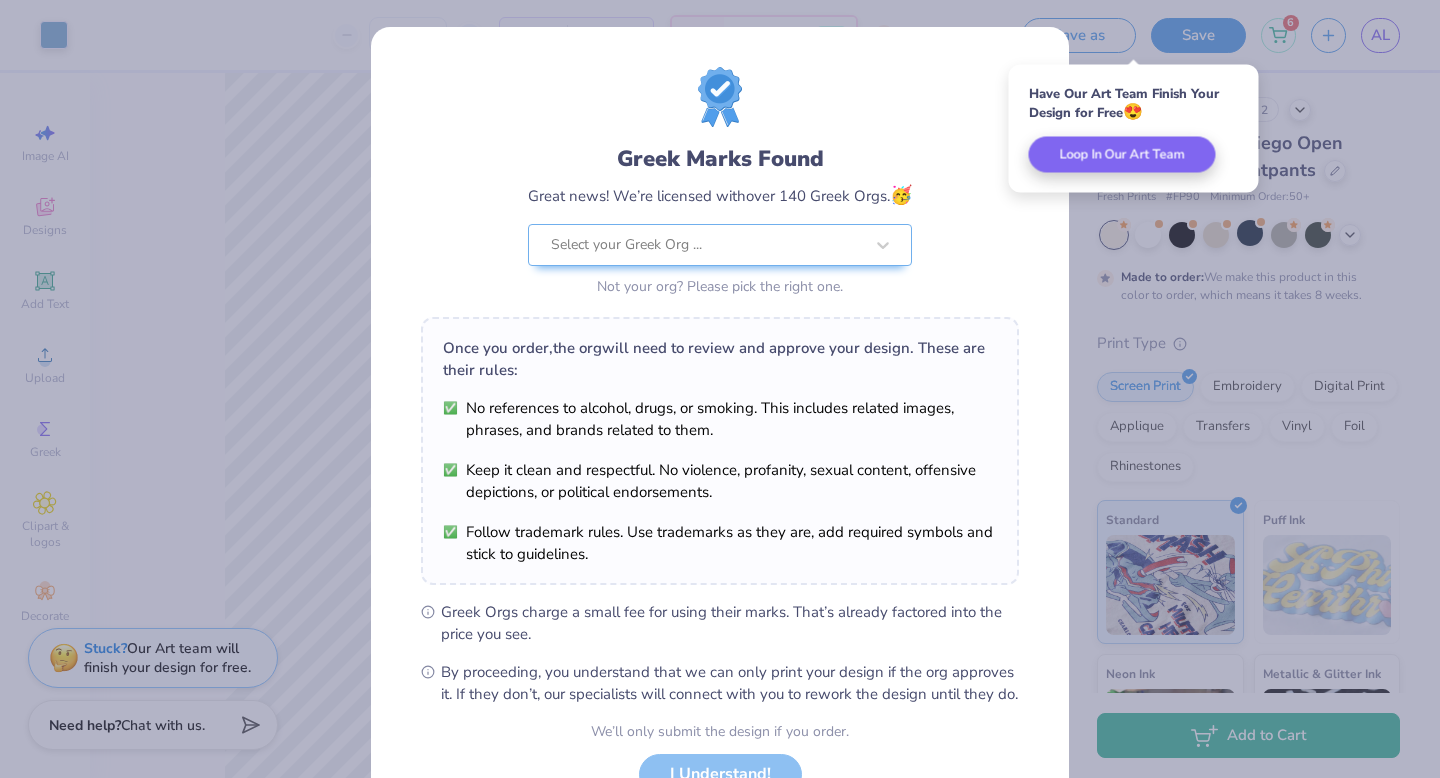 scroll, scrollTop: 158, scrollLeft: 0, axis: vertical 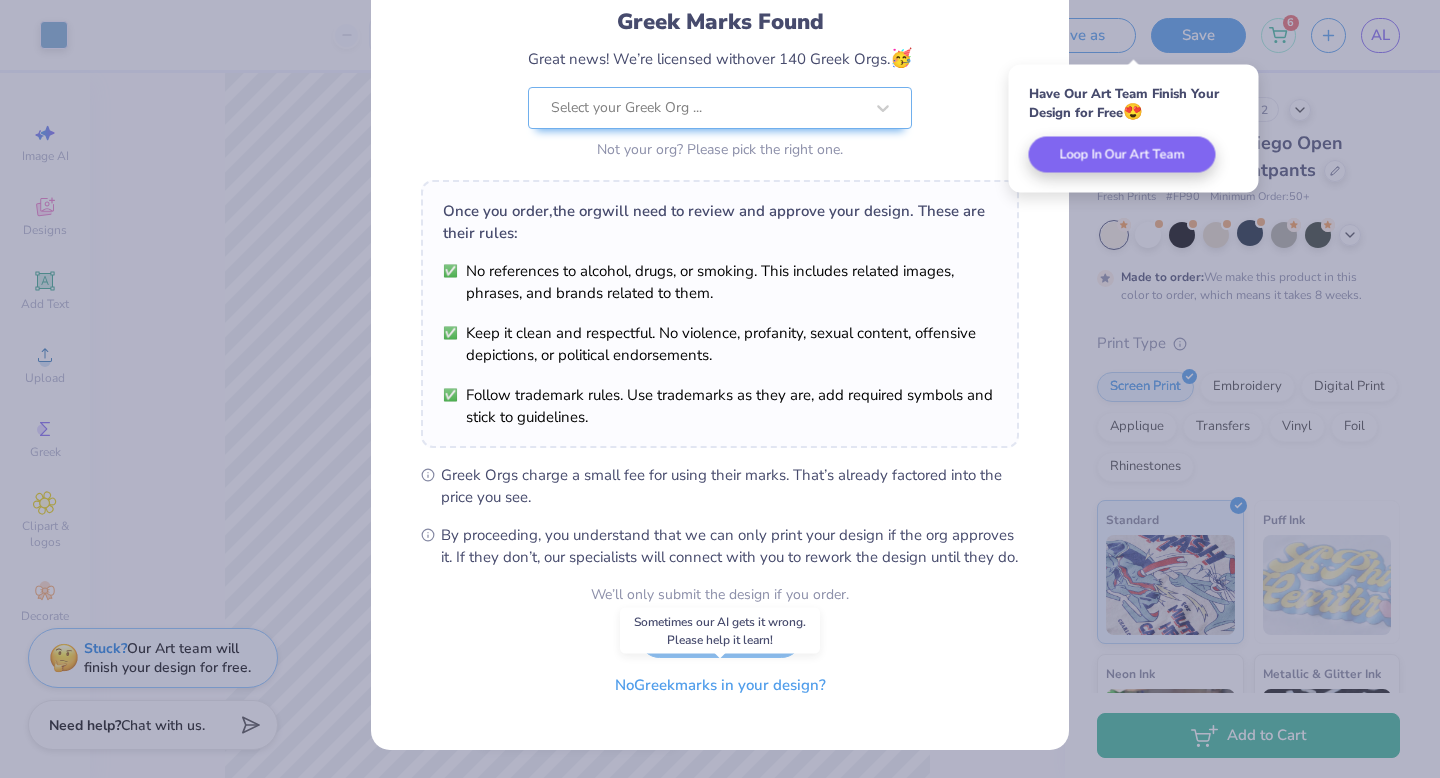 click on "No  Greek  marks in your design?" at bounding box center (720, 685) 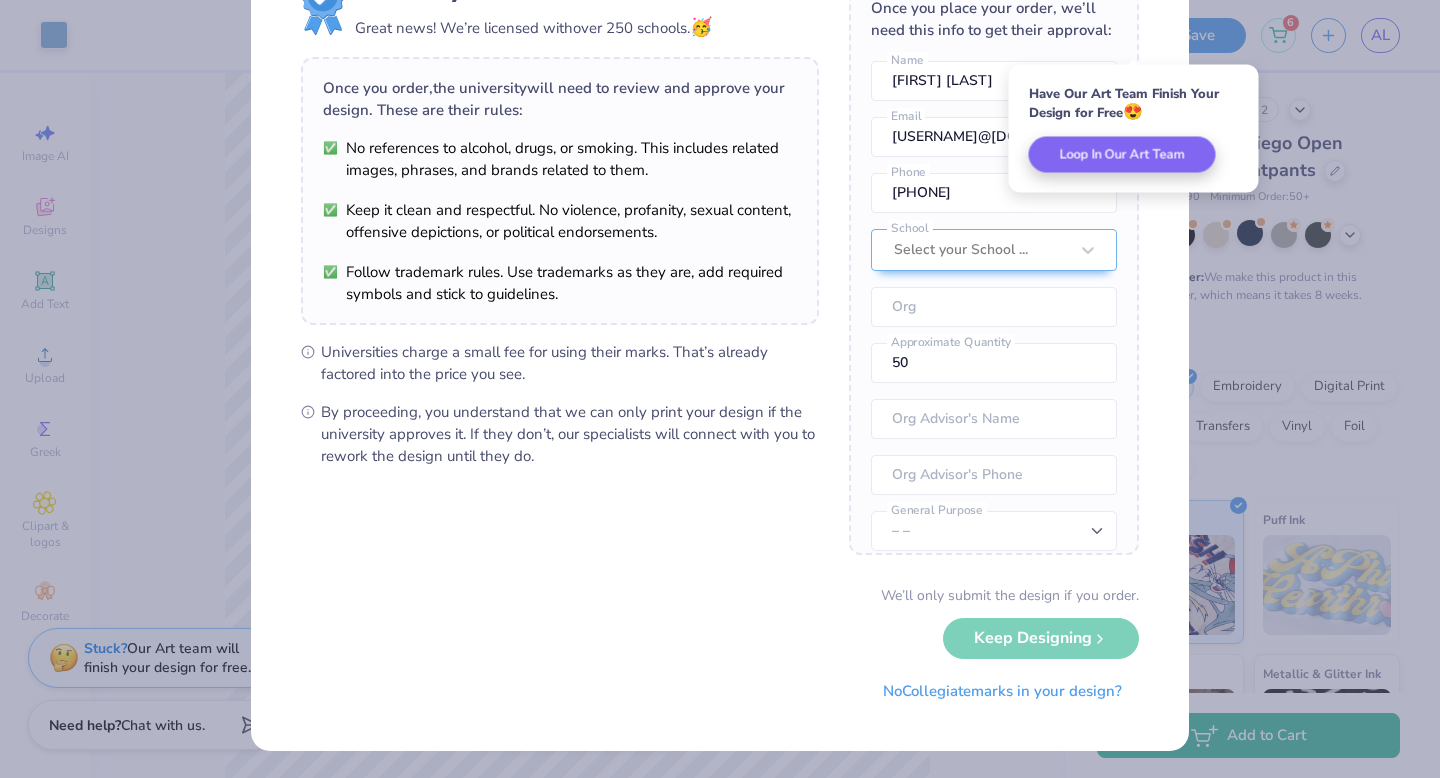 scroll, scrollTop: 0, scrollLeft: 0, axis: both 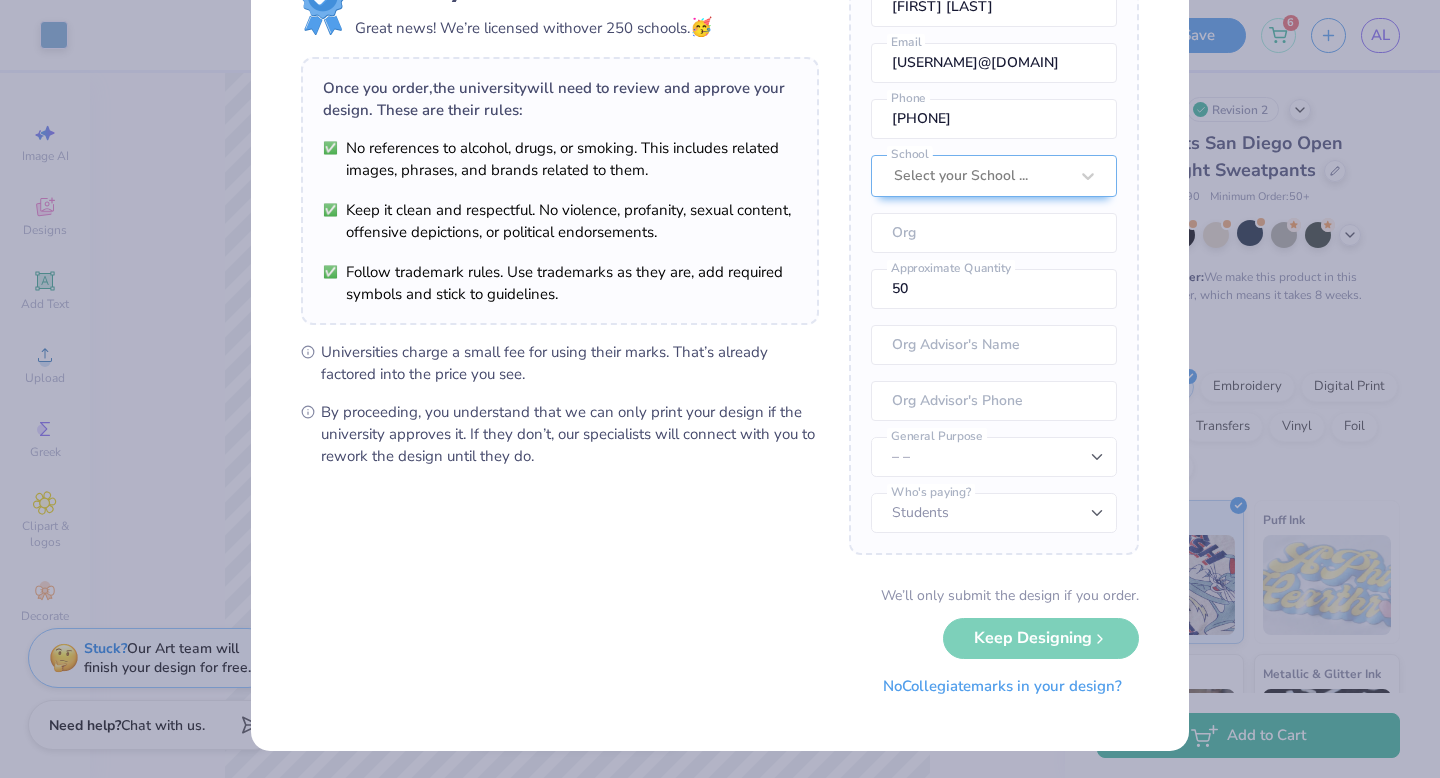 click on "No  Collegiate  marks in your design?" at bounding box center (1002, 686) 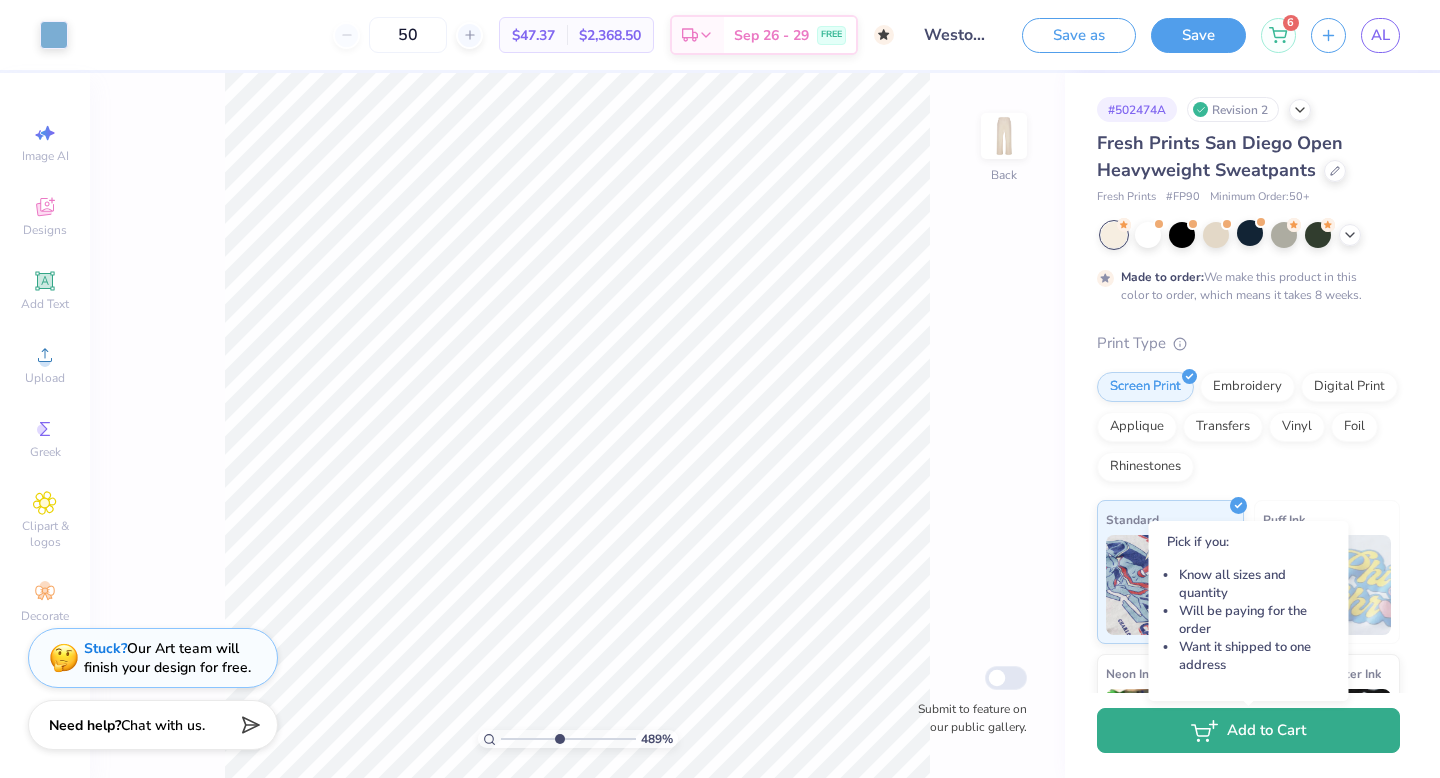 click 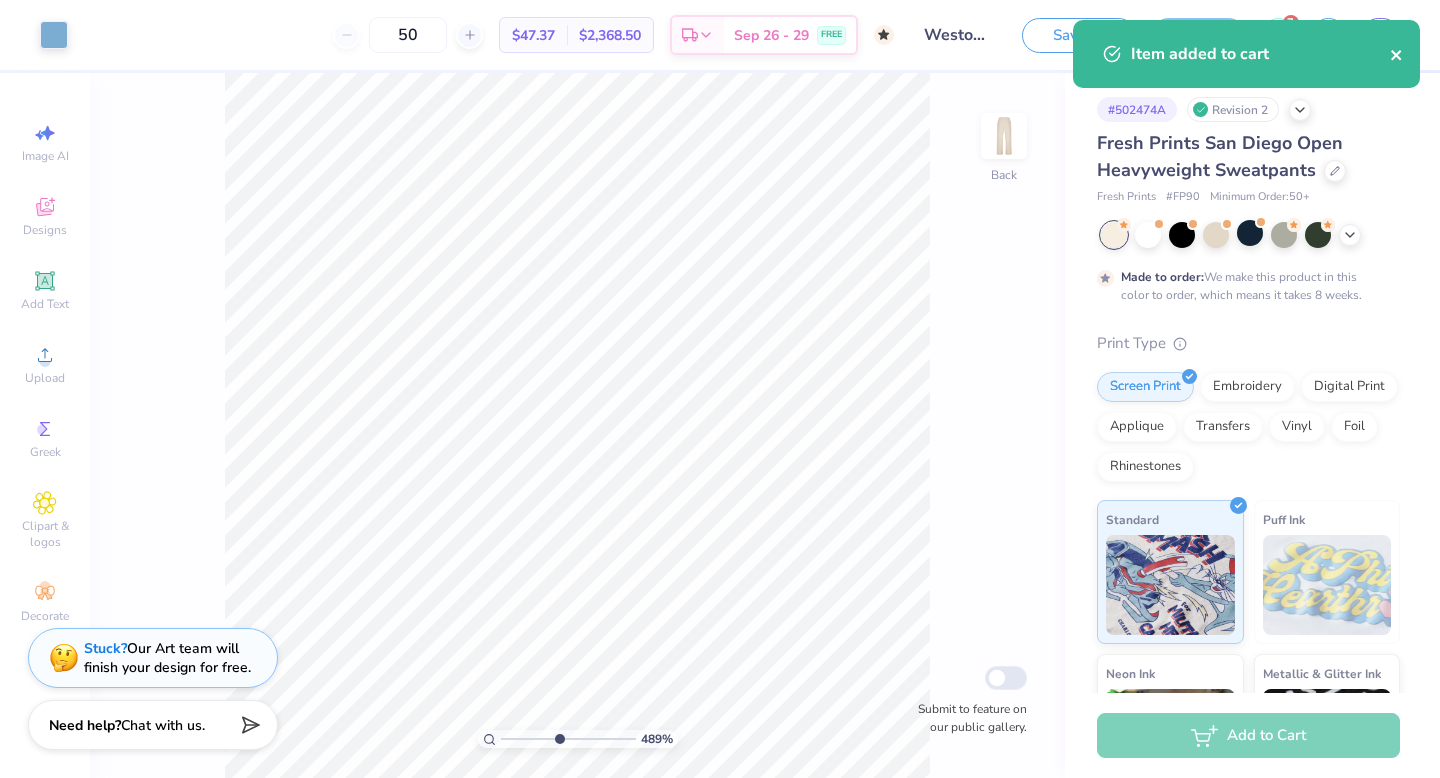 click 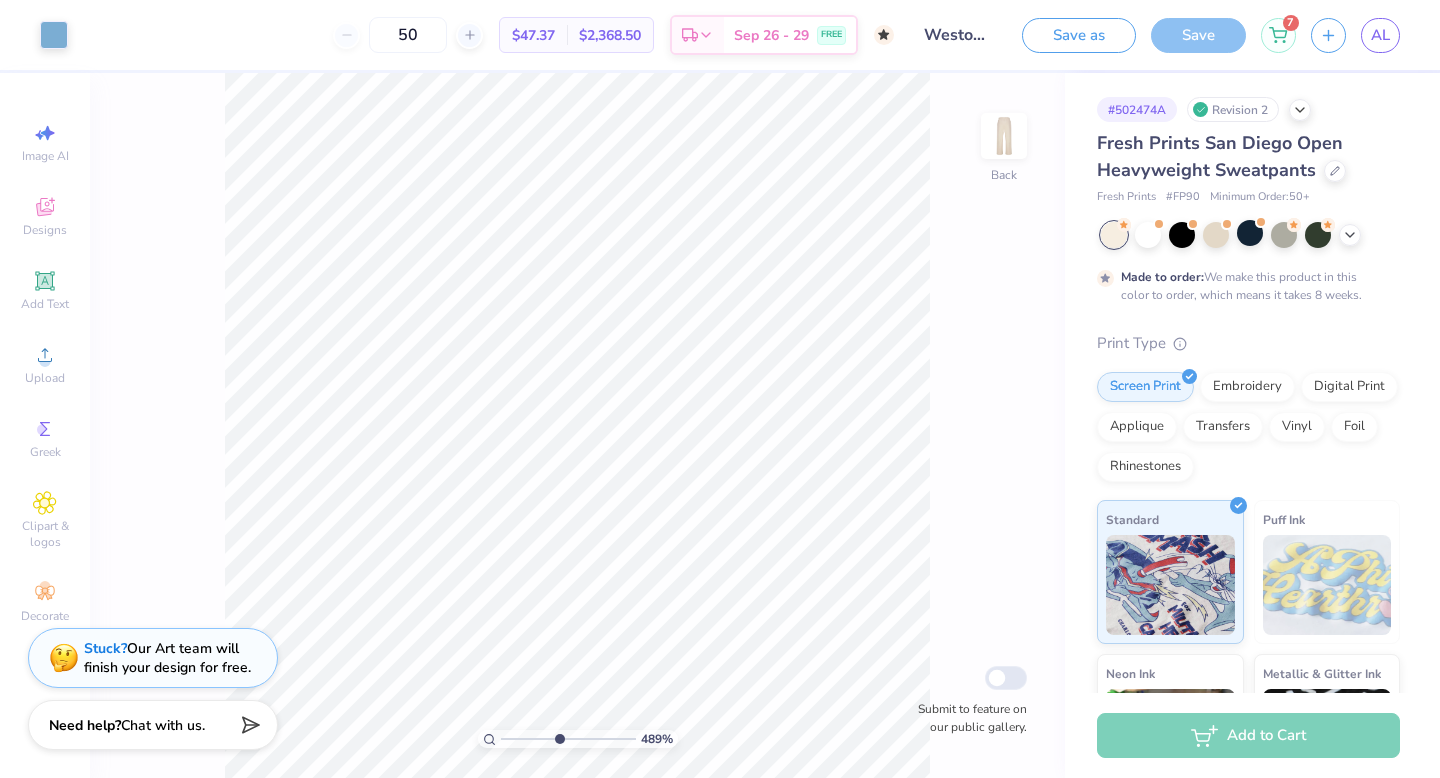 click on "Art colors 50 $47.37 Per Item $2,368.50 Total Est.  Delivery Sep 26 - 29 FREE Design Title Westover Sweatpants Save as Save 7 AL Image AI Designs Add Text Upload Greek Clipart & logos Decorate 489  % Back Submit to feature on our public gallery. # 502474A Revision 2 Fresh Prints San Diego Open Heavyweight Sweatpants Fresh Prints # FP90 Minimum Order:  50 +   Made to order:  We make this product in this color to order, which means it takes 8 weeks. Print Type Screen Print Embroidery Digital Print Applique Transfers Vinyl Foil Rhinestones Standard Puff Ink Neon Ink Metallic & Glitter Ink Glow in the Dark Ink Water based Ink Add to Cart Stuck?  Our Art team will finish your design for free. Need help?  Chat with us. Item added to cart" at bounding box center [720, 389] 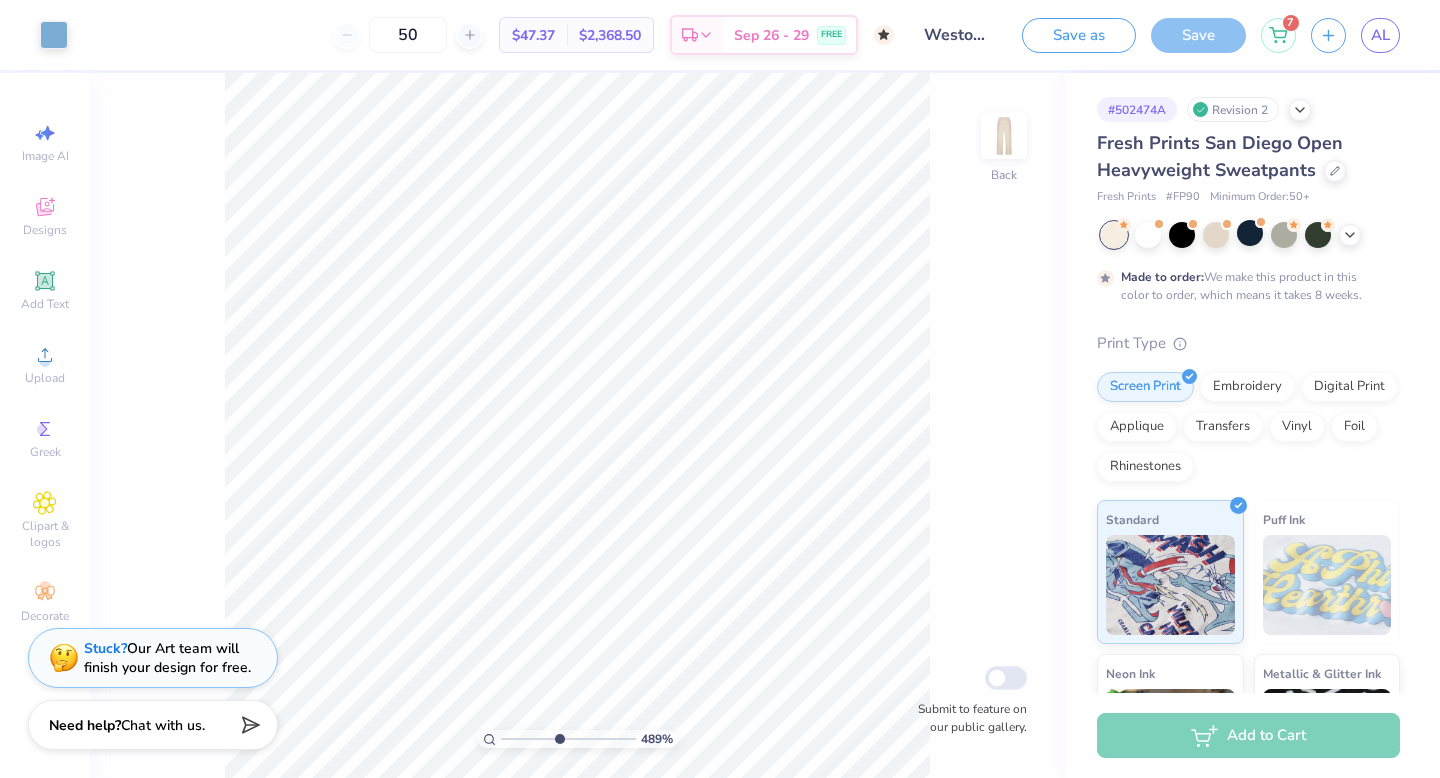click on "7" at bounding box center (1278, 35) 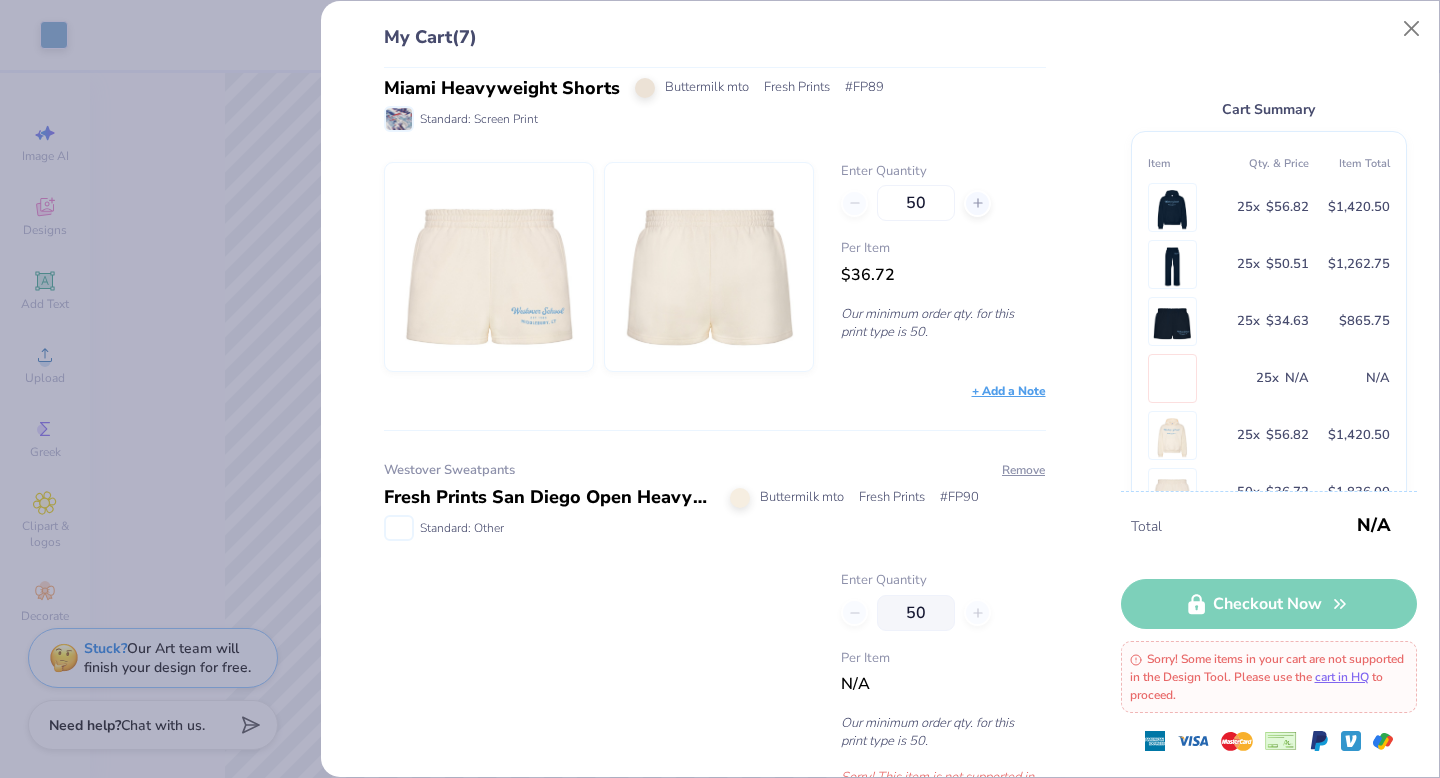 scroll, scrollTop: 2192, scrollLeft: 0, axis: vertical 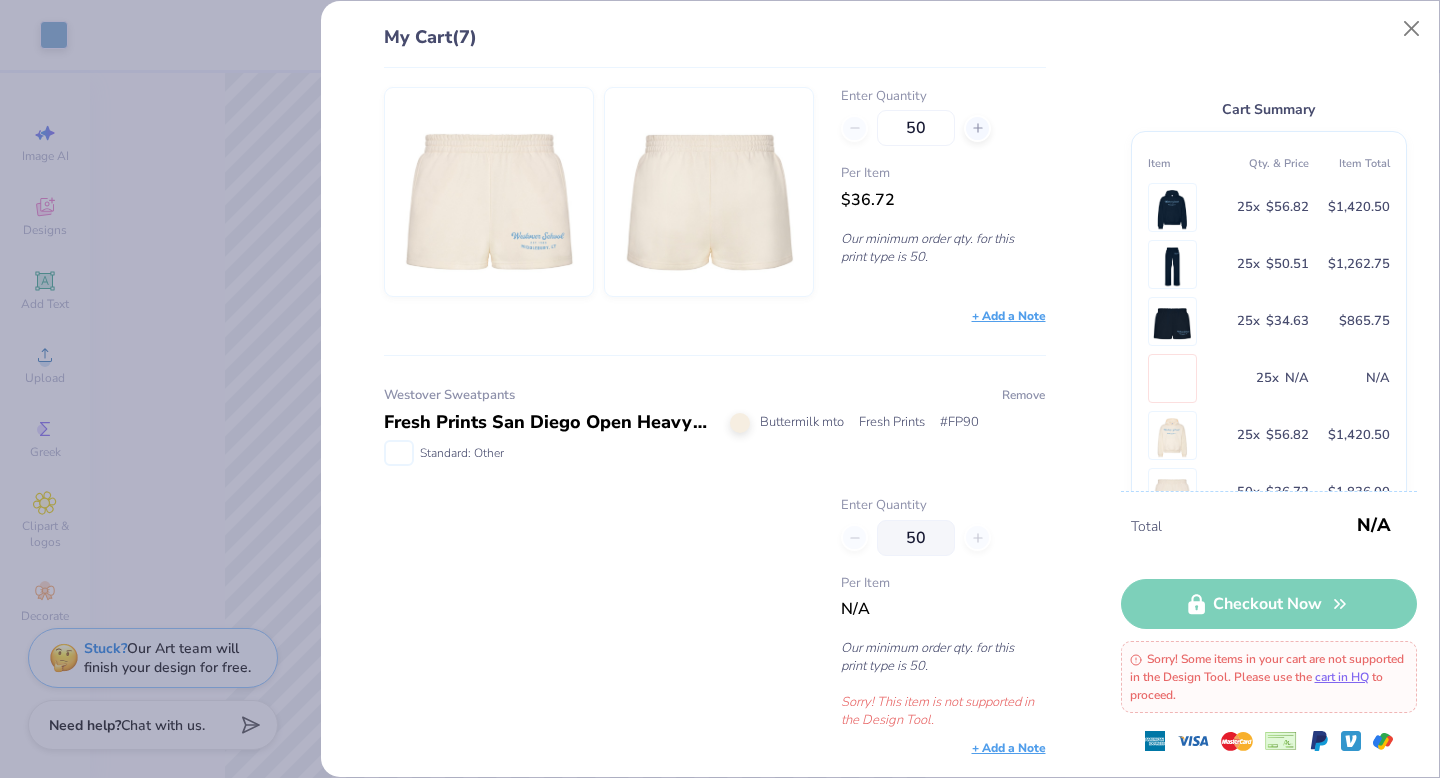 click on "Remove" at bounding box center [1023, 395] 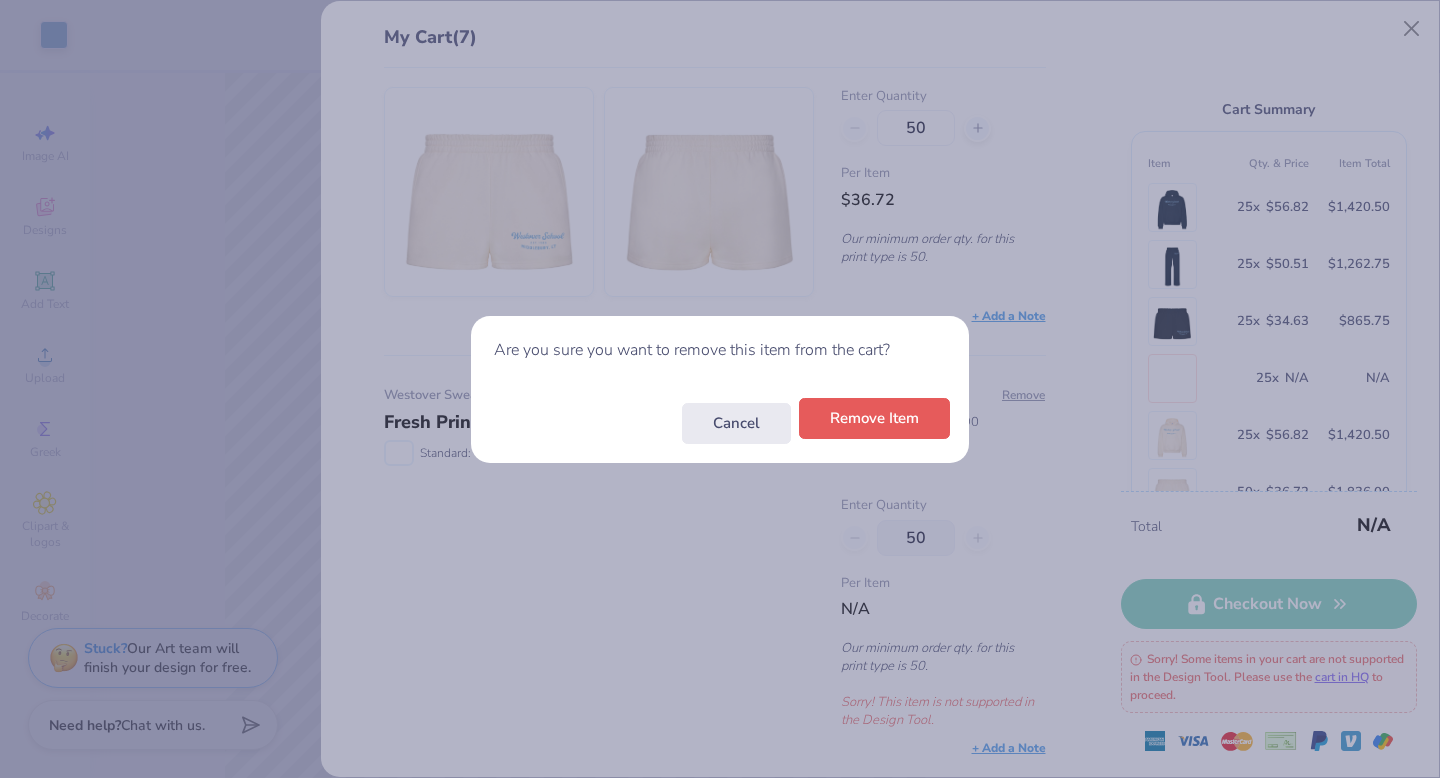 click on "Remove Item" at bounding box center (874, 418) 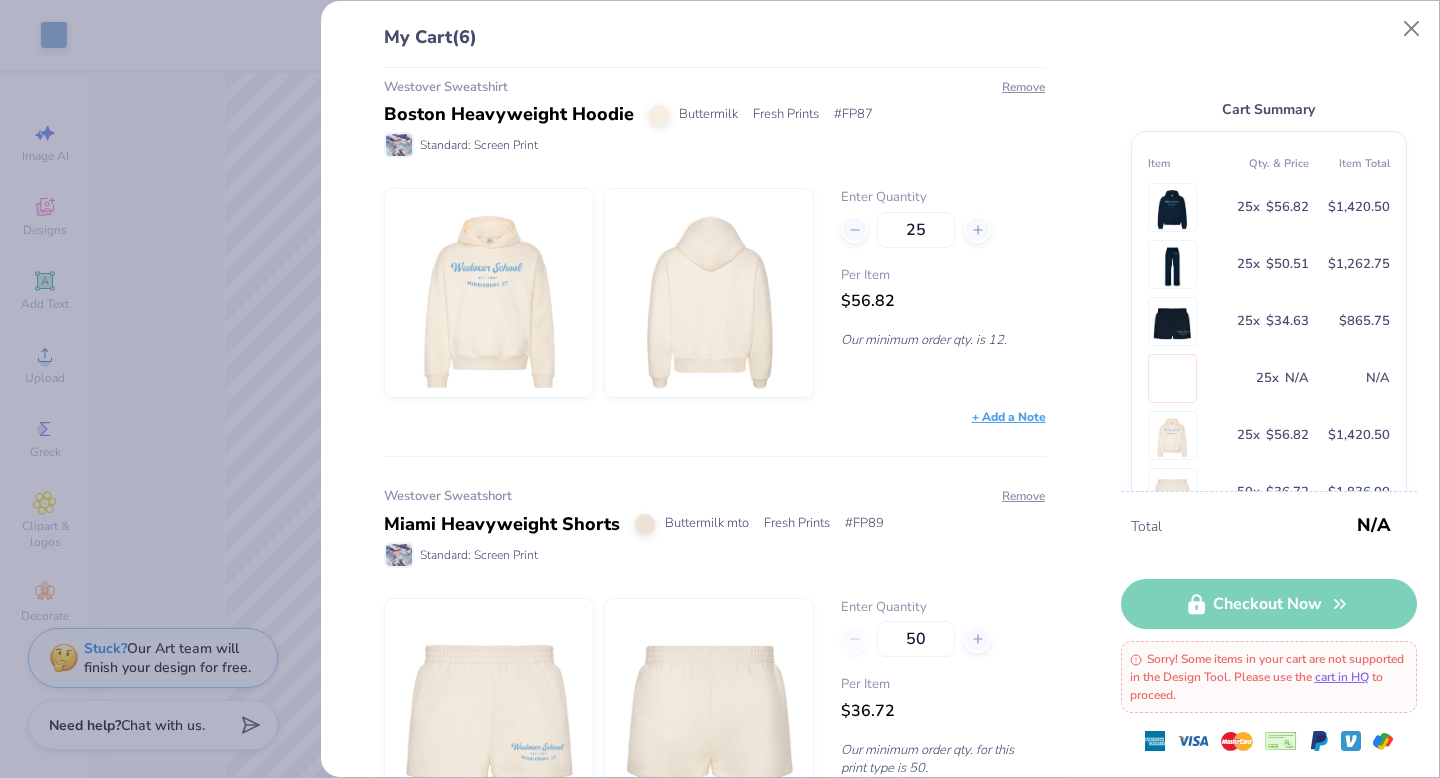 scroll, scrollTop: 1759, scrollLeft: 0, axis: vertical 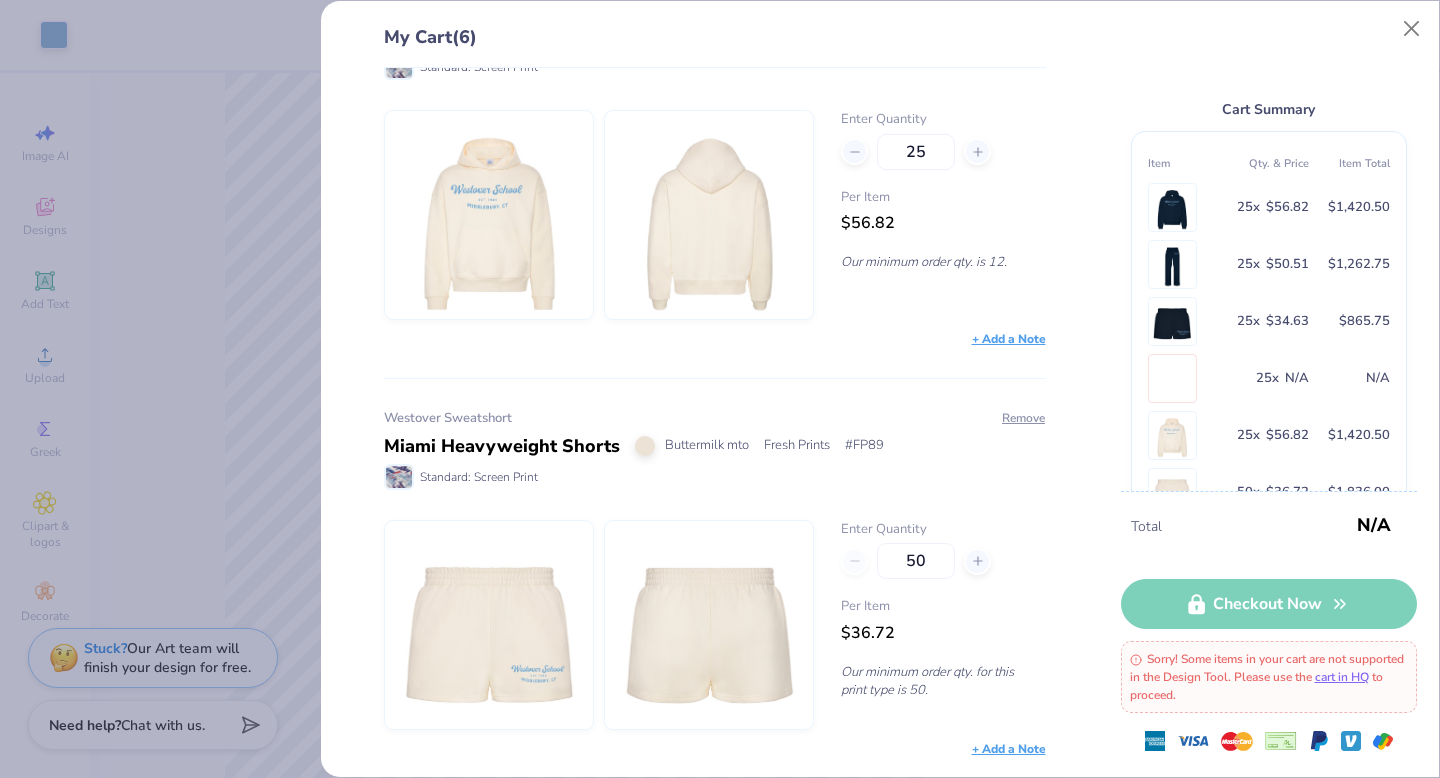 click on "Total N/A Checkout Now Sorry! Some items in your cart are not supported in the Design Tool. Please use the   cart in HQ   to proceed." at bounding box center (1269, 634) 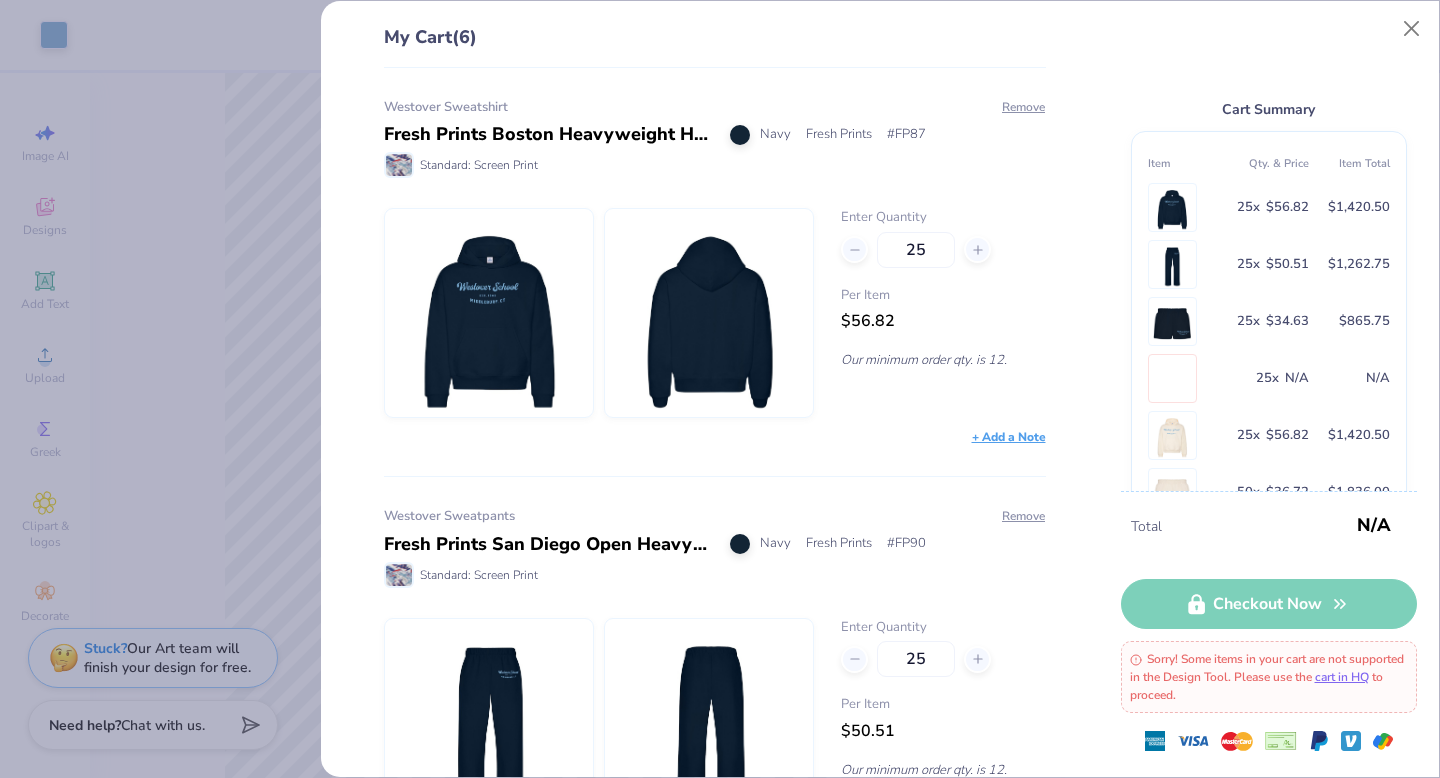 click on "Total N/A Checkout Now Sorry! Some items in your cart are not supported in the Design Tool. Please use the   cart in HQ   to proceed." at bounding box center (1269, 634) 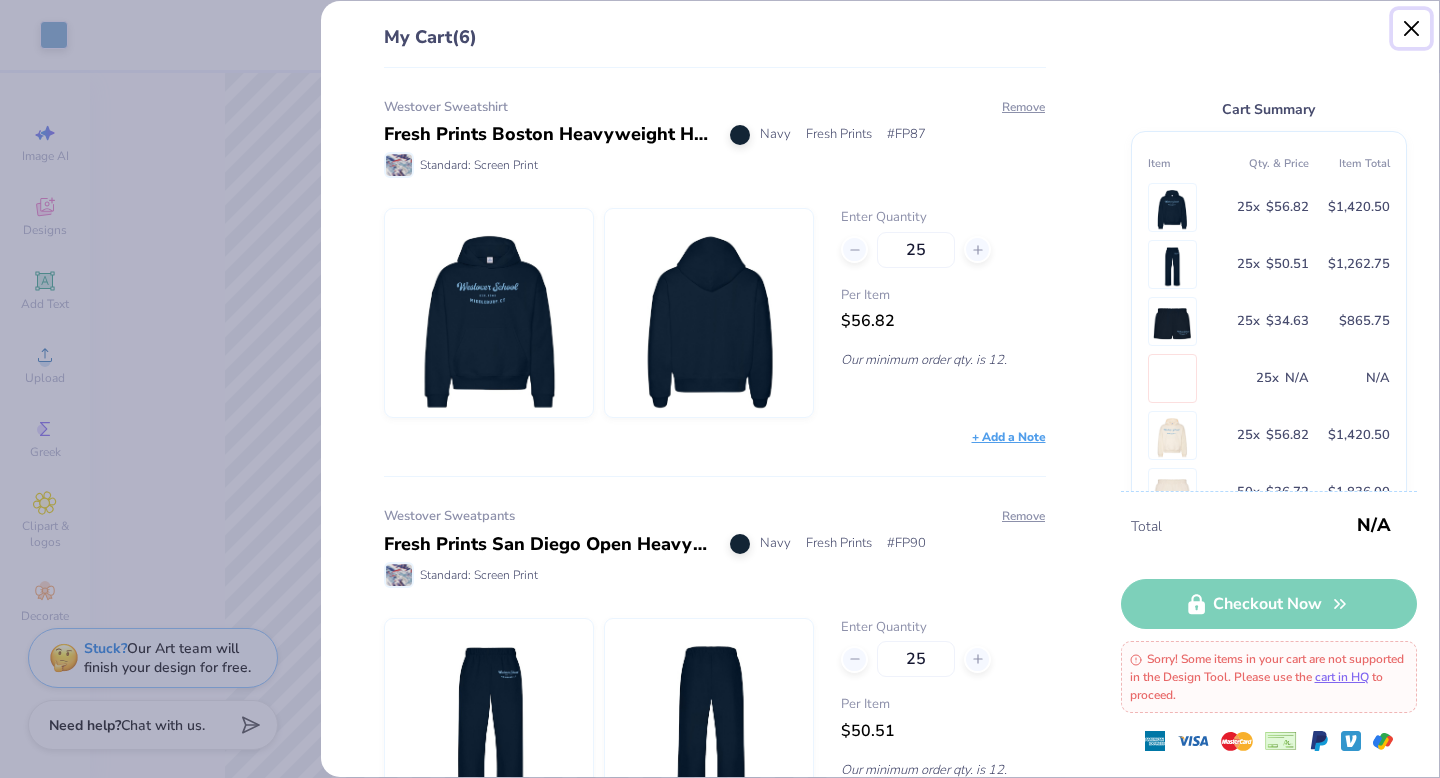 click at bounding box center (1412, 29) 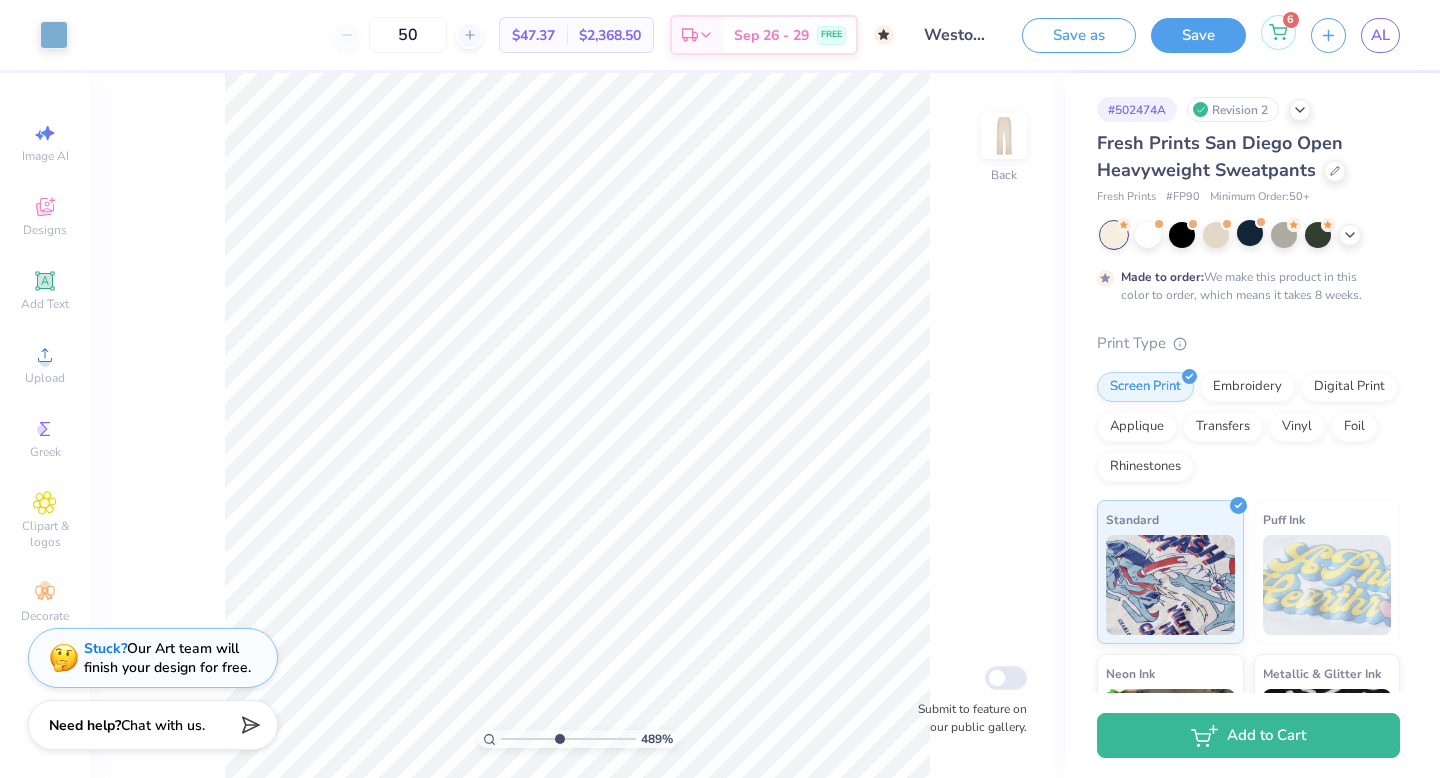click 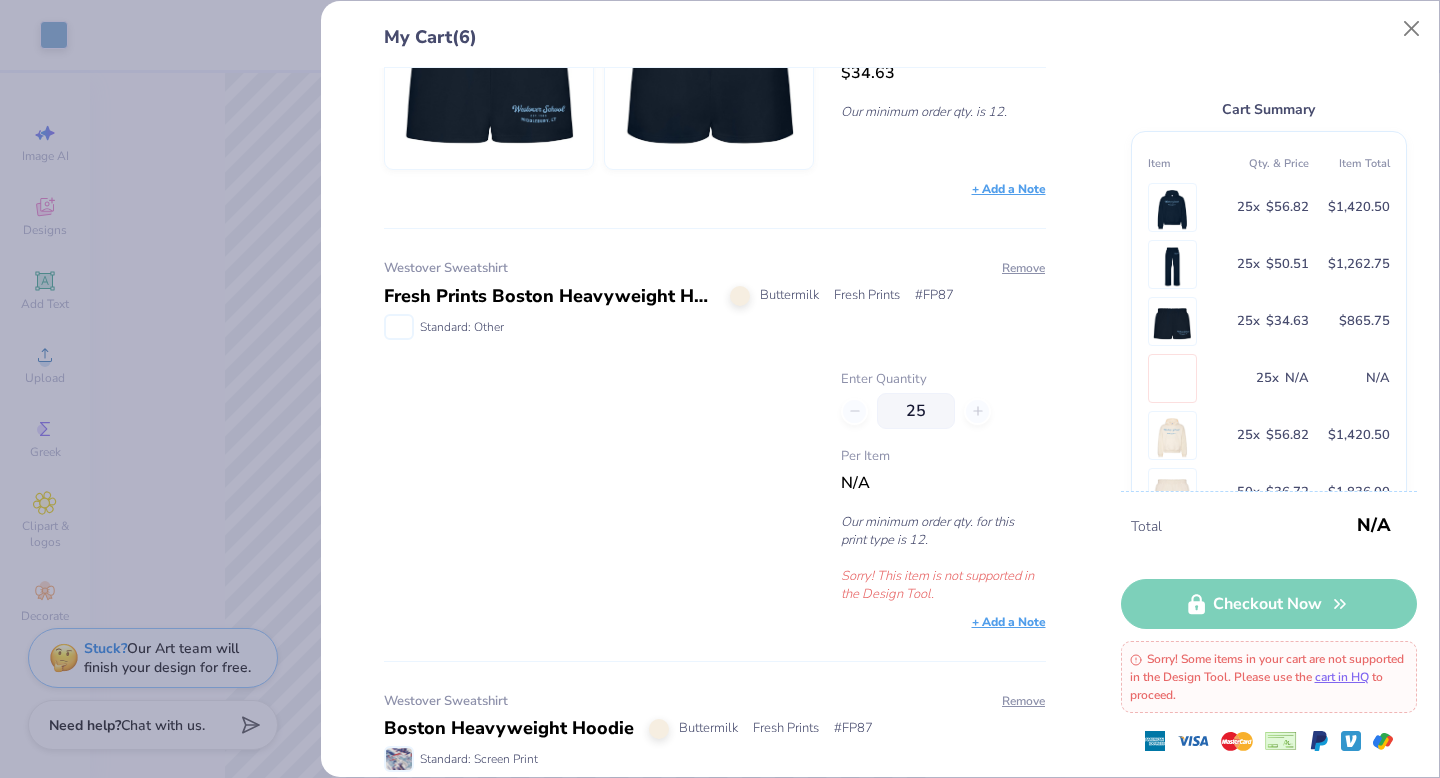 scroll, scrollTop: 1075, scrollLeft: 0, axis: vertical 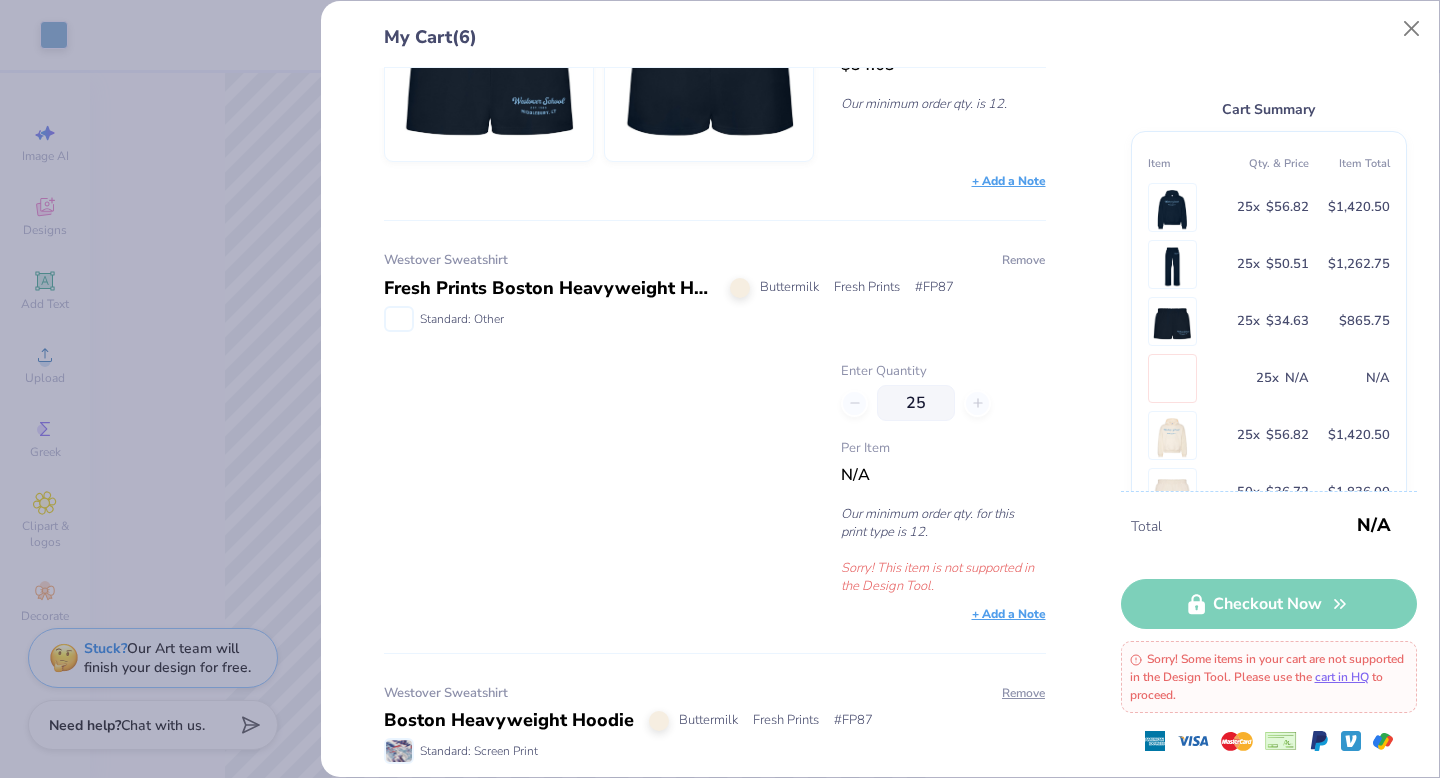 click on "Remove" at bounding box center [1023, 260] 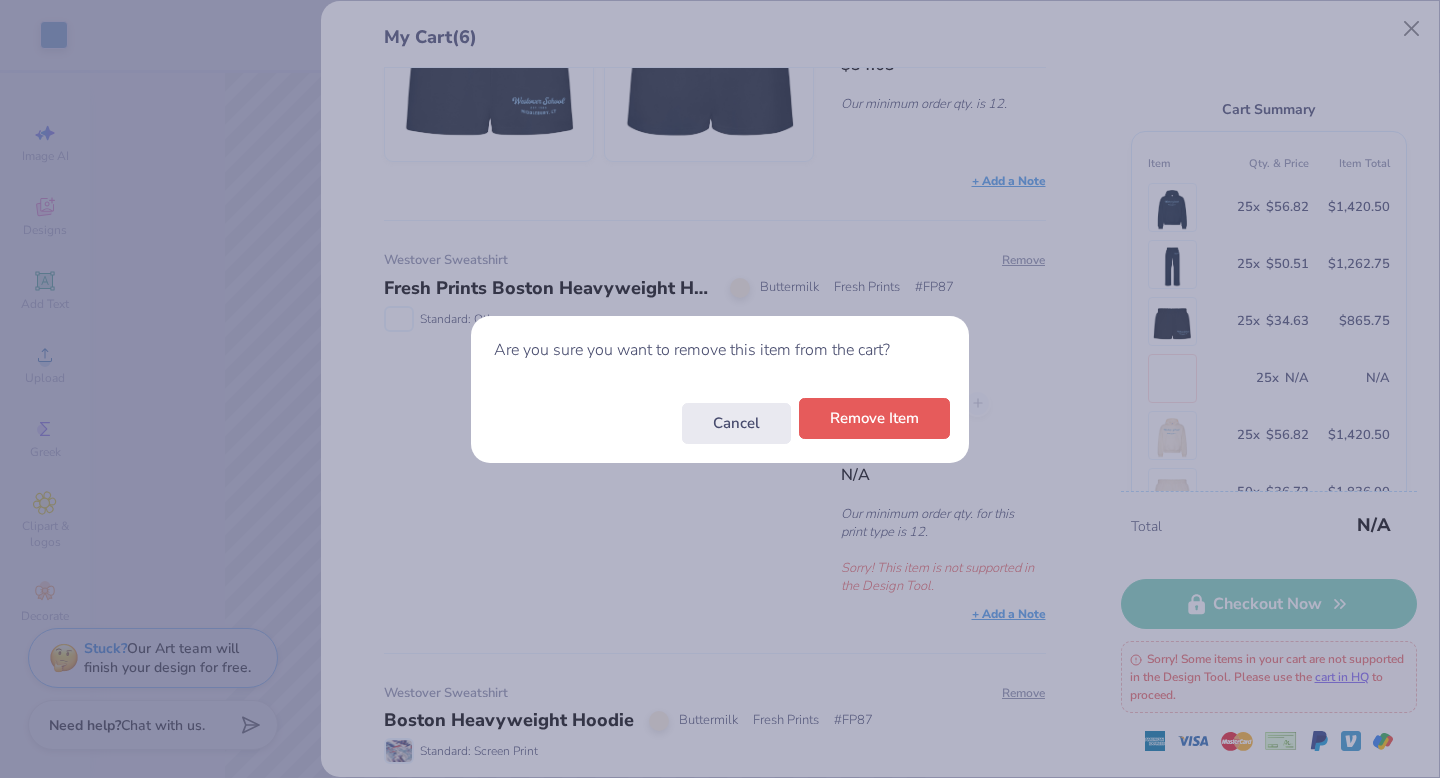 click on "Remove Item" at bounding box center (874, 418) 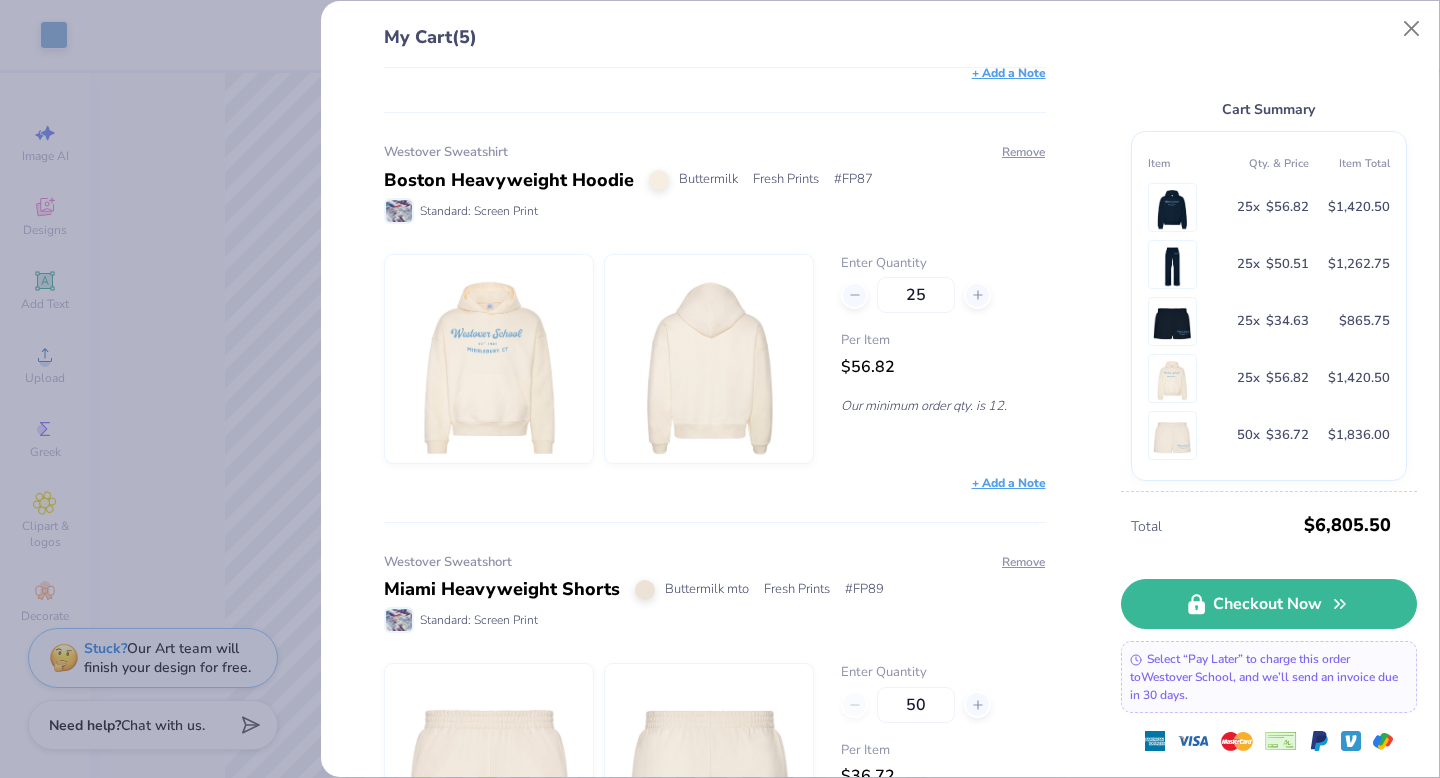 scroll, scrollTop: 1327, scrollLeft: 0, axis: vertical 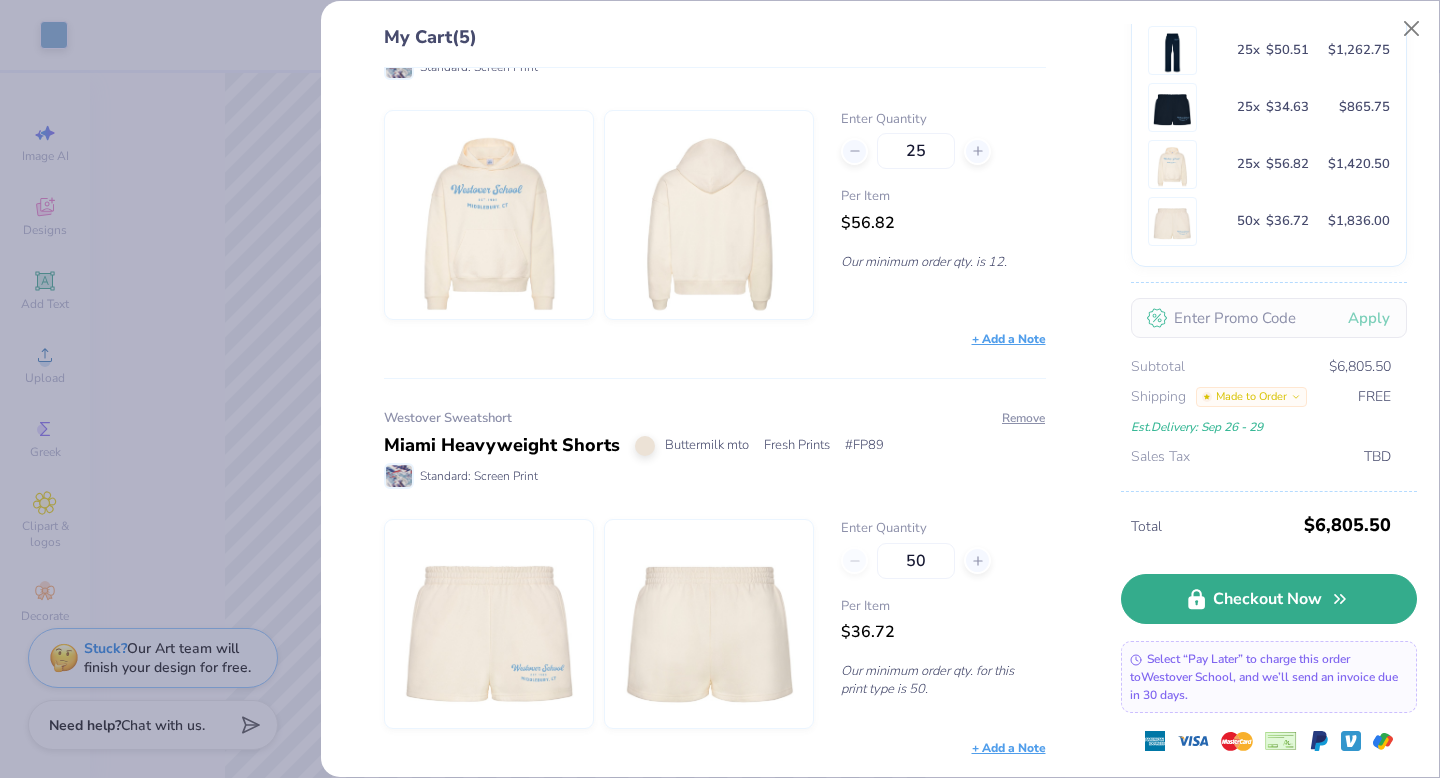 click on "Checkout Now" at bounding box center (1269, 599) 